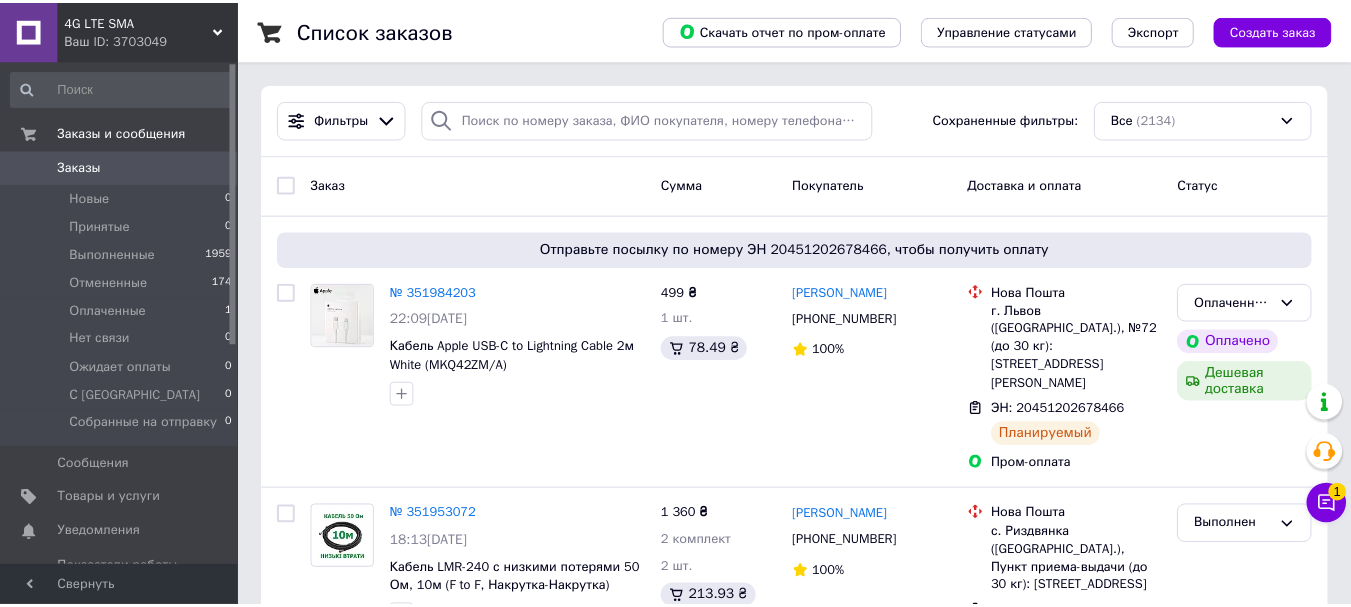 scroll, scrollTop: 0, scrollLeft: 0, axis: both 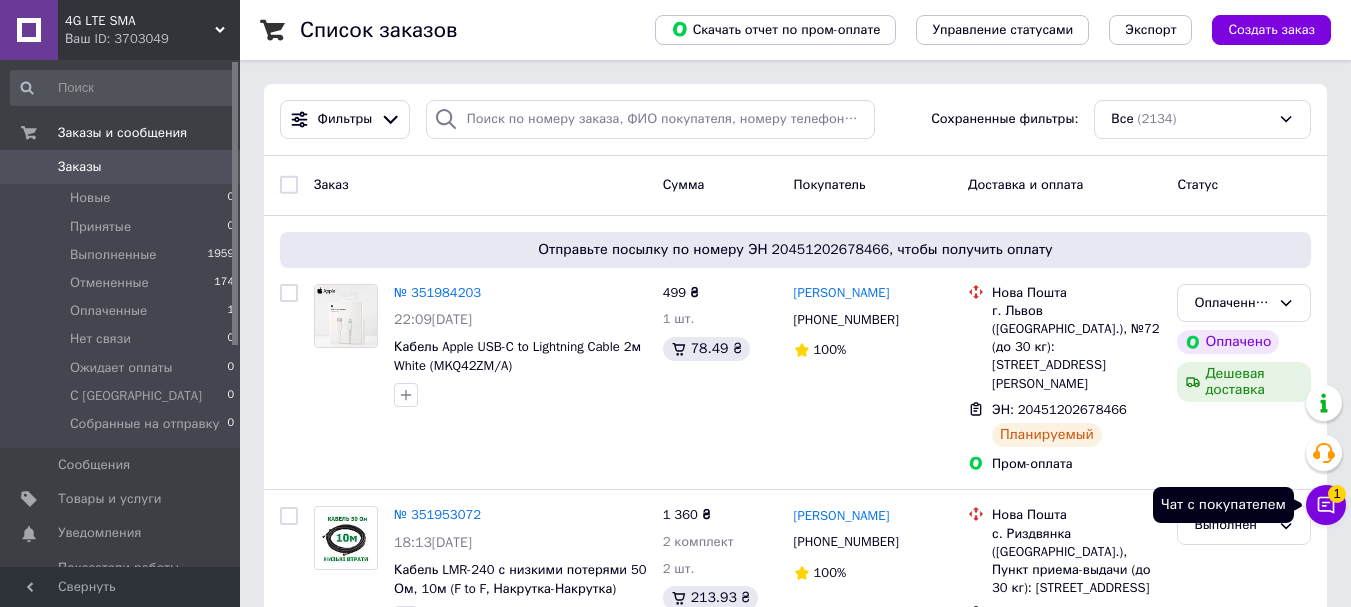 click on "Чат с покупателем 1" at bounding box center [1326, 505] 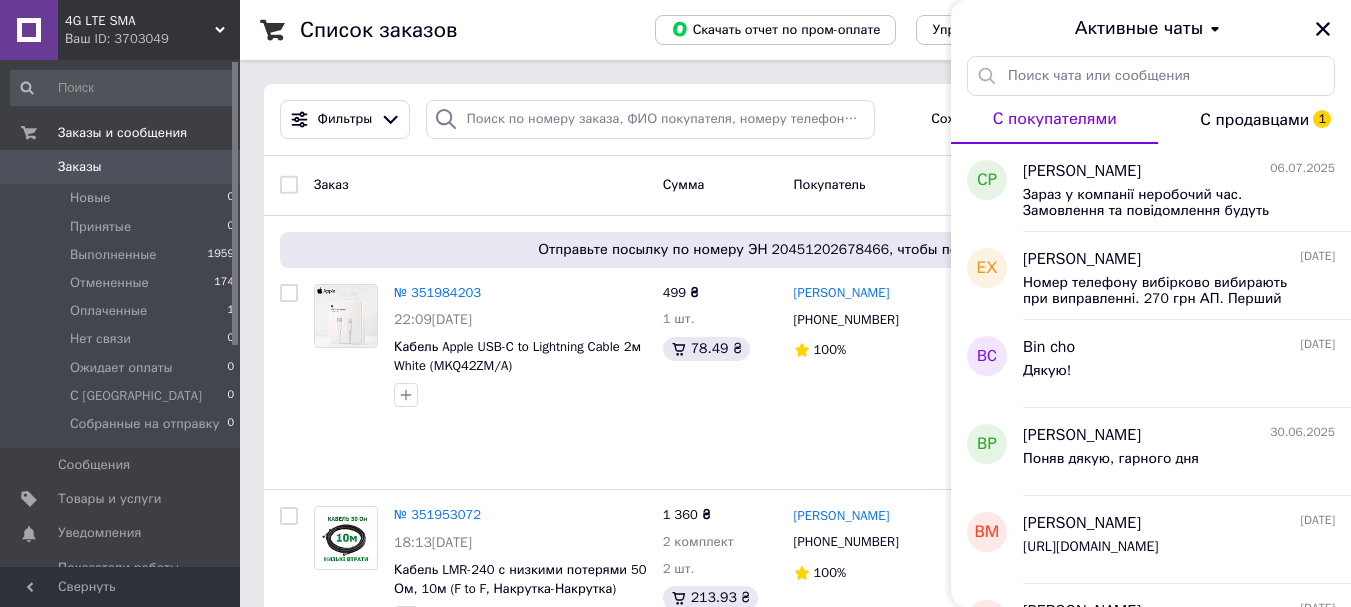 click on "С продавцами 1" at bounding box center [1254, 120] 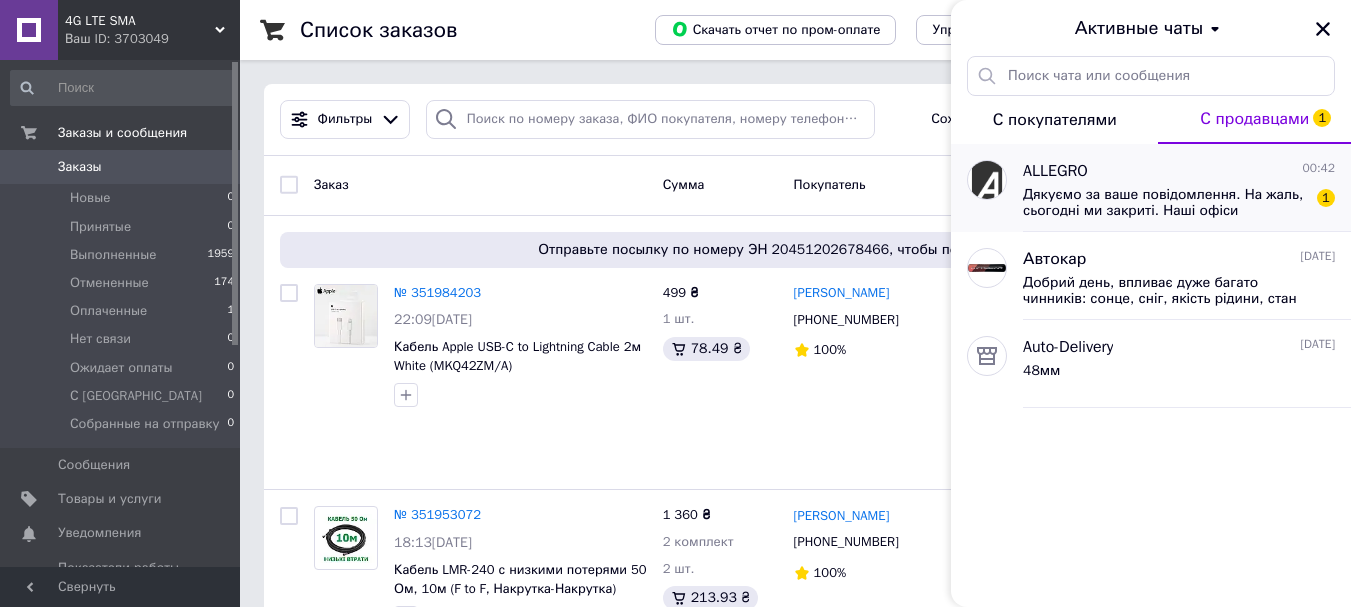 click on "Дякуємо за ваше повідомлення. На жаль, сьогодні ми закриті. Наші офіси працюють із понеділка по п’ятницю, з 10:00 до 18:00. Будь ласка, звертайтесь до нас у робочий час." at bounding box center (1165, 203) 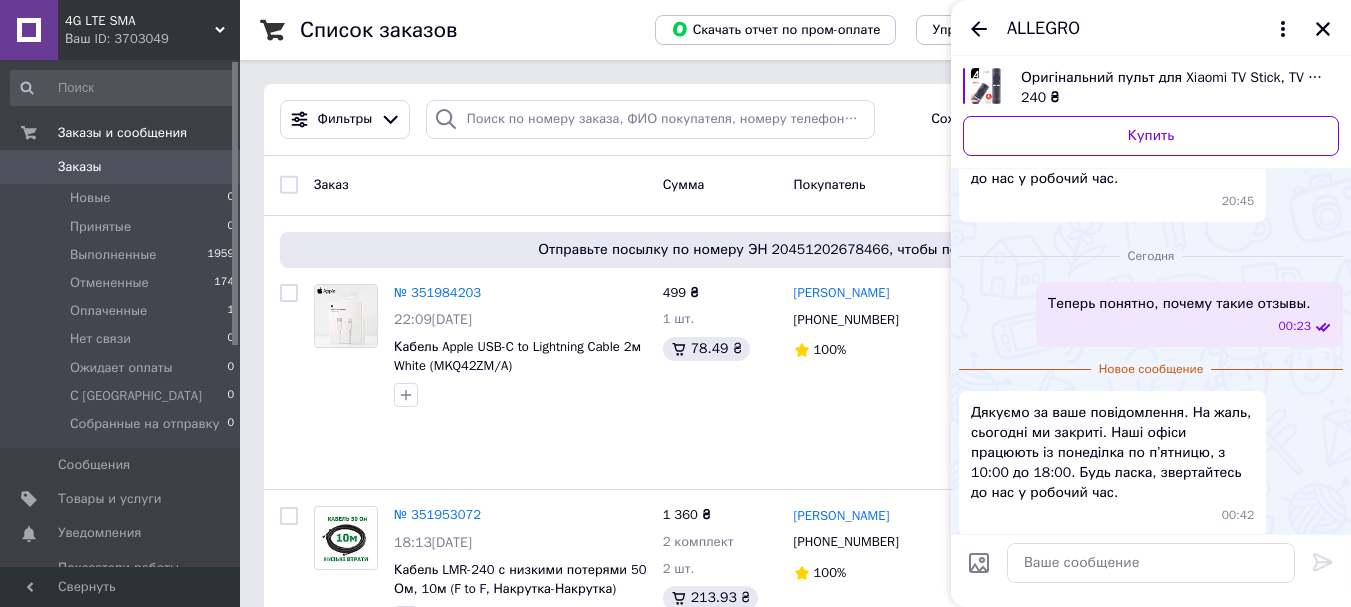 scroll, scrollTop: 244, scrollLeft: 0, axis: vertical 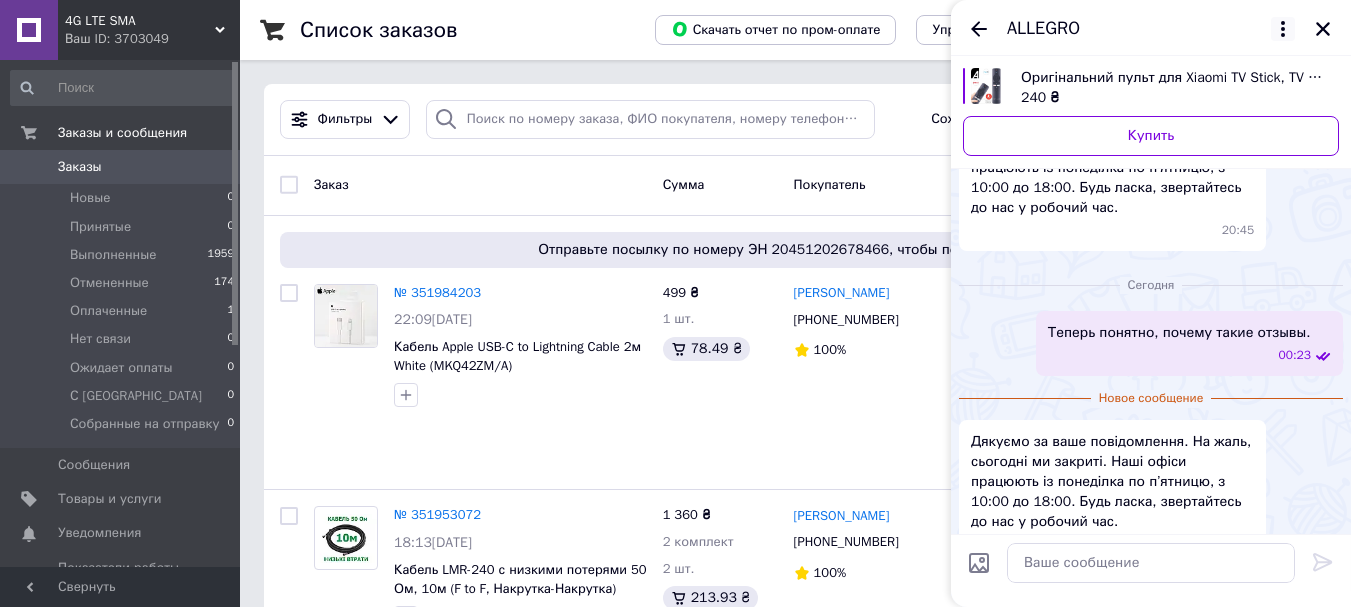 click 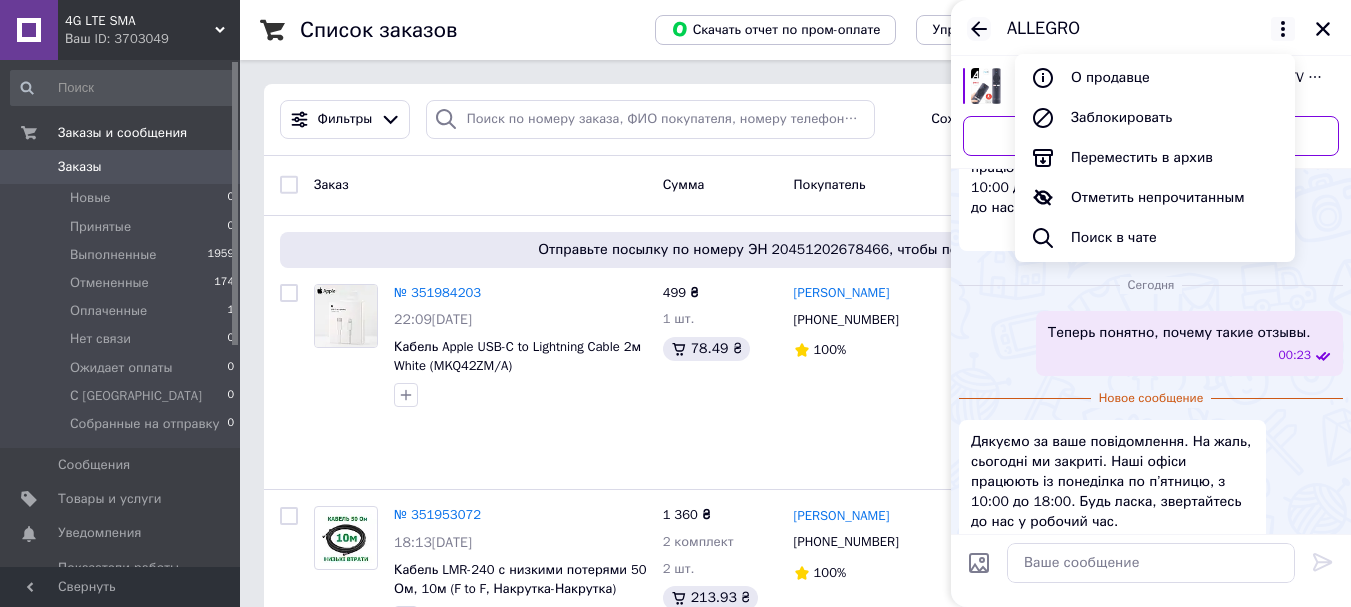 click 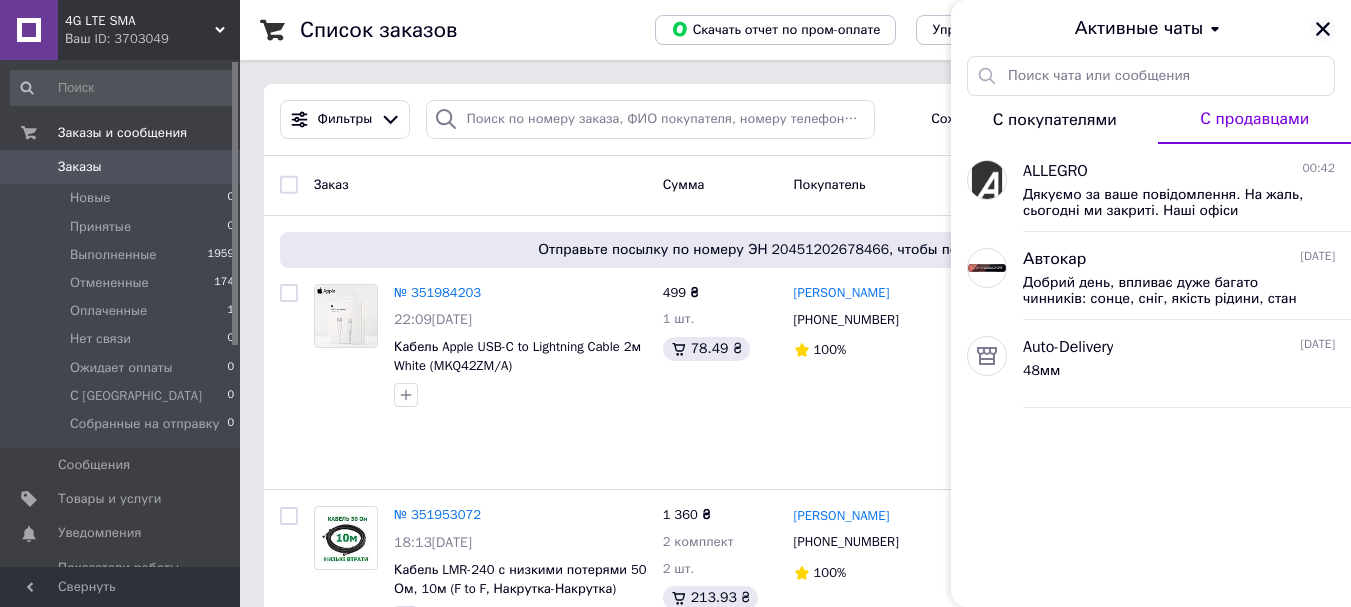 click 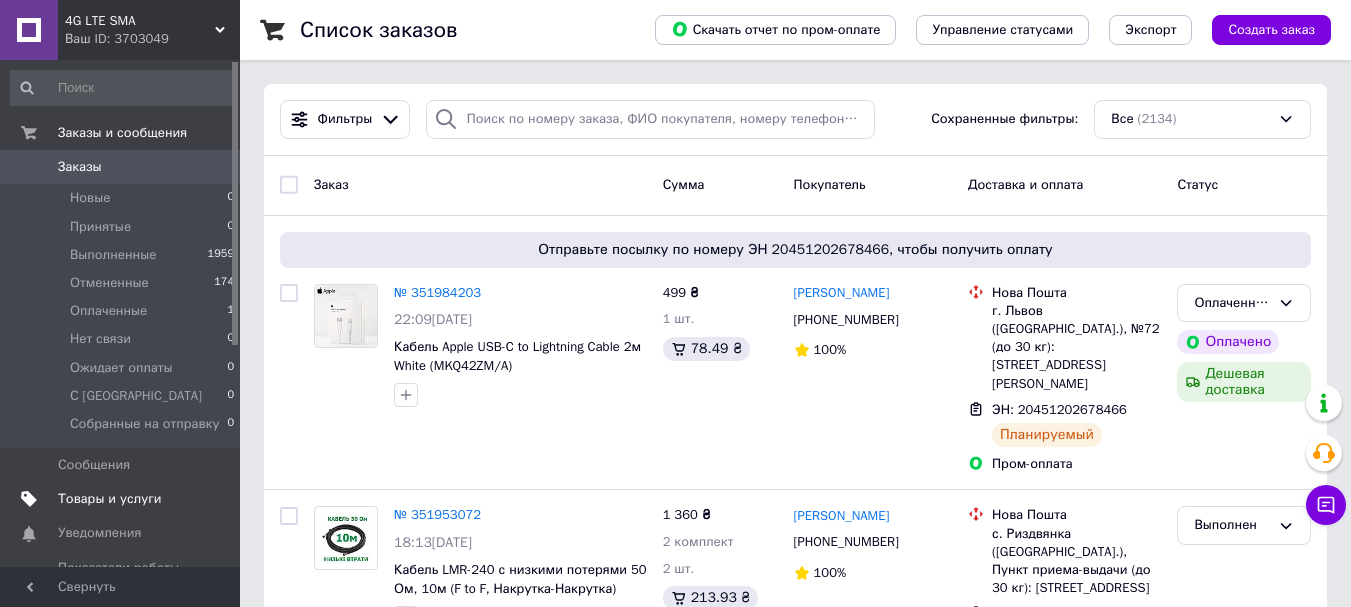 click on "Товары и услуги" at bounding box center [110, 499] 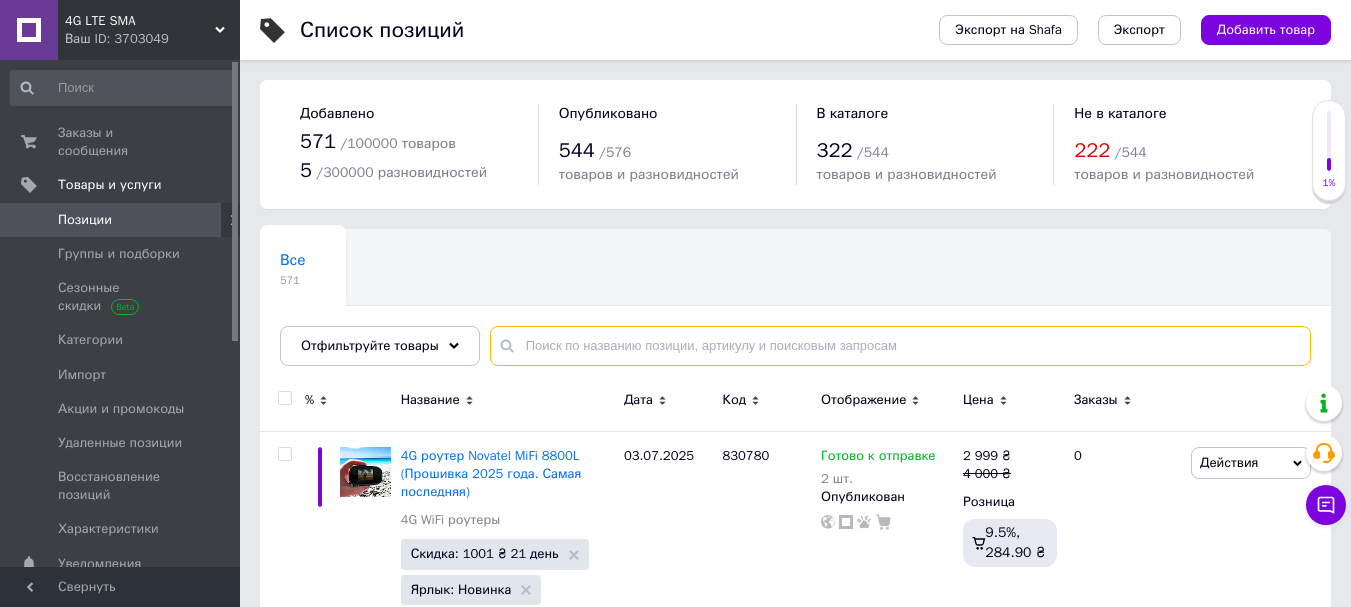 click at bounding box center (900, 346) 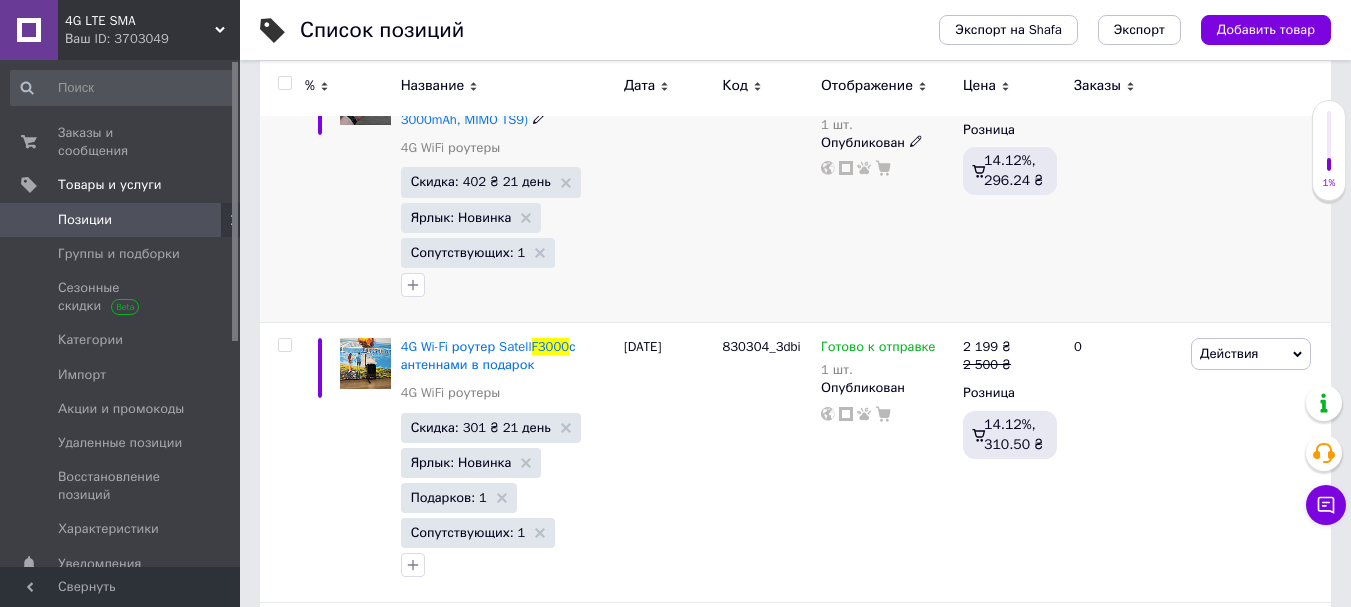 scroll, scrollTop: 400, scrollLeft: 0, axis: vertical 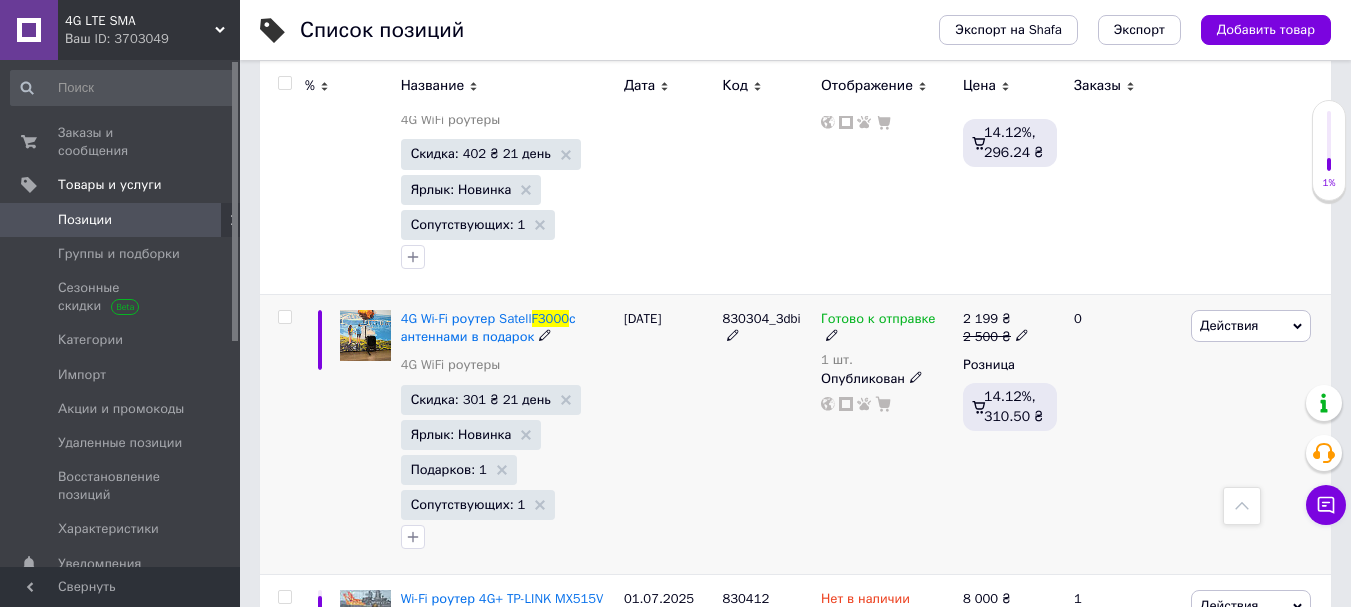 type on "F3000" 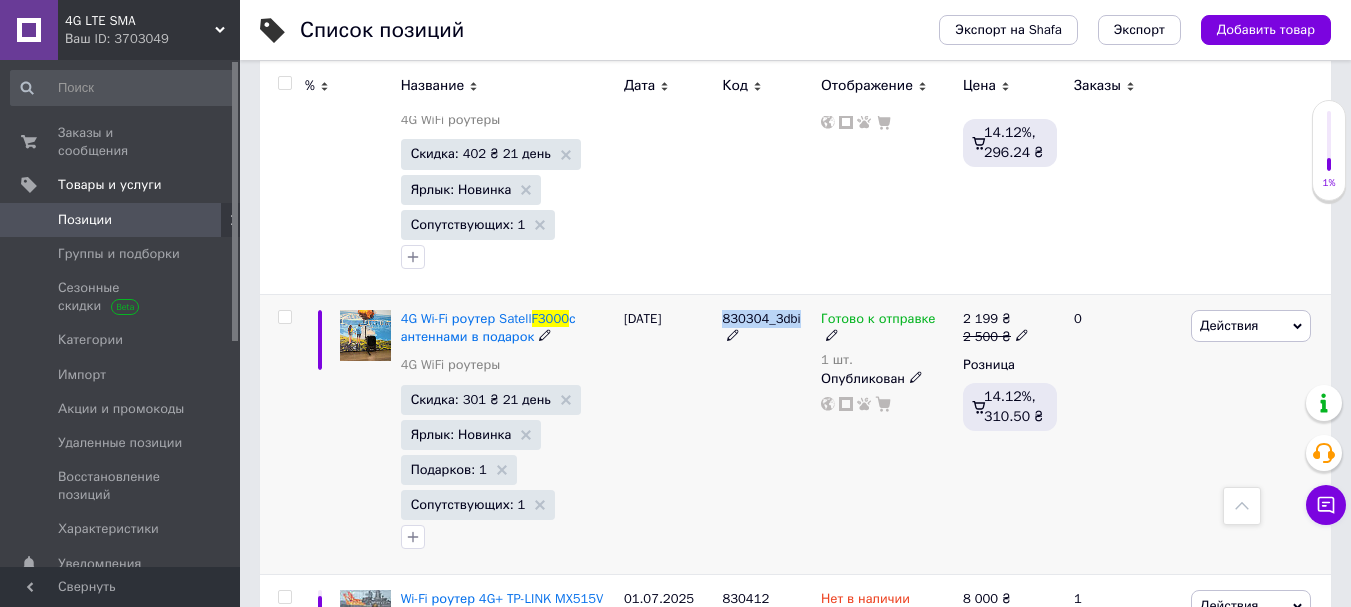 drag, startPoint x: 727, startPoint y: 300, endPoint x: 797, endPoint y: 300, distance: 70 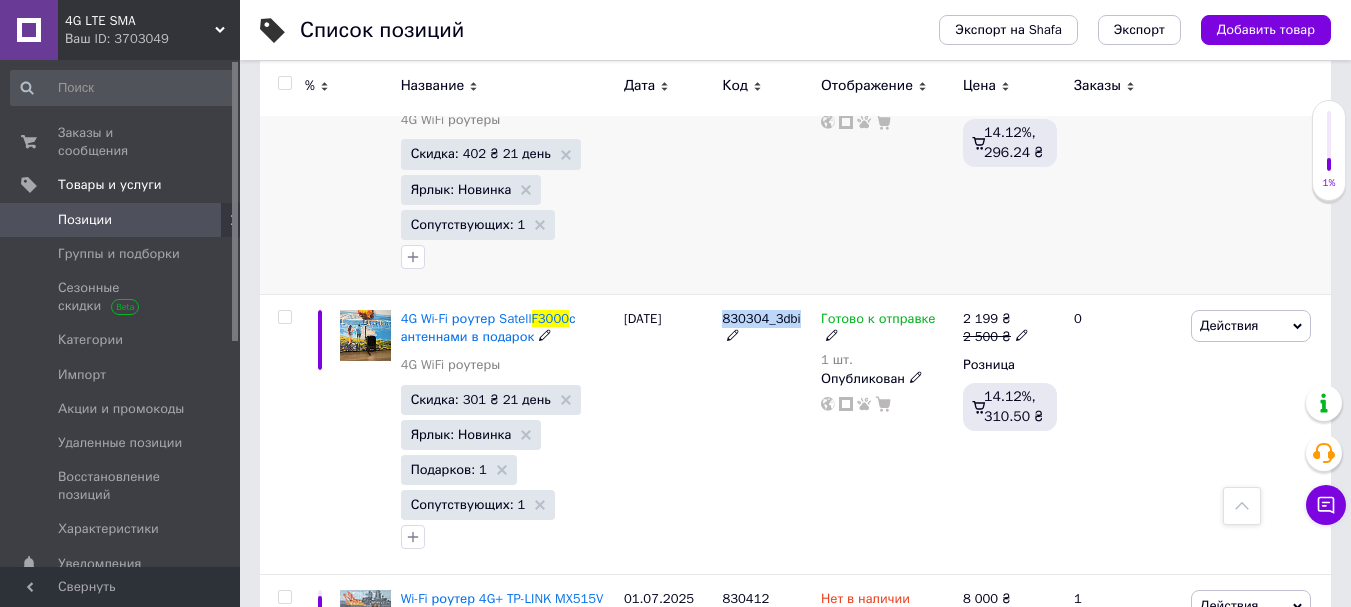 copy on "830304_3dbi" 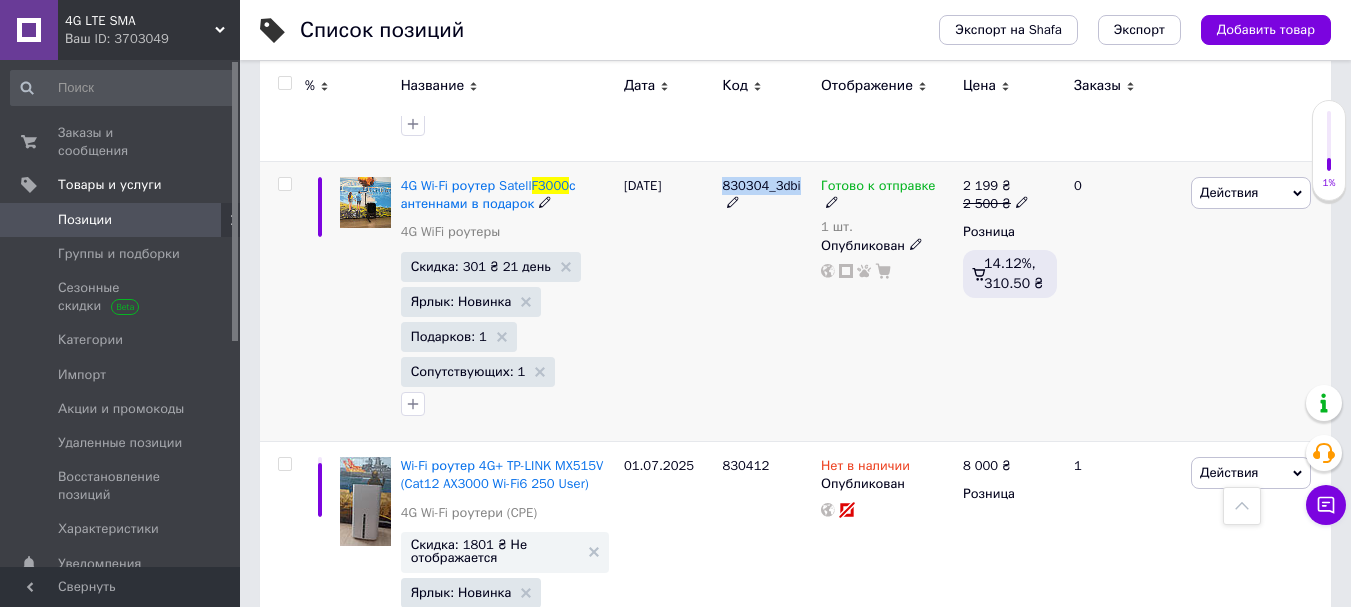 scroll, scrollTop: 500, scrollLeft: 0, axis: vertical 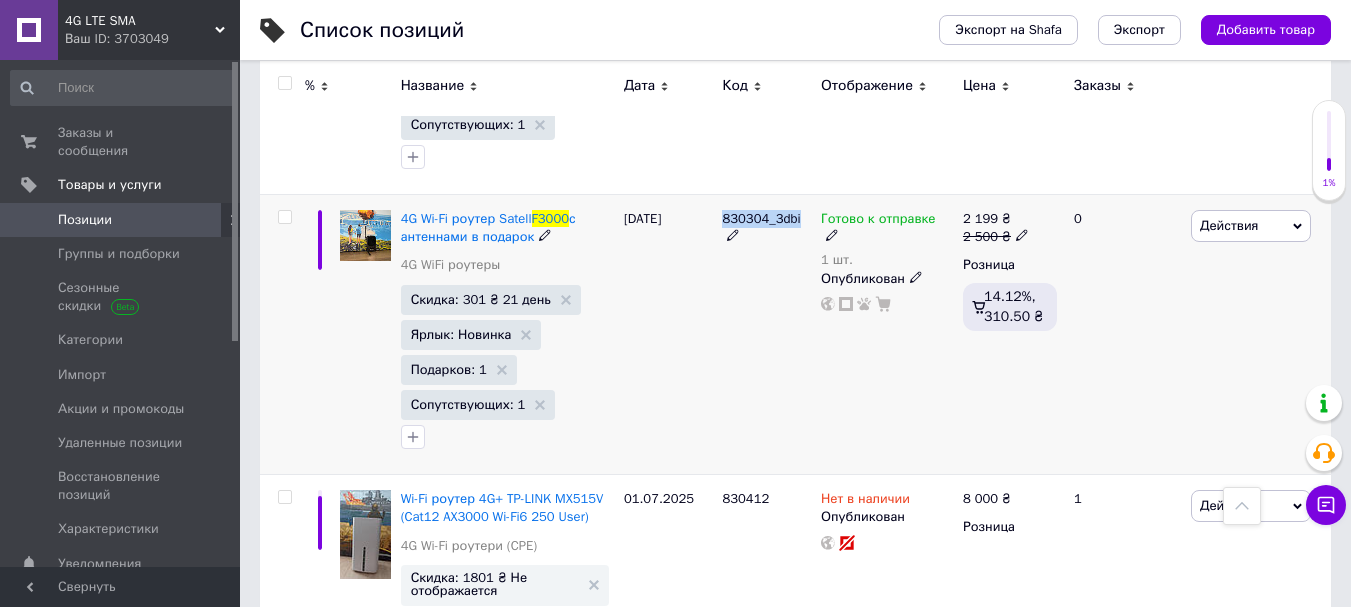 drag, startPoint x: 392, startPoint y: 198, endPoint x: 529, endPoint y: 228, distance: 140.24622 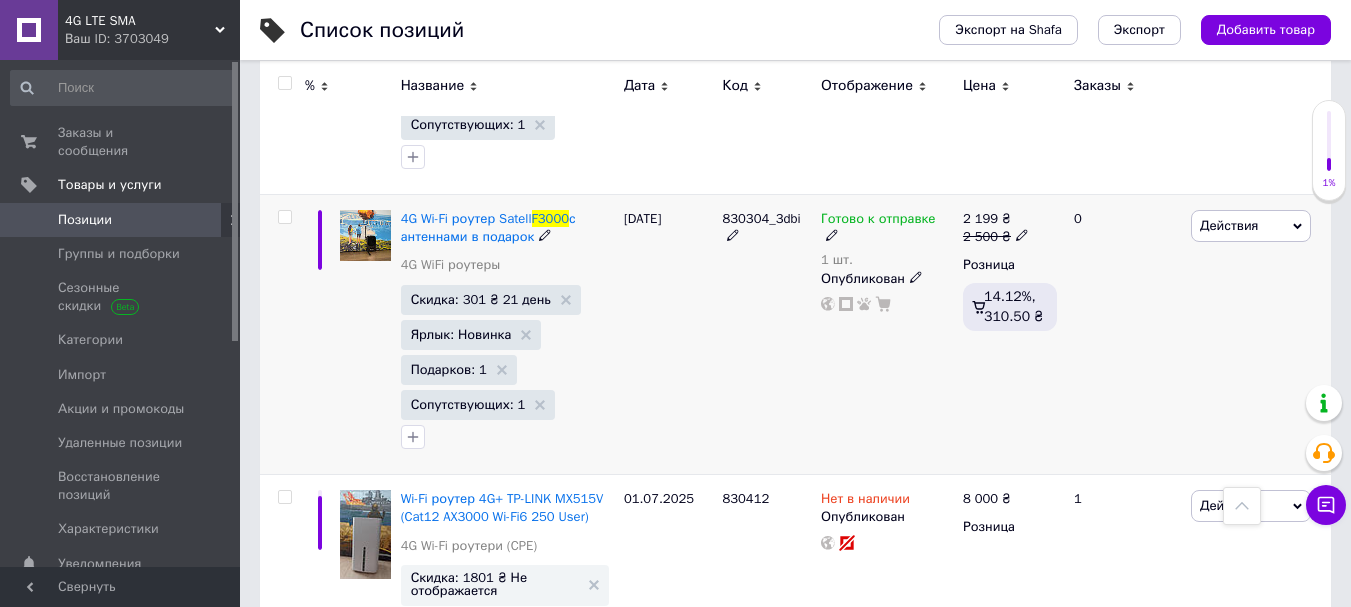 click 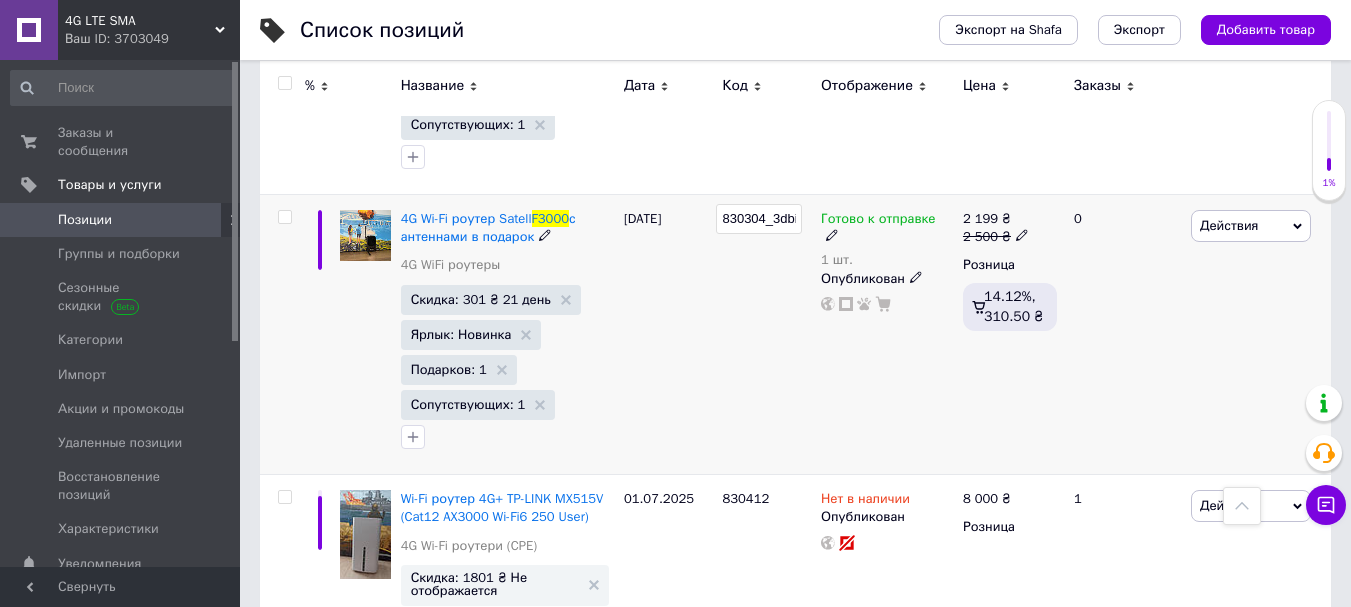 scroll, scrollTop: 0, scrollLeft: 1, axis: horizontal 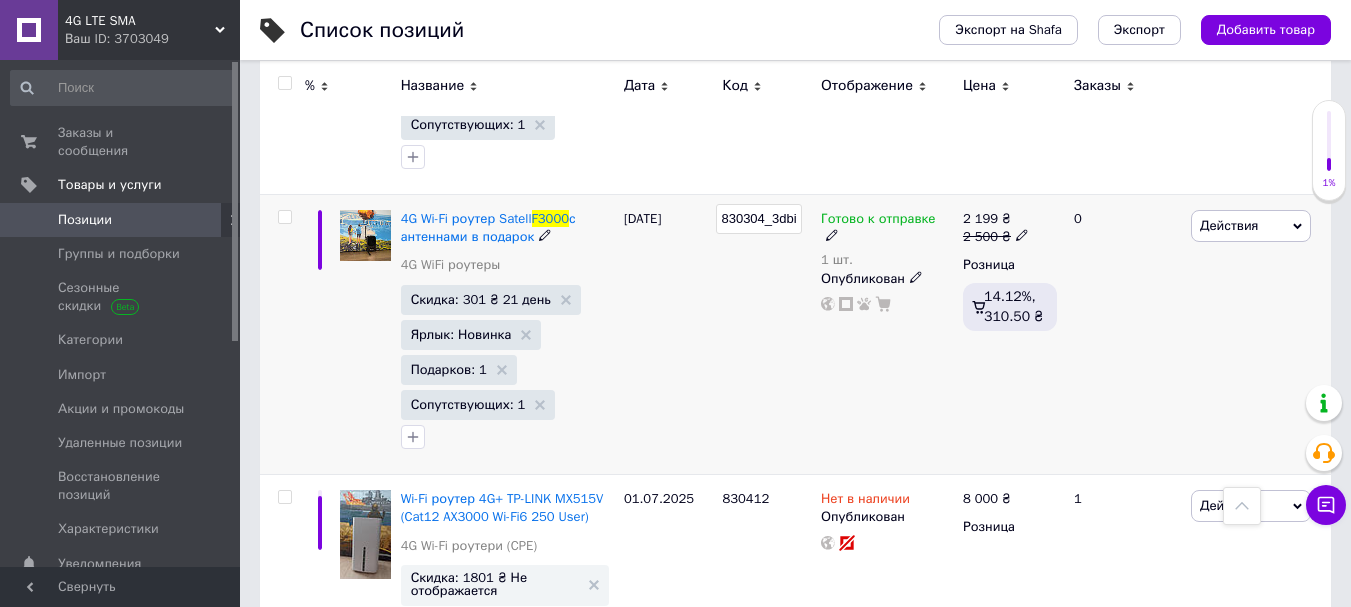 click on "830304_3dbi" at bounding box center (759, 219) 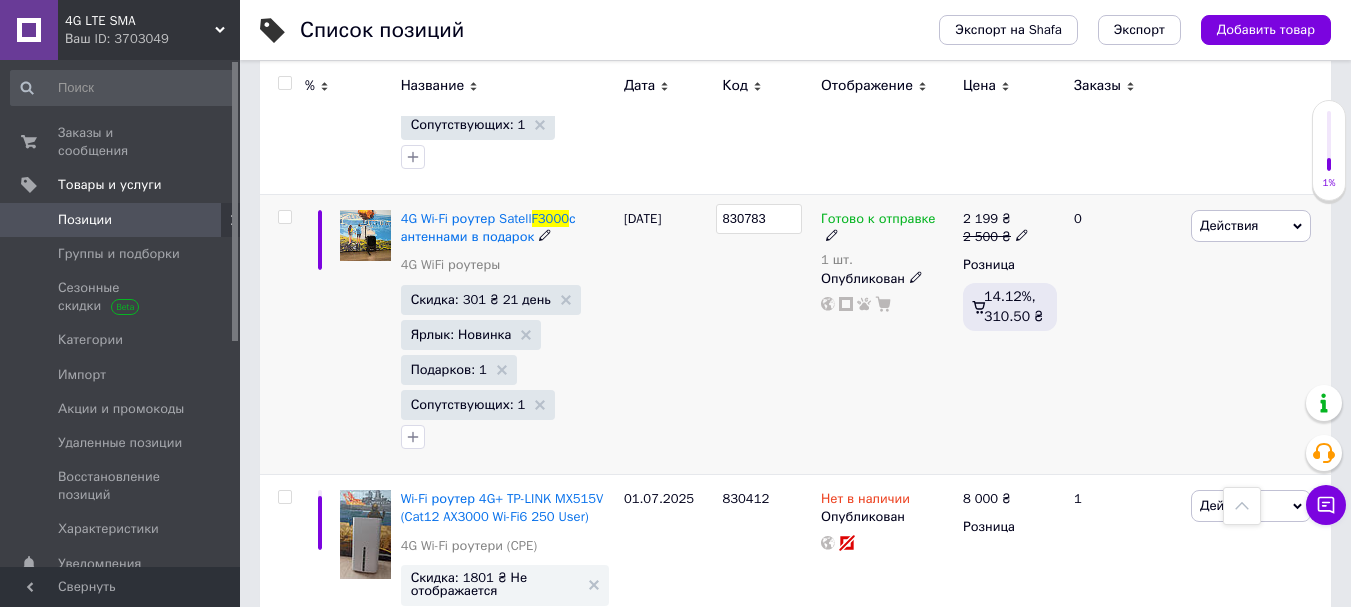 scroll, scrollTop: 0, scrollLeft: 0, axis: both 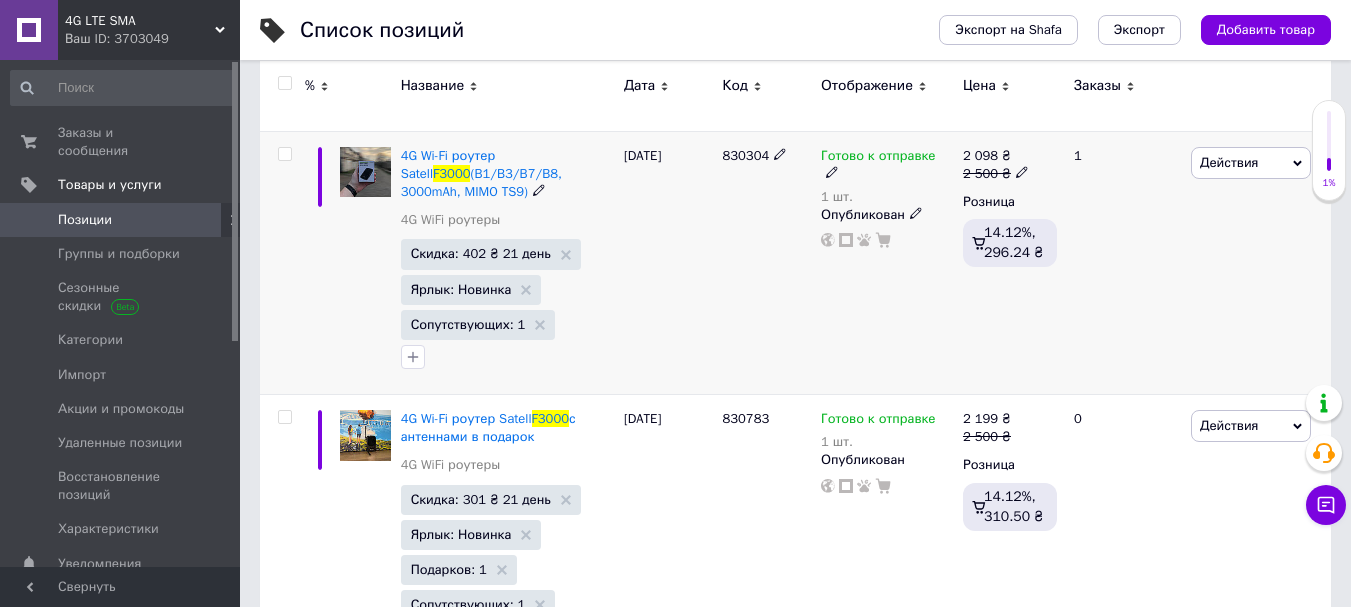 click on "830304" at bounding box center [745, 155] 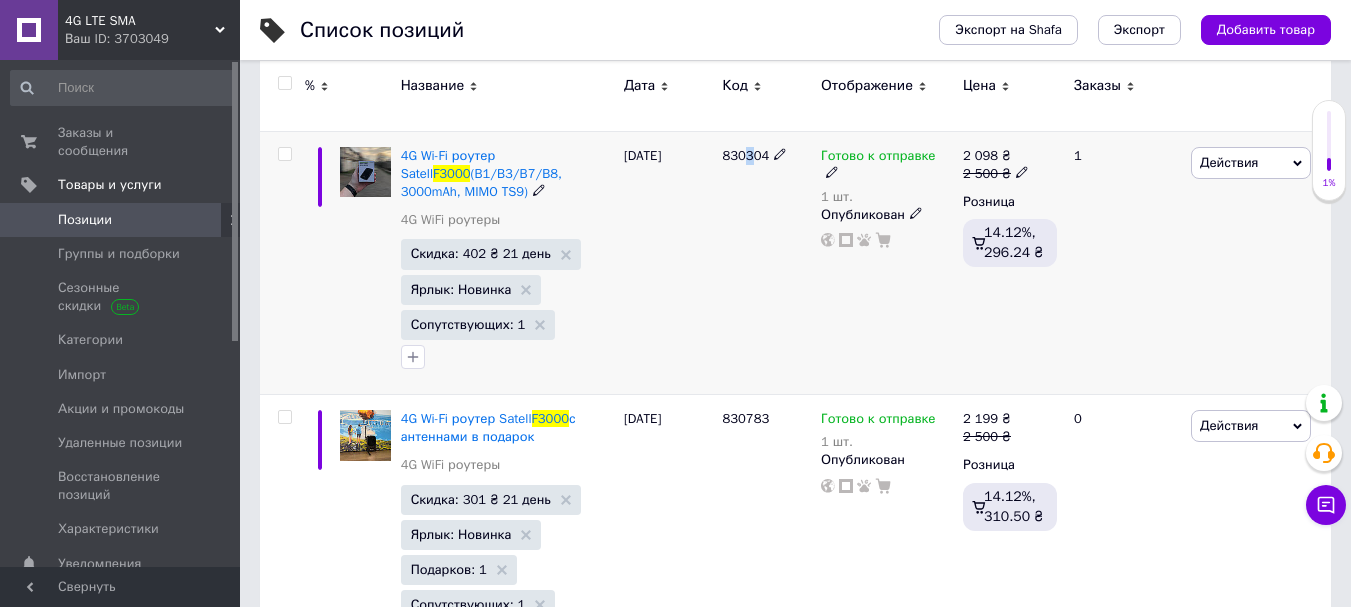 click on "830304" at bounding box center [745, 155] 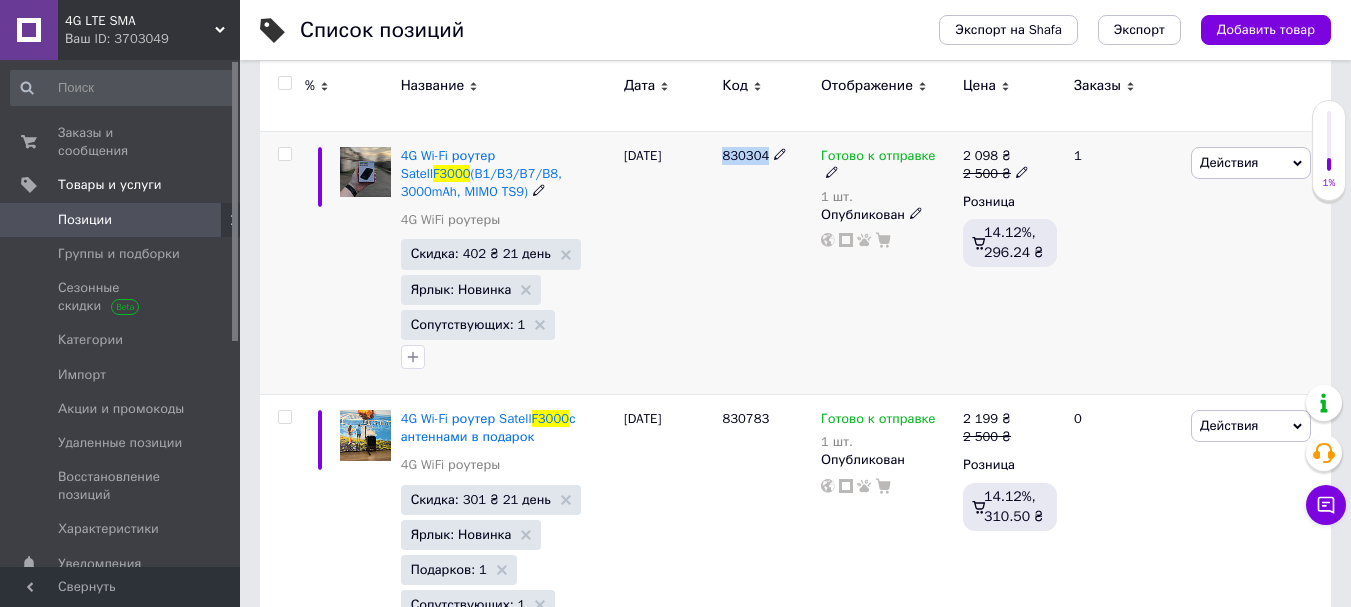 click on "830304" at bounding box center (745, 155) 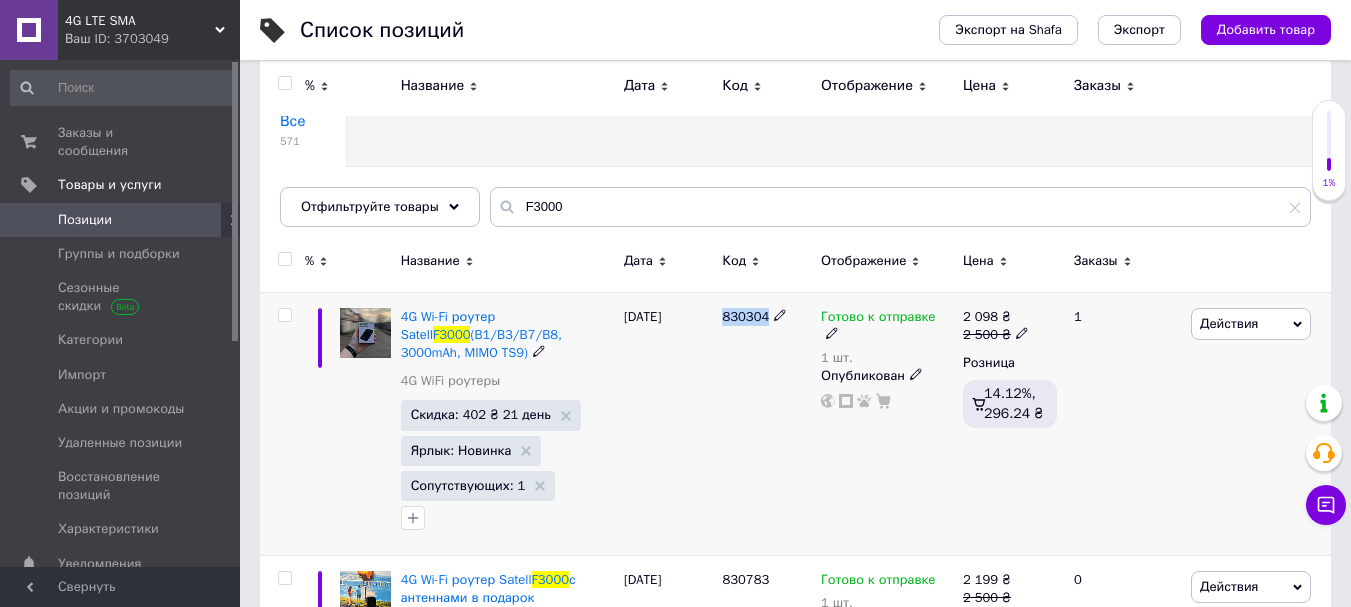 scroll, scrollTop: 0, scrollLeft: 0, axis: both 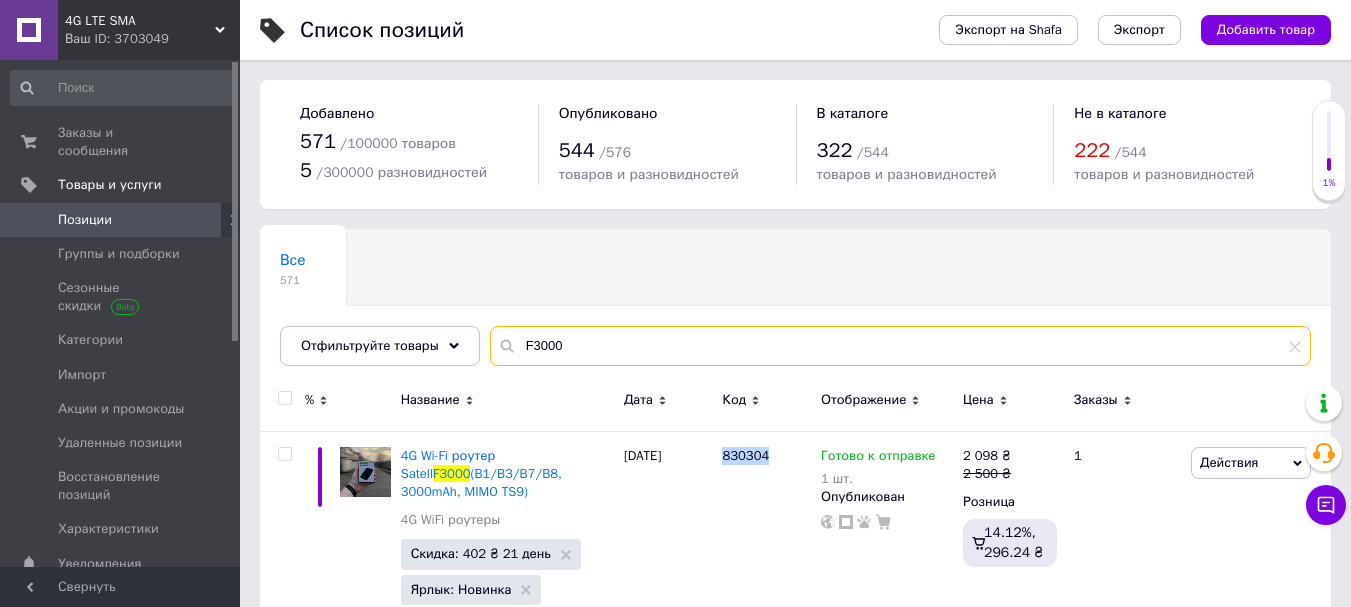 click on "F3000" at bounding box center (900, 346) 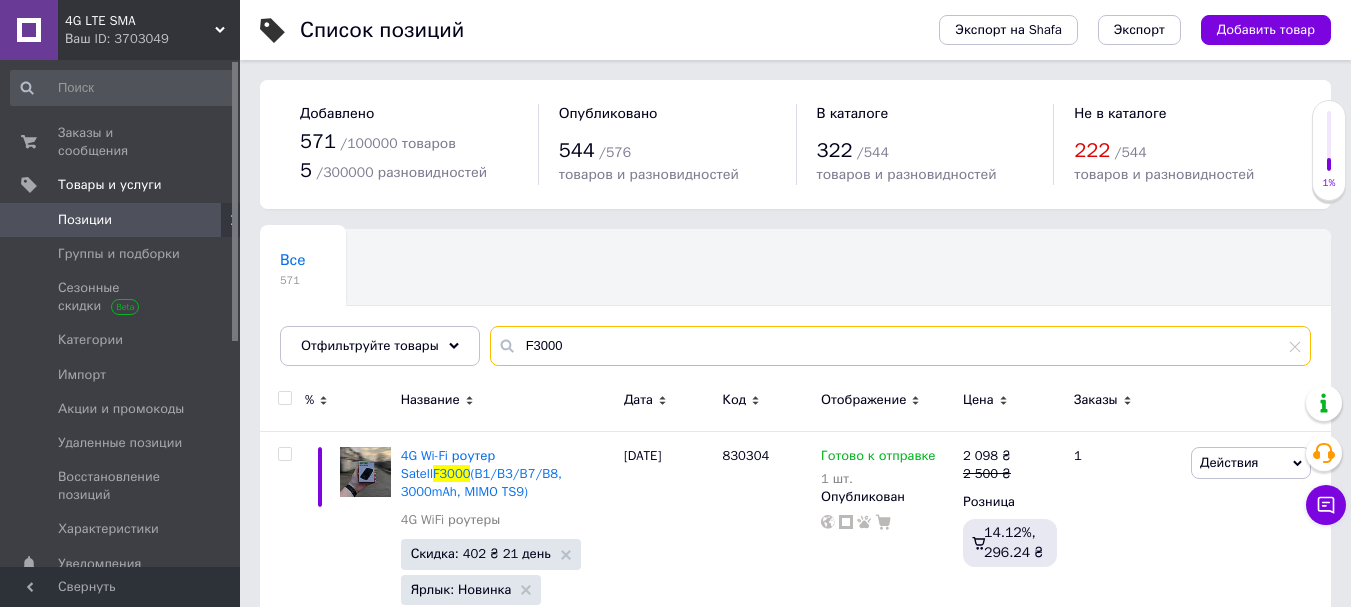 click on "F3000" at bounding box center (900, 346) 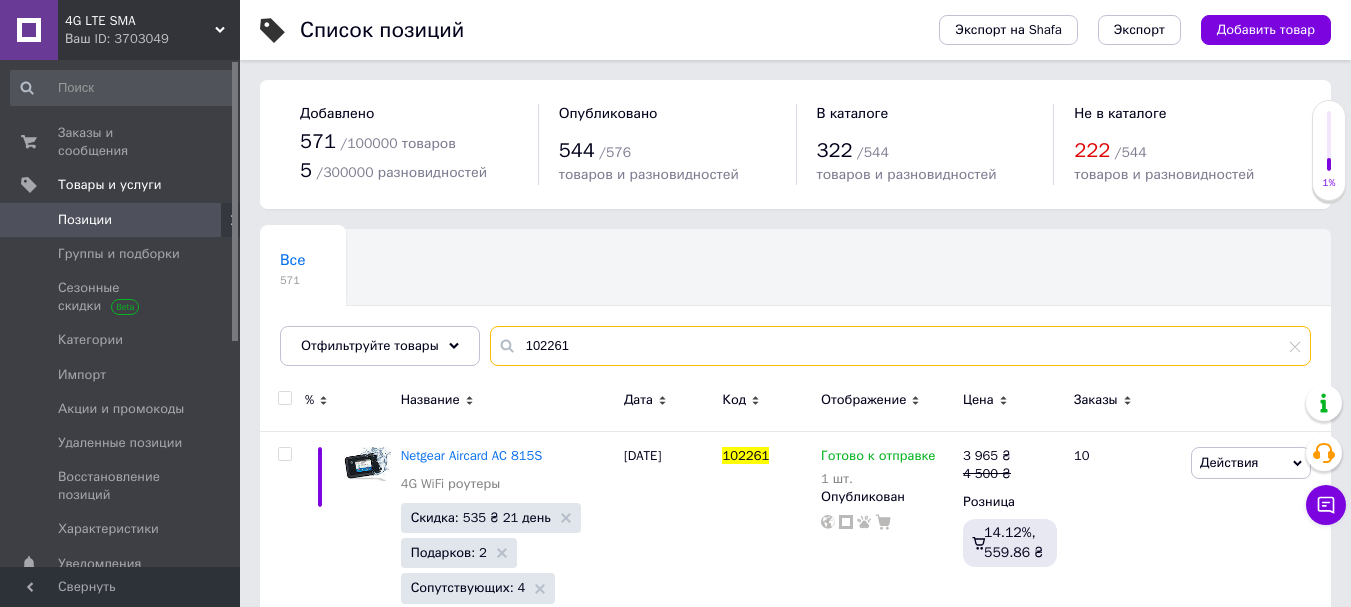 scroll, scrollTop: 71, scrollLeft: 0, axis: vertical 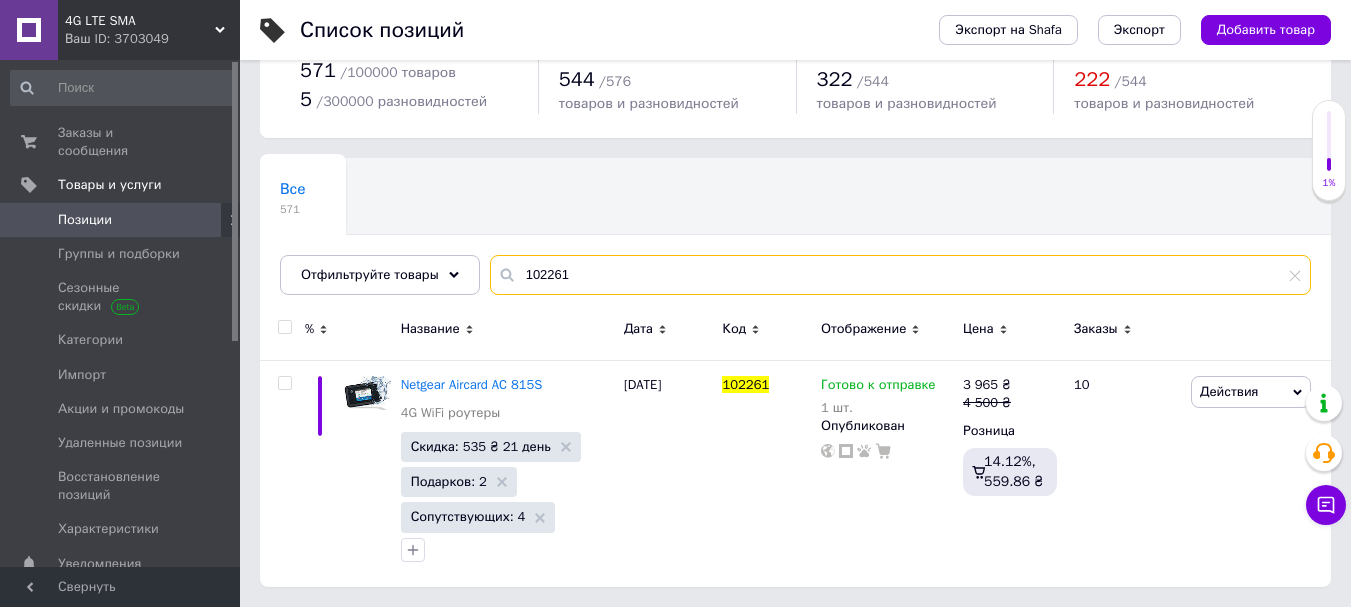 click on "102261" at bounding box center [900, 275] 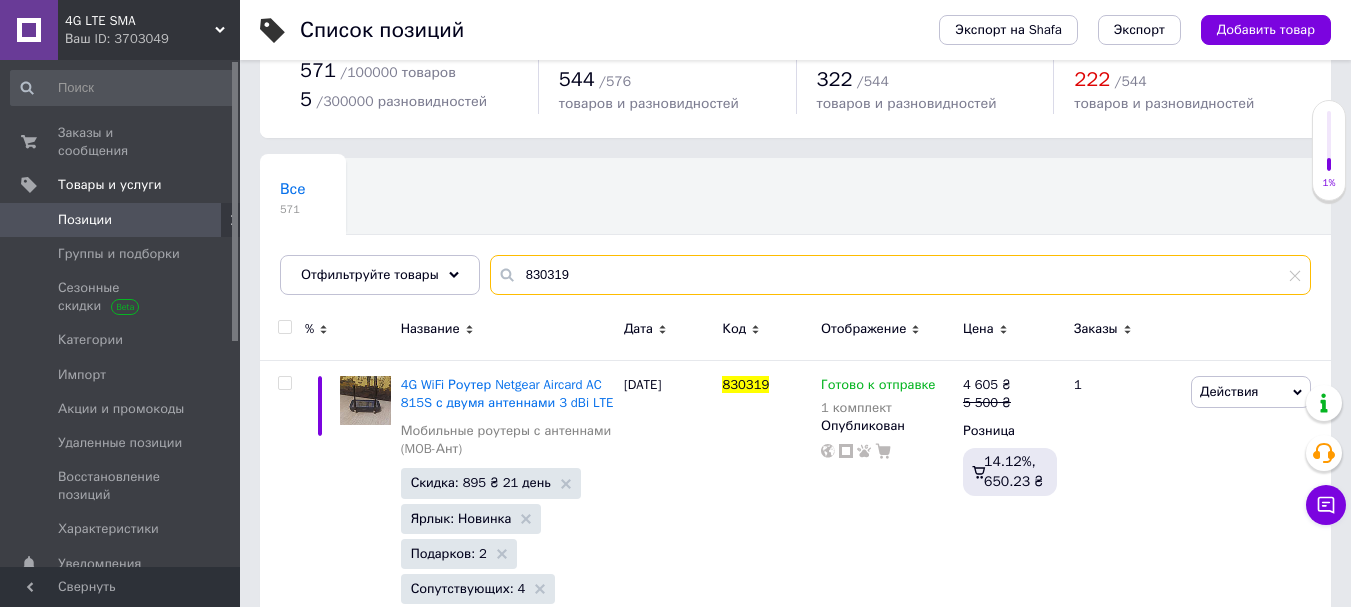 scroll, scrollTop: 142, scrollLeft: 0, axis: vertical 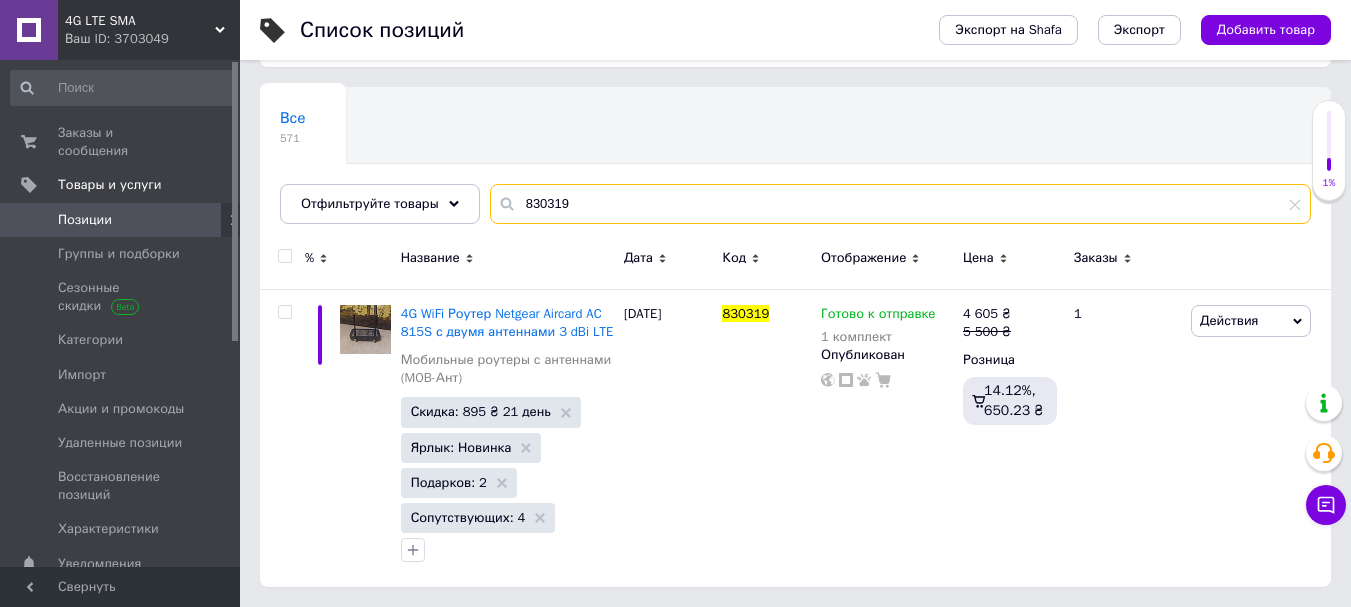 click on "830319" at bounding box center (900, 204) 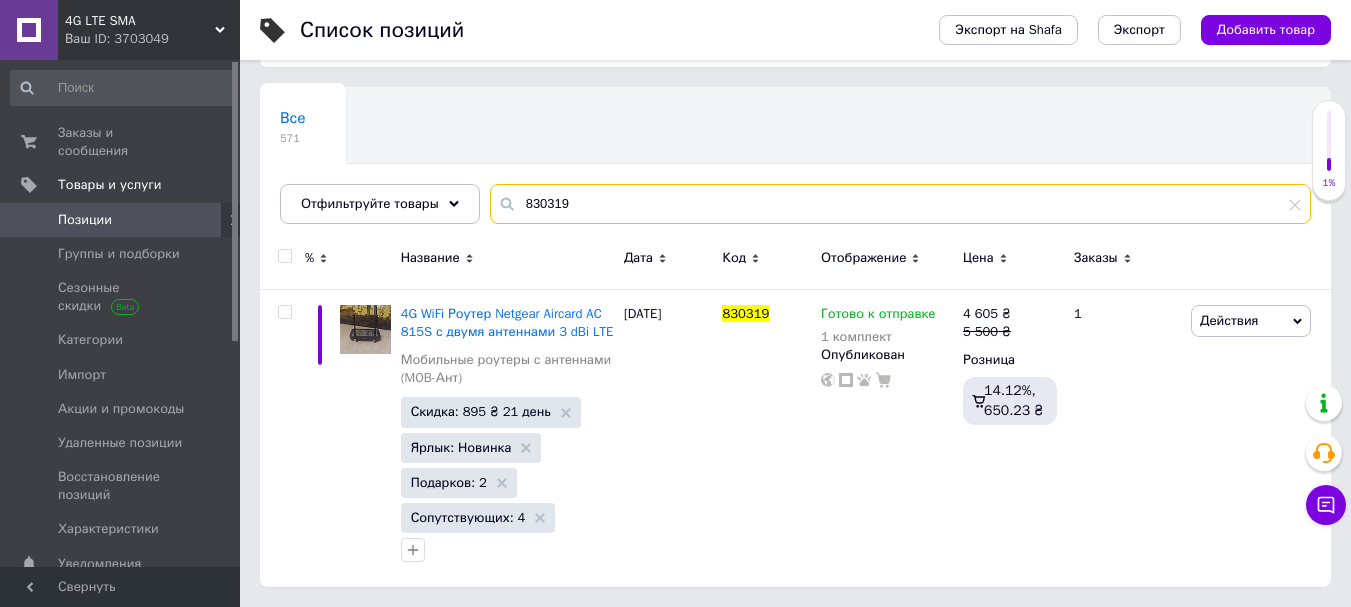 paste on "48" 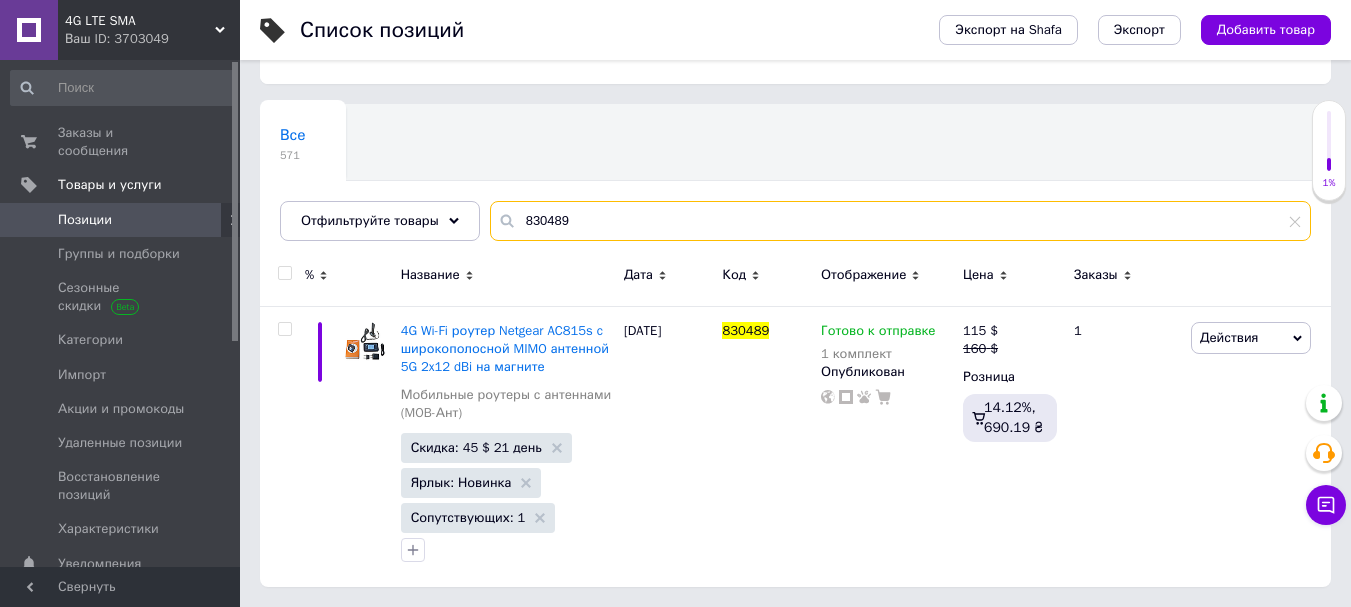 scroll, scrollTop: 125, scrollLeft: 0, axis: vertical 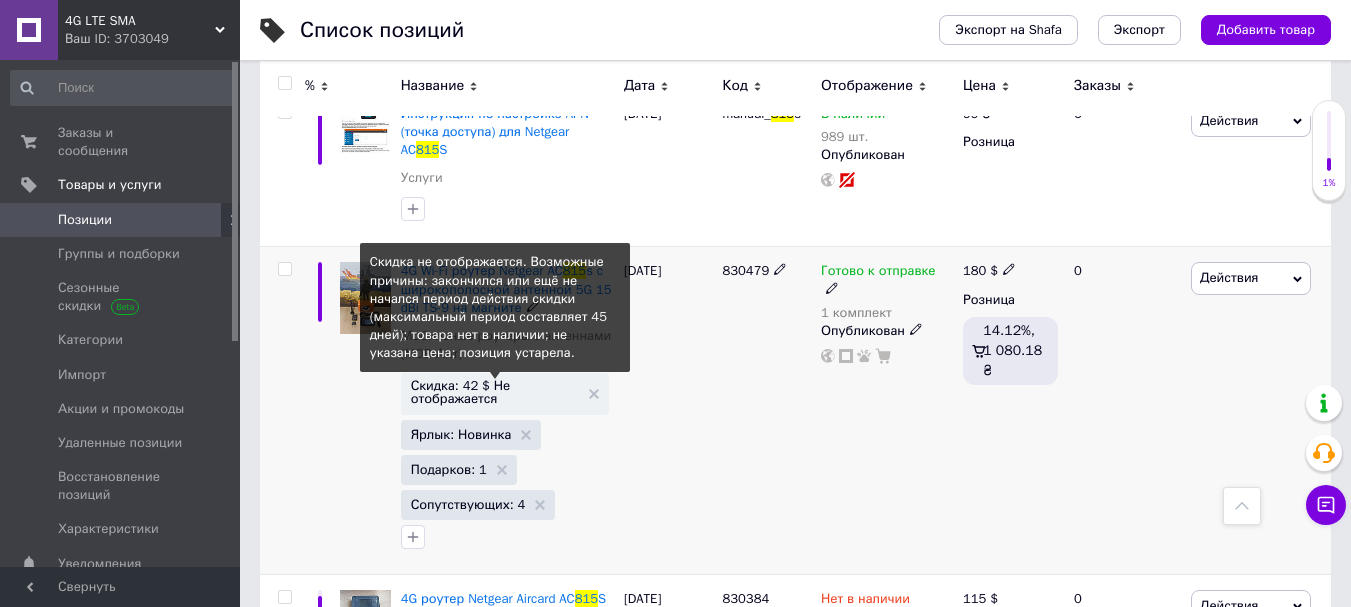 click on "Скидка: 42 $ Не отображается" at bounding box center (495, 392) 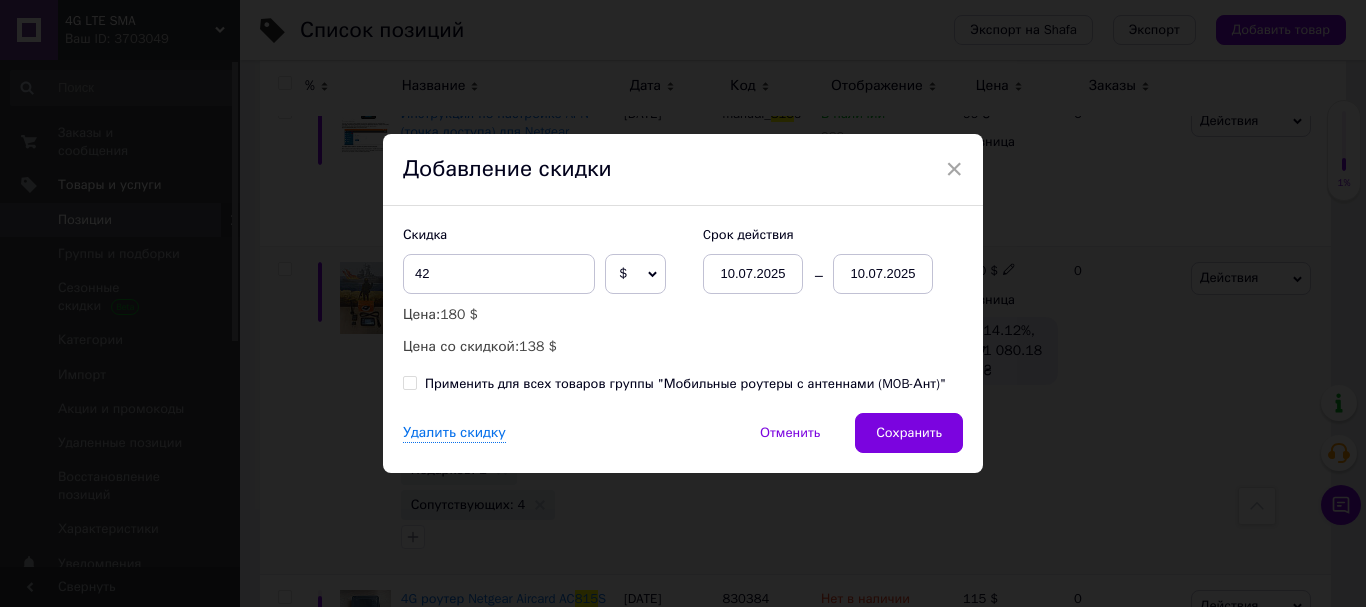 click on "10.07.2025" at bounding box center [883, 274] 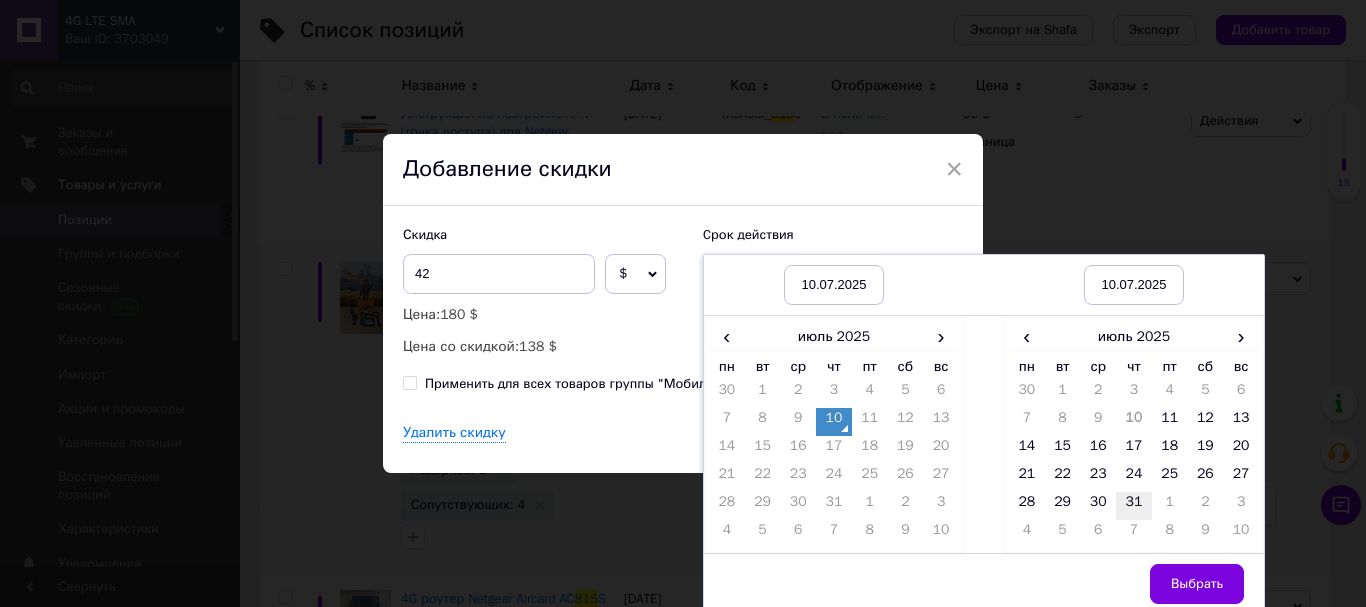 click on "31" at bounding box center [1134, 506] 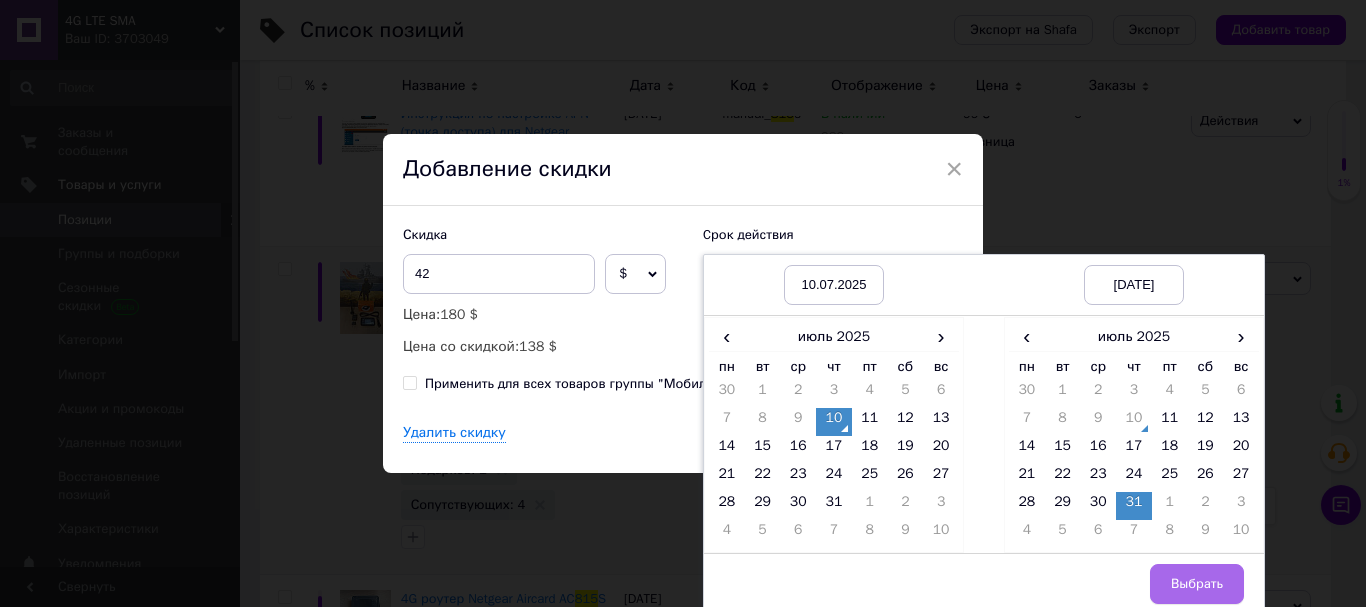 click on "Выбрать" at bounding box center [1197, 584] 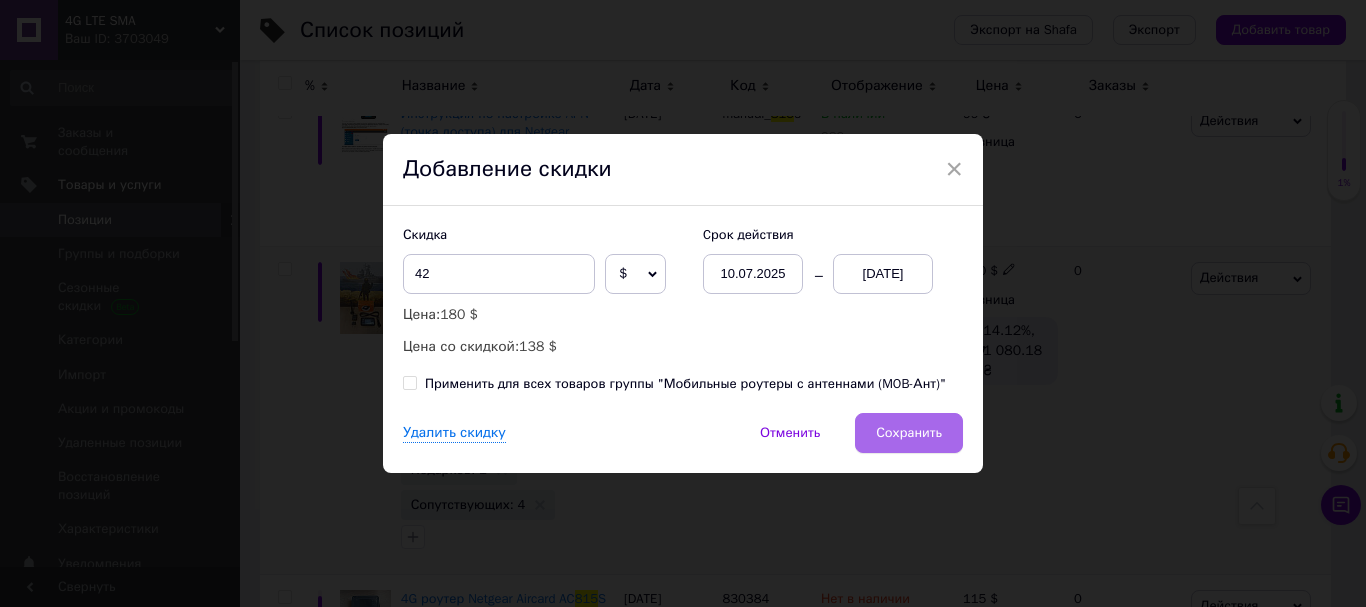 click on "Сохранить" at bounding box center [909, 433] 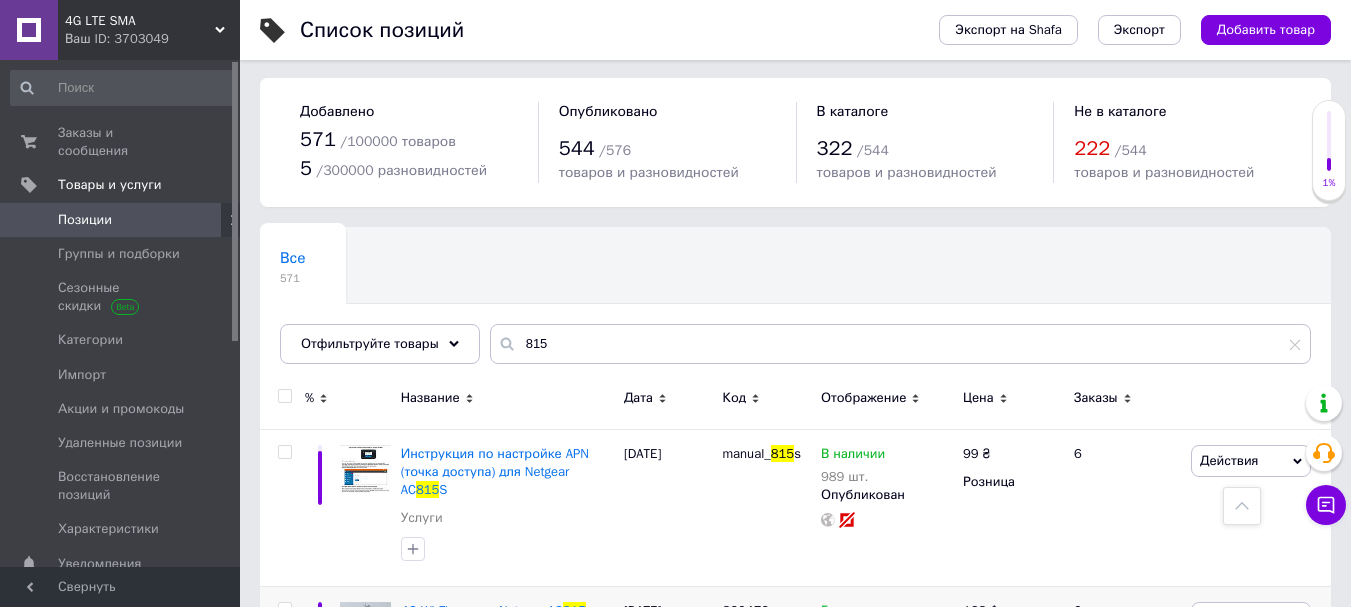 scroll, scrollTop: 0, scrollLeft: 0, axis: both 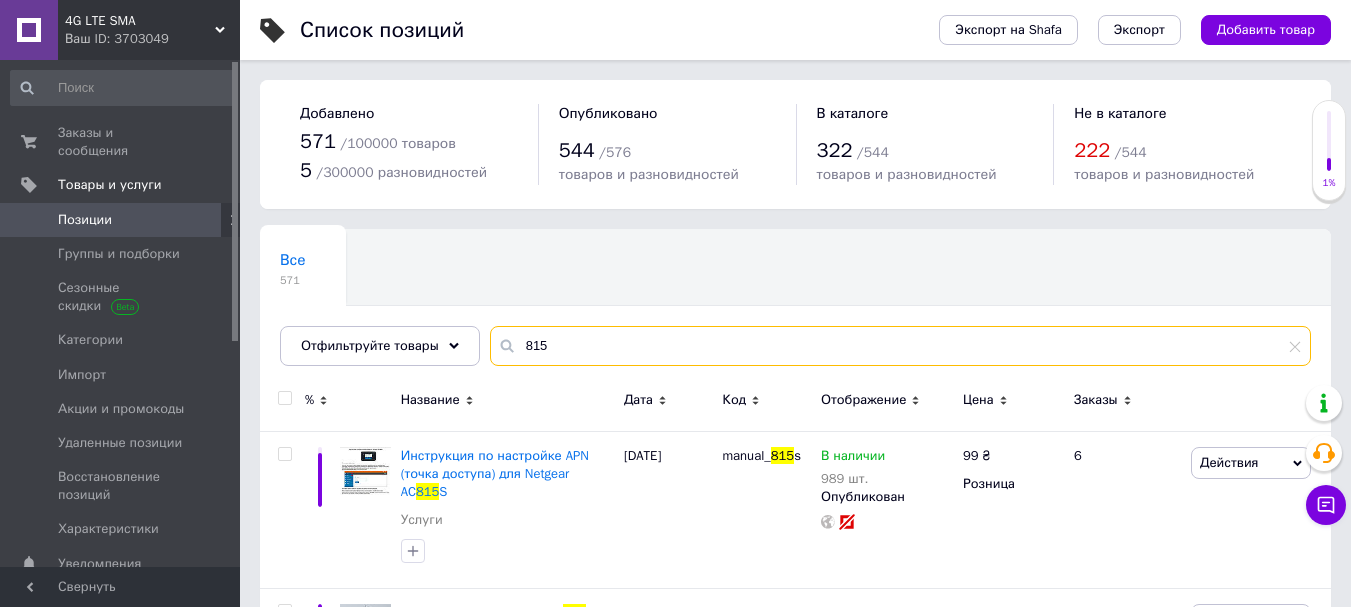 click on "815" at bounding box center (900, 346) 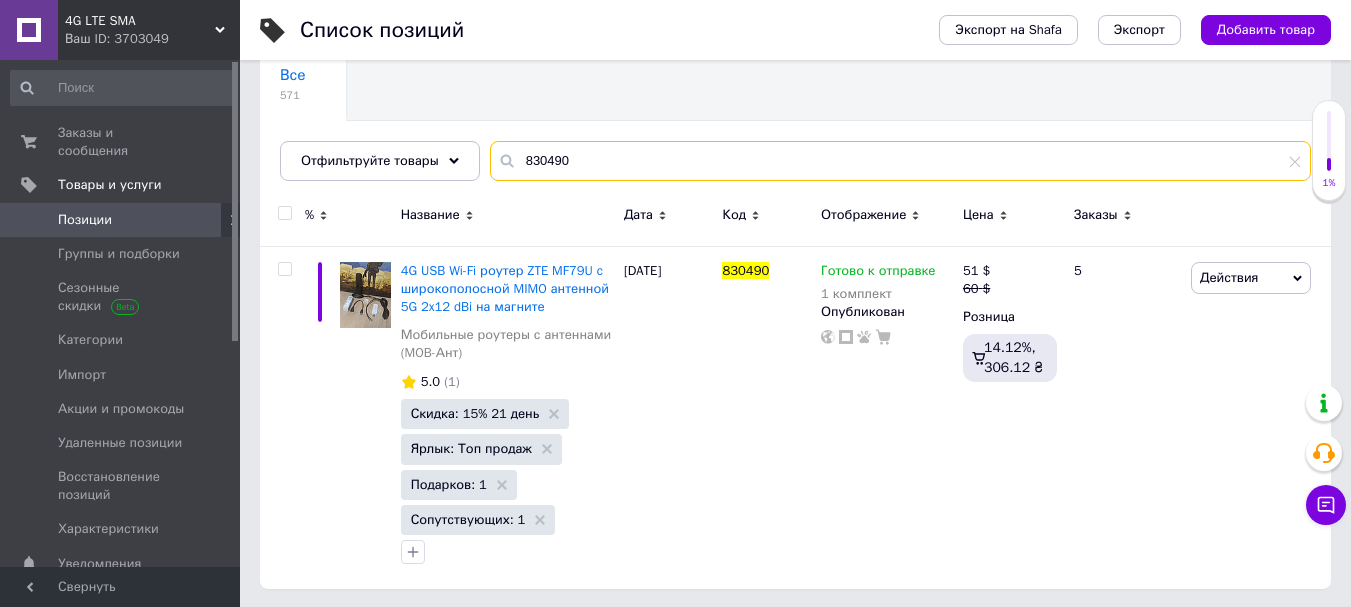 scroll, scrollTop: 187, scrollLeft: 0, axis: vertical 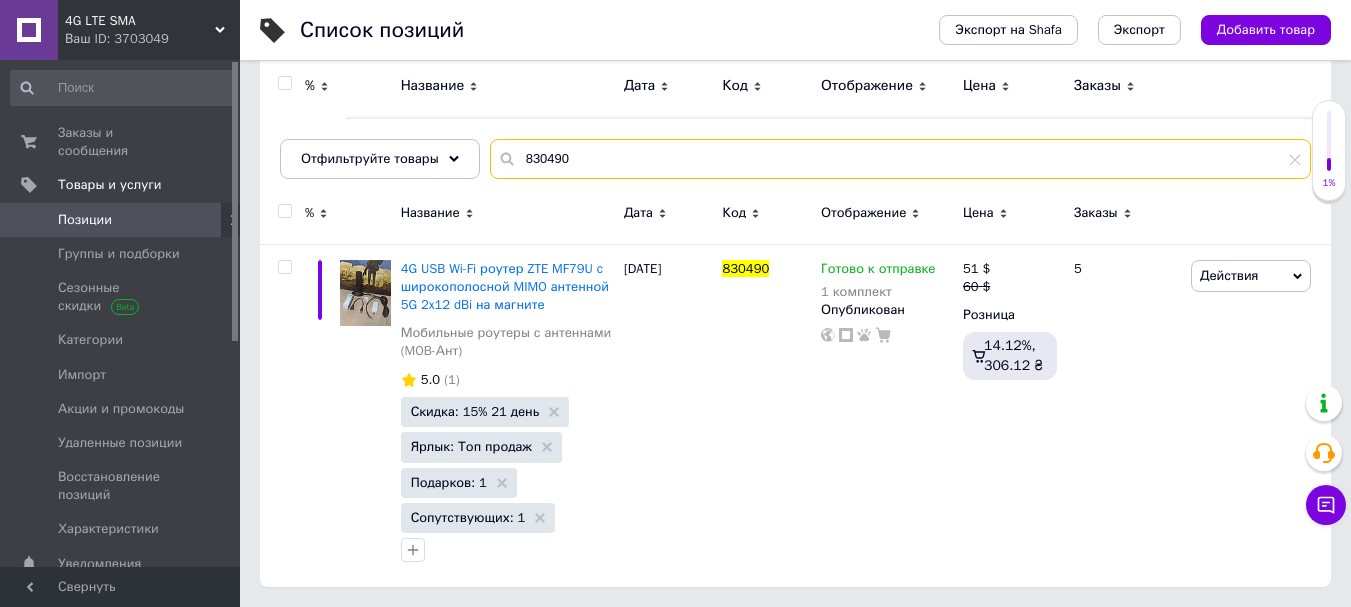 click on "830490" at bounding box center (900, 159) 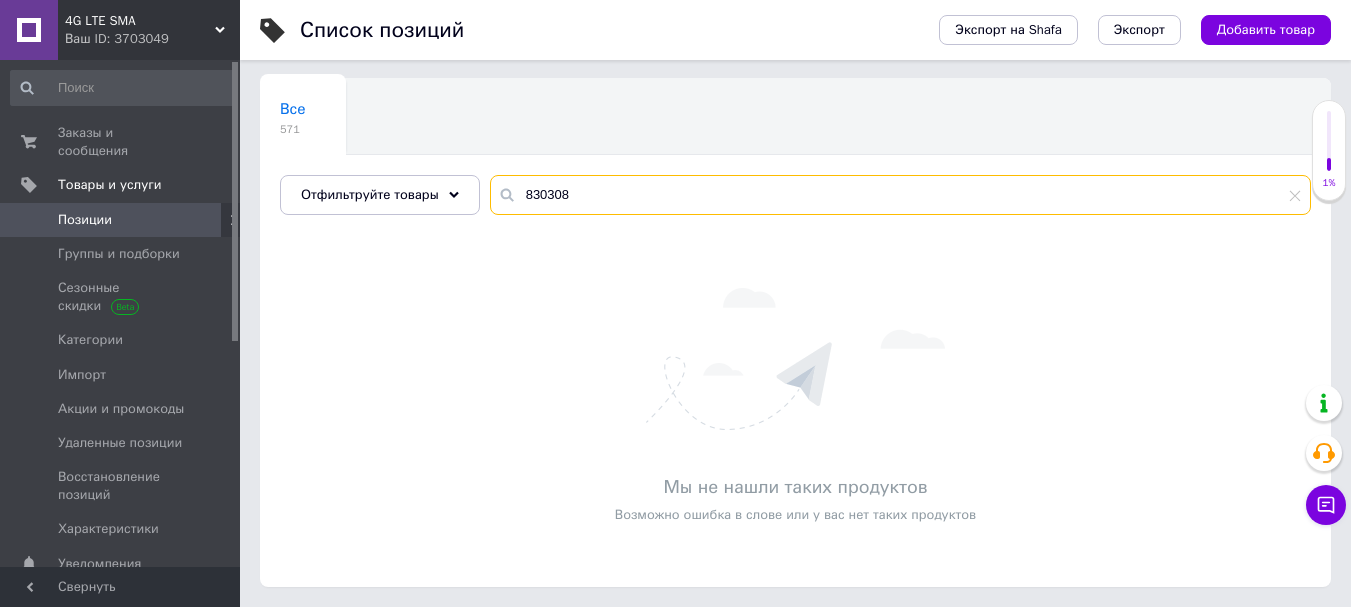 scroll, scrollTop: 151, scrollLeft: 0, axis: vertical 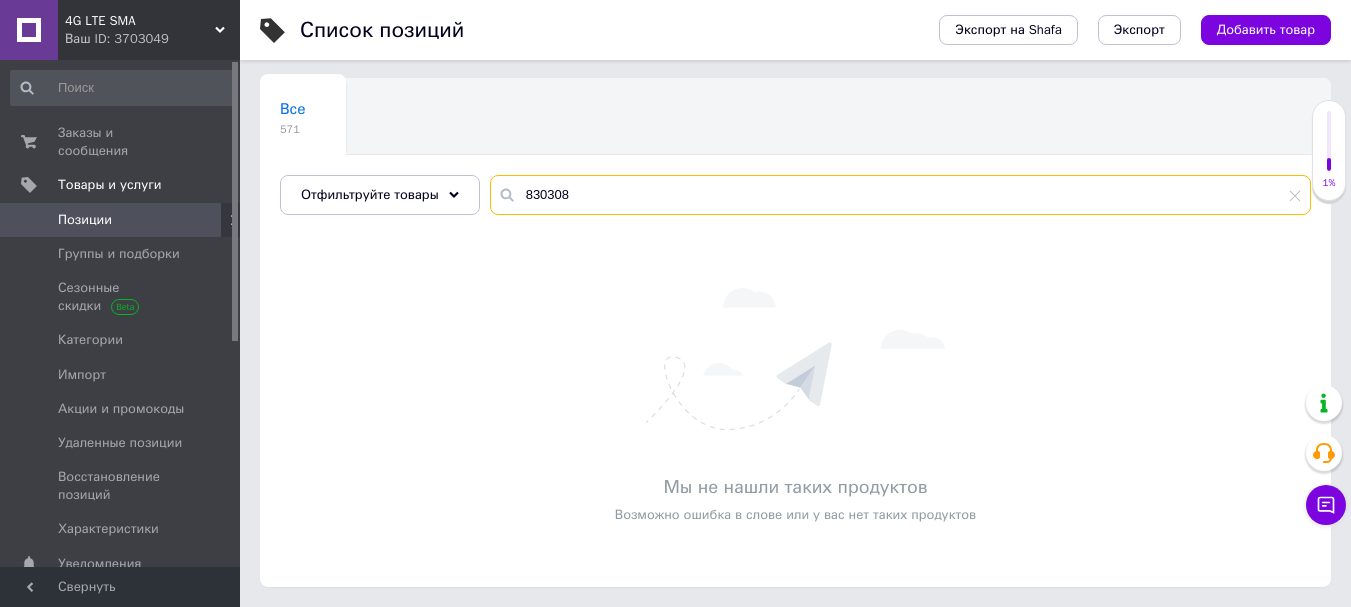 click on "830308" at bounding box center (900, 195) 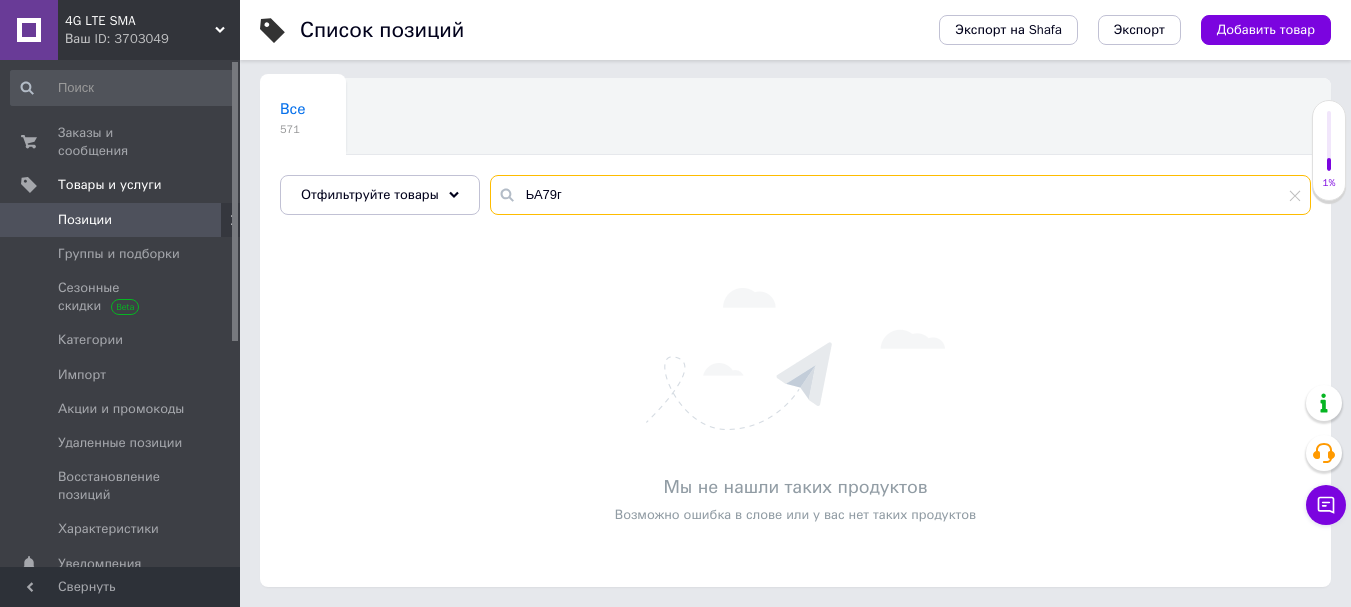 click on "ЬА79г" at bounding box center (900, 195) 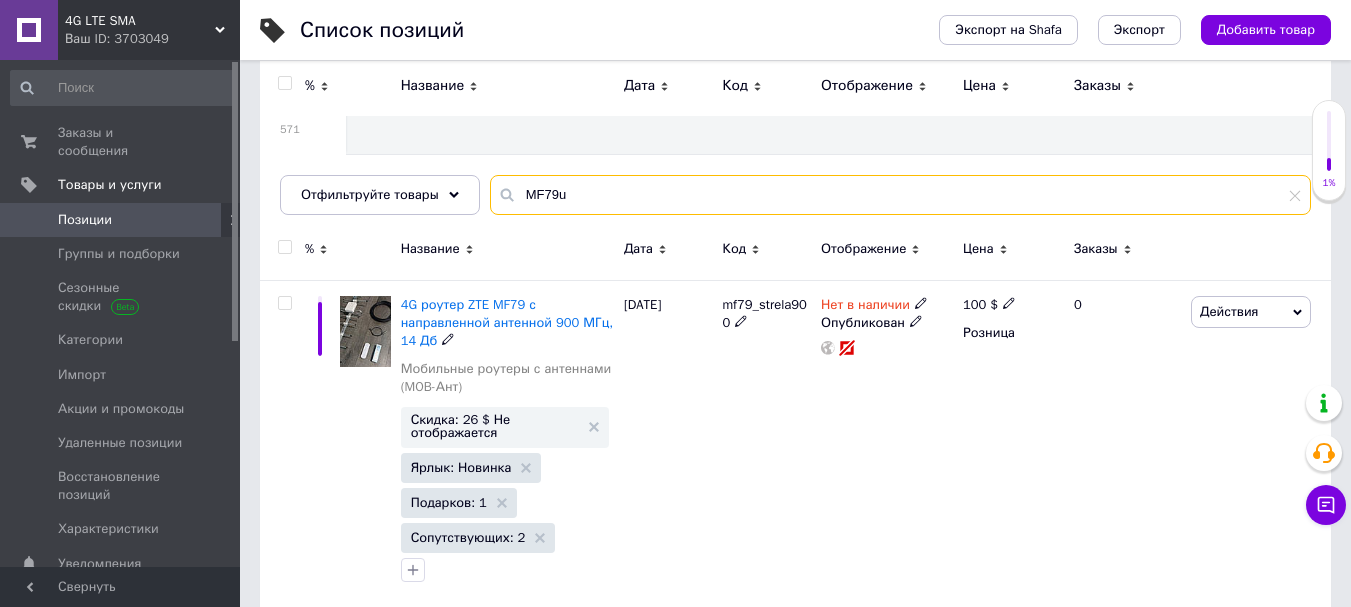 type on "MF79u" 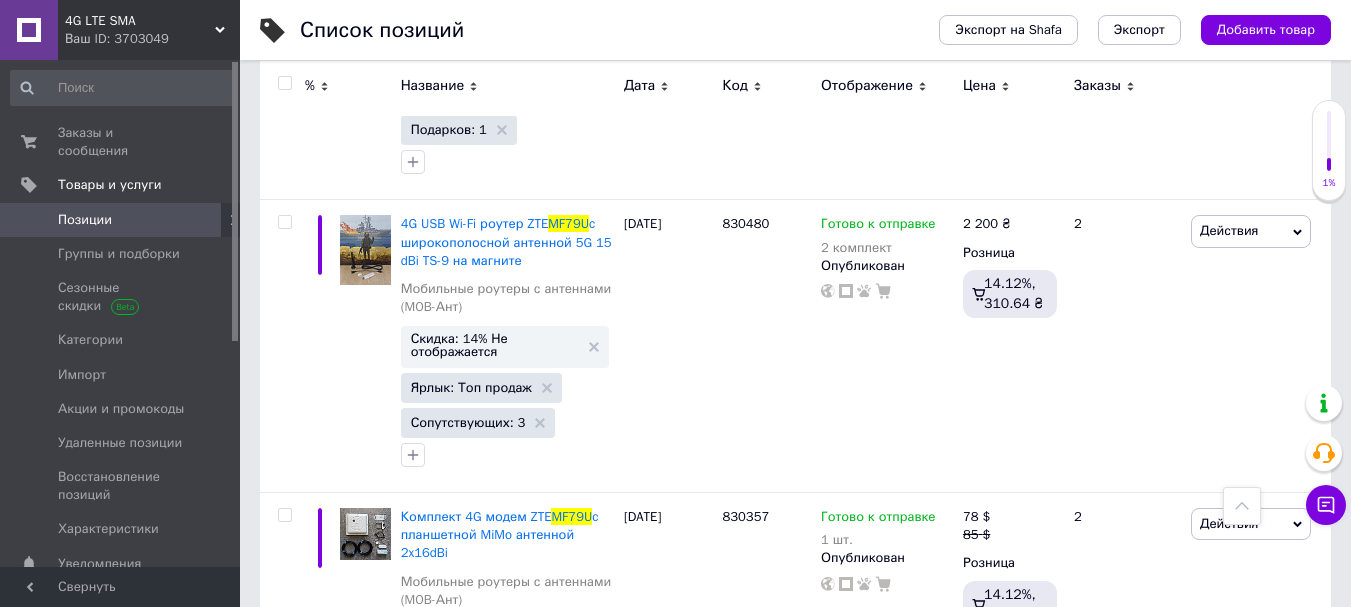 scroll, scrollTop: 1487, scrollLeft: 0, axis: vertical 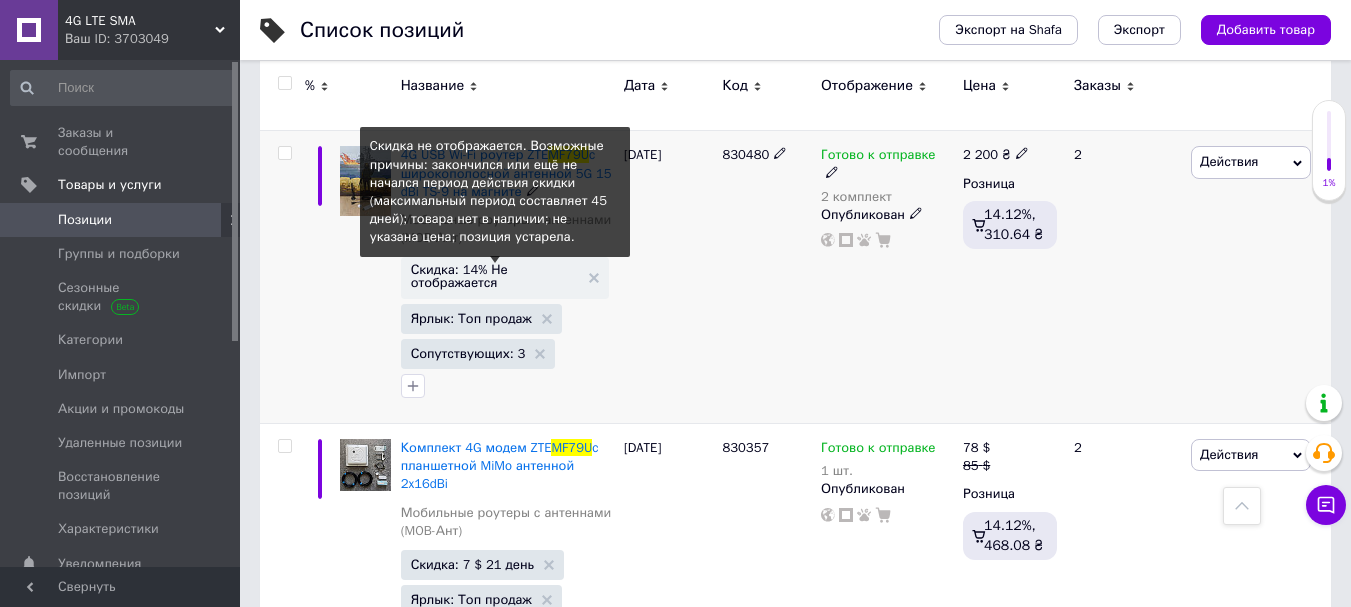 click on "Скидка: 14% Не отображается" at bounding box center [495, 276] 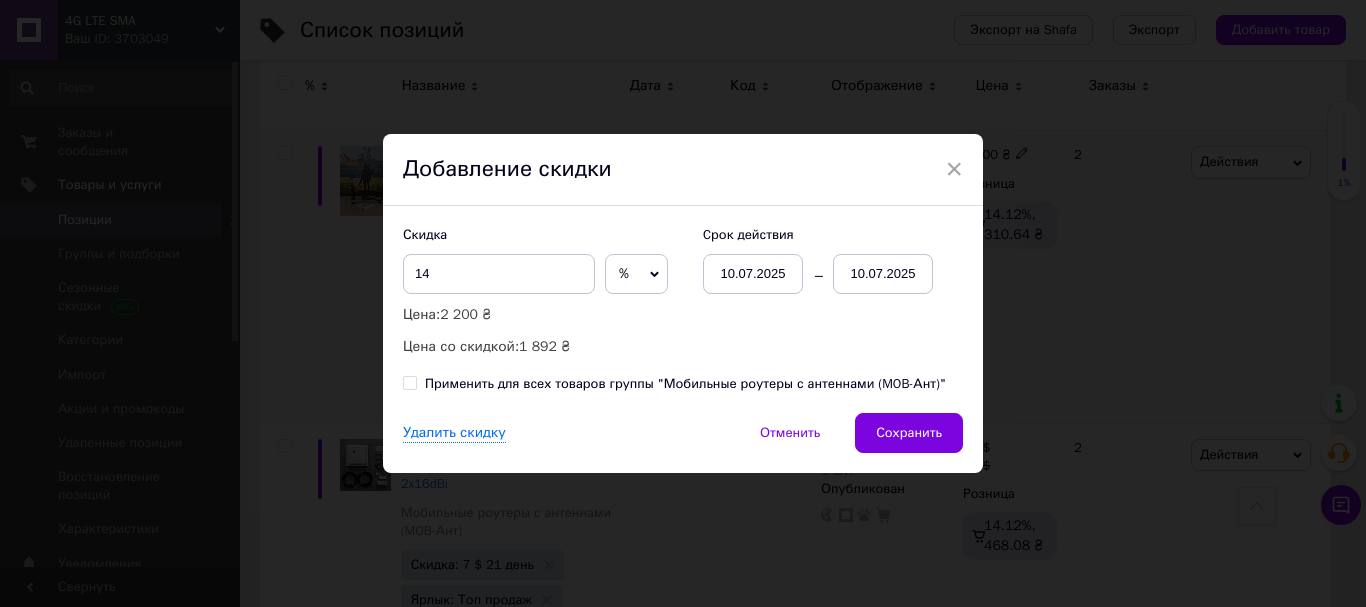 click on "10.07.2025" at bounding box center (883, 274) 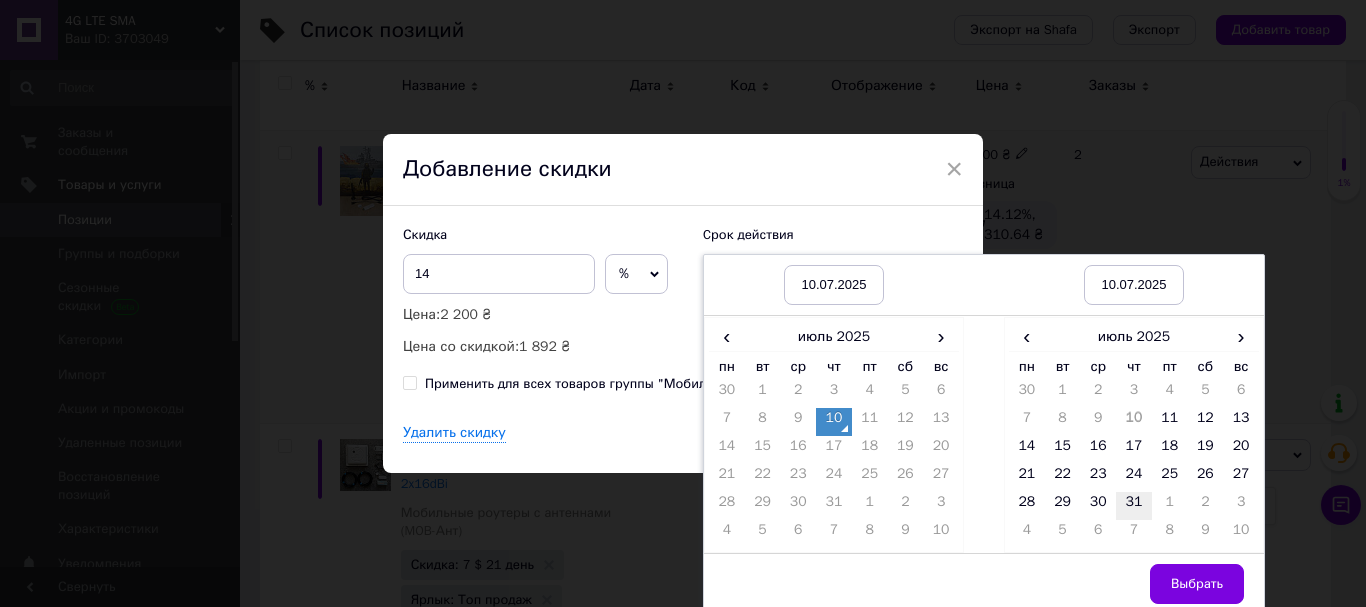 click on "31" at bounding box center [1134, 506] 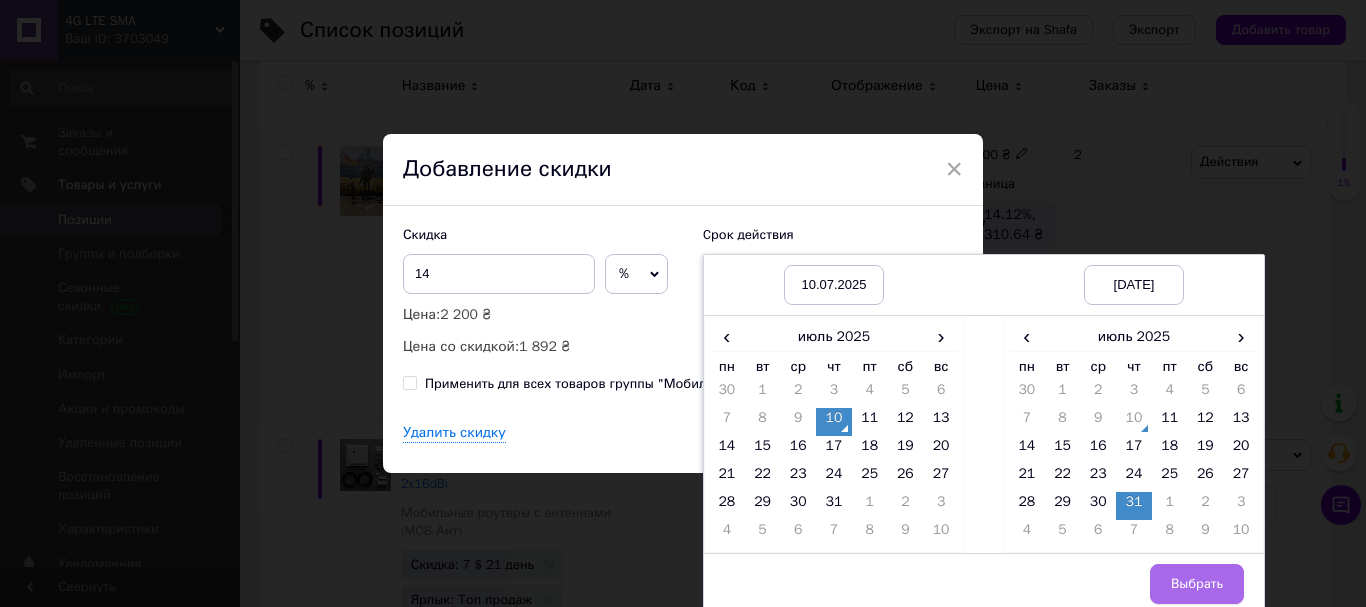 click on "Выбрать" at bounding box center (1197, 584) 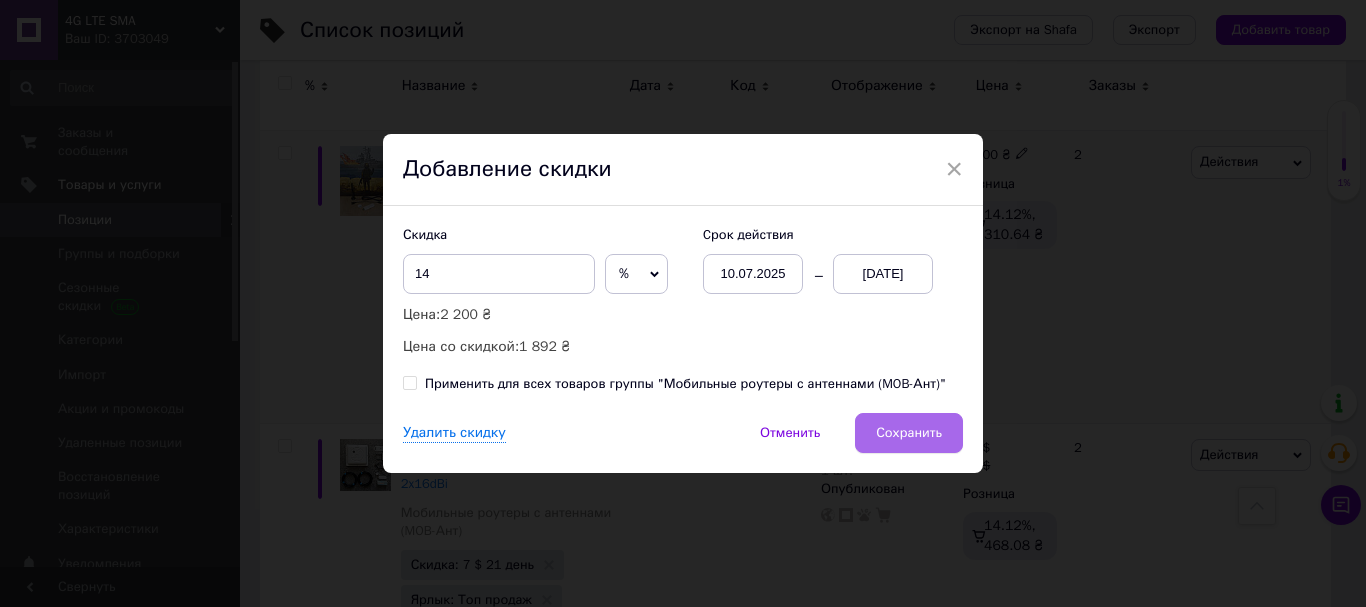 click on "Сохранить" at bounding box center (909, 433) 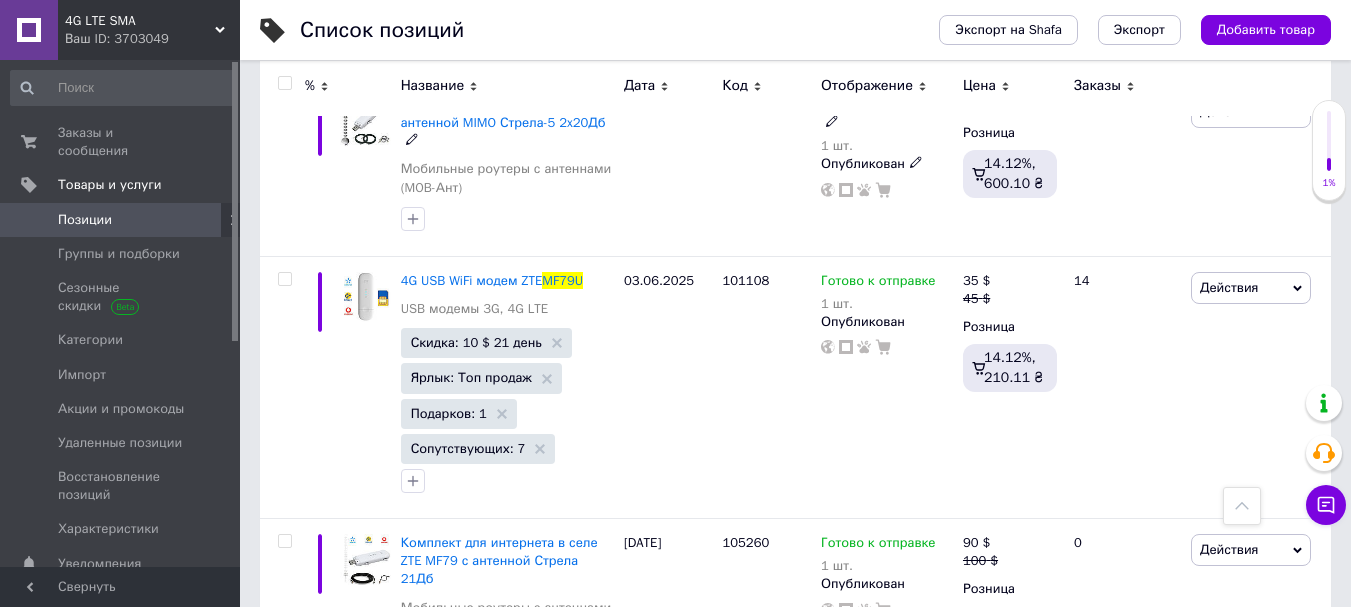 scroll, scrollTop: 3087, scrollLeft: 0, axis: vertical 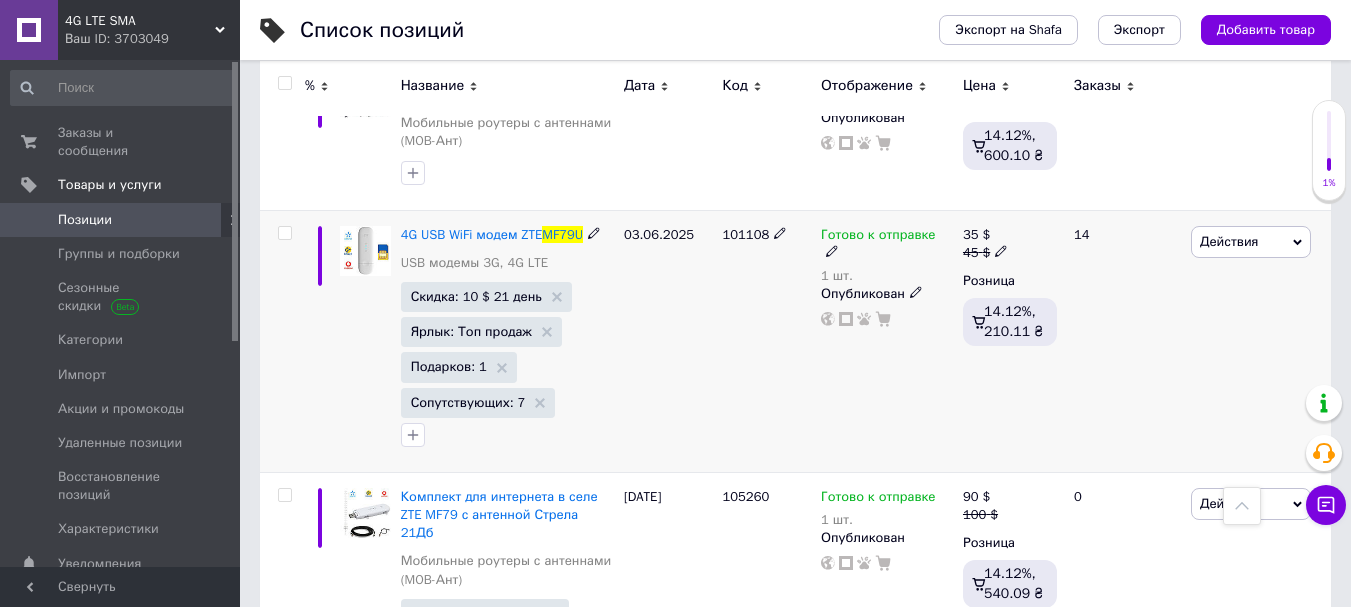 click on "101108" at bounding box center (745, 234) 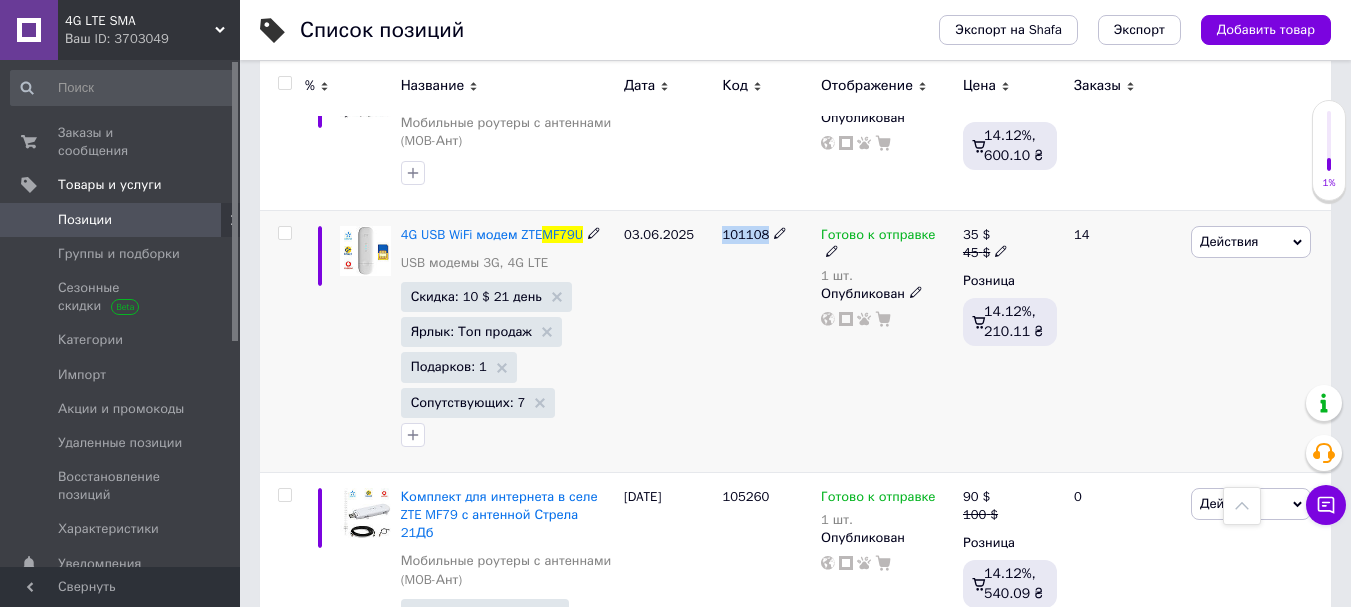 click on "101108" at bounding box center (745, 234) 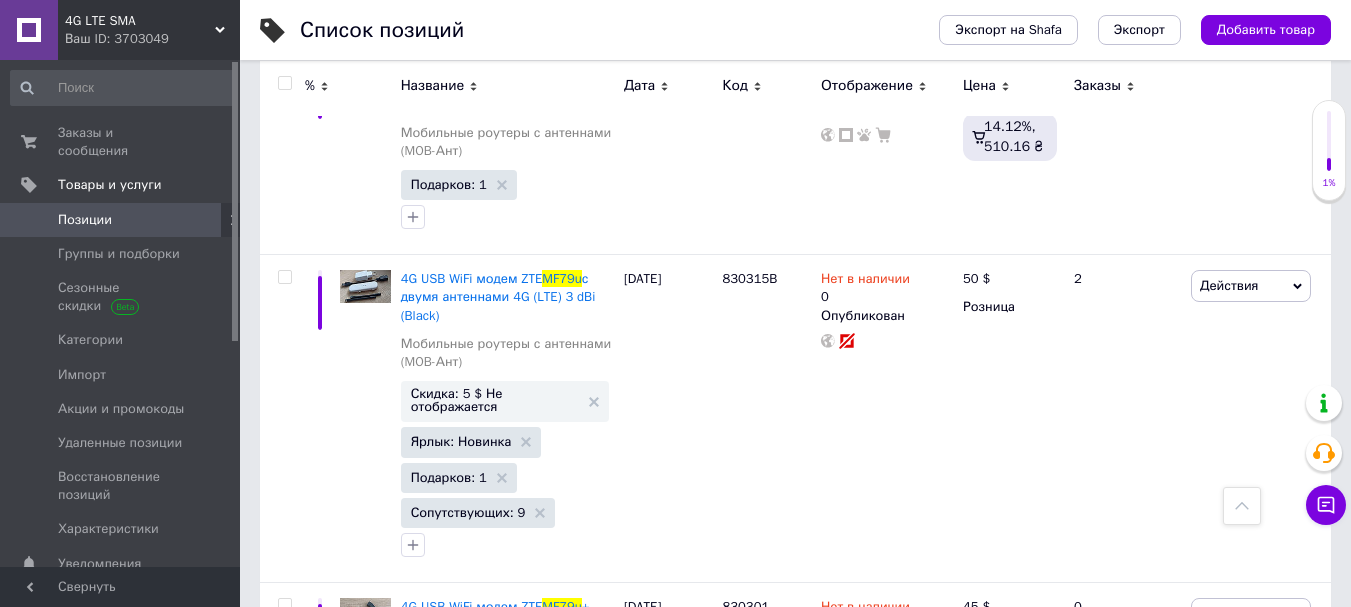 scroll, scrollTop: 3887, scrollLeft: 0, axis: vertical 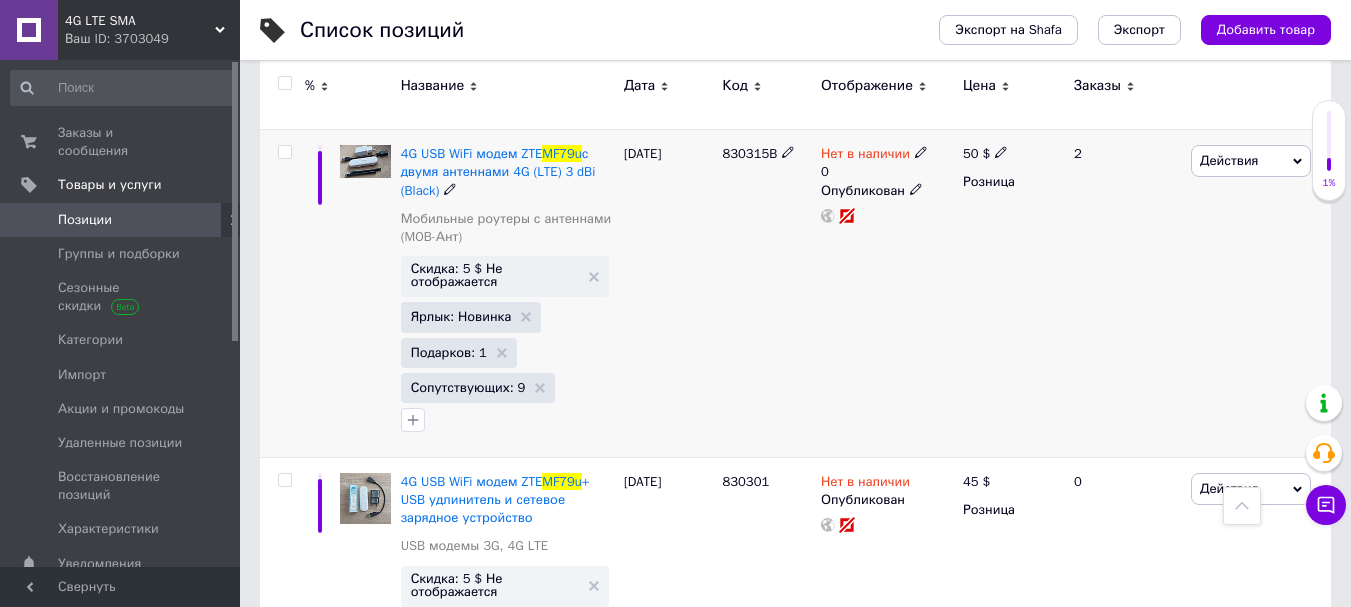 click on "830315B" at bounding box center [749, 153] 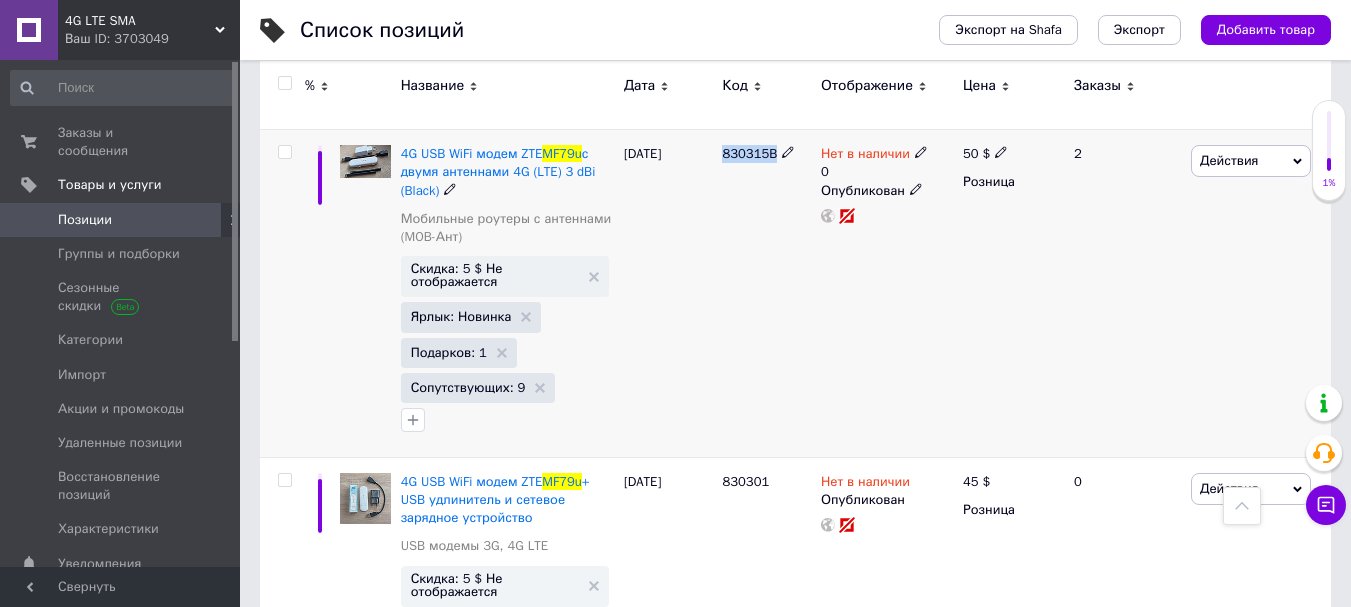 click on "830315B" at bounding box center [749, 153] 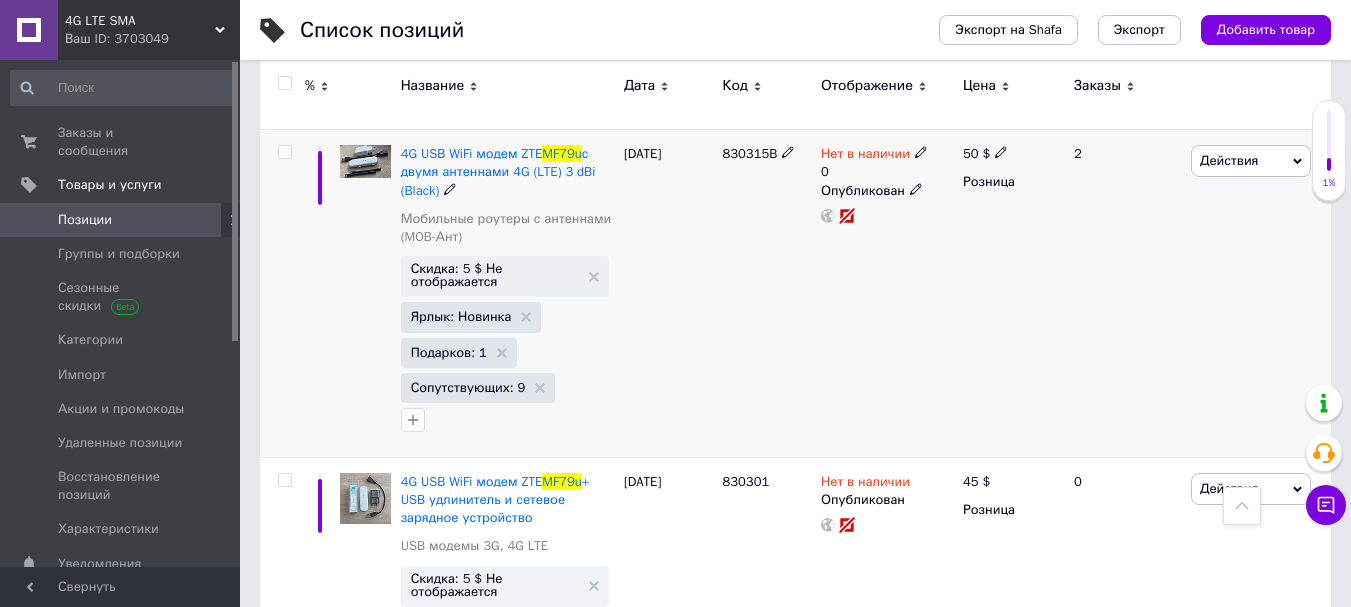 click 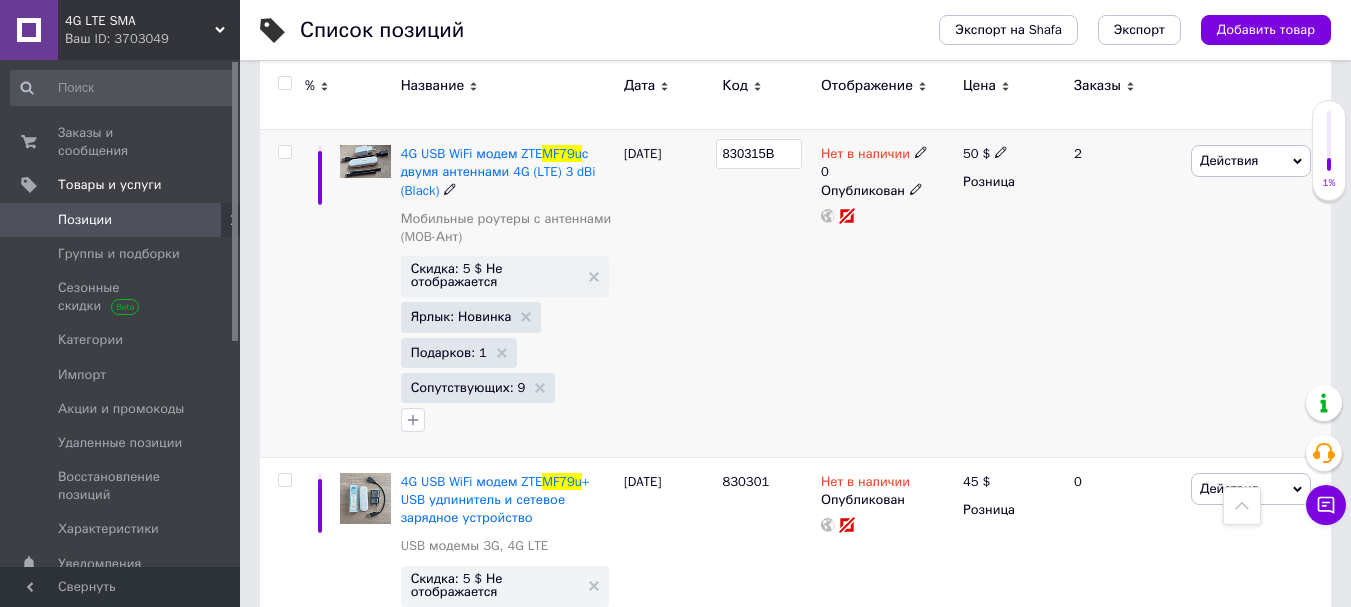 click on "830315B" at bounding box center [759, 154] 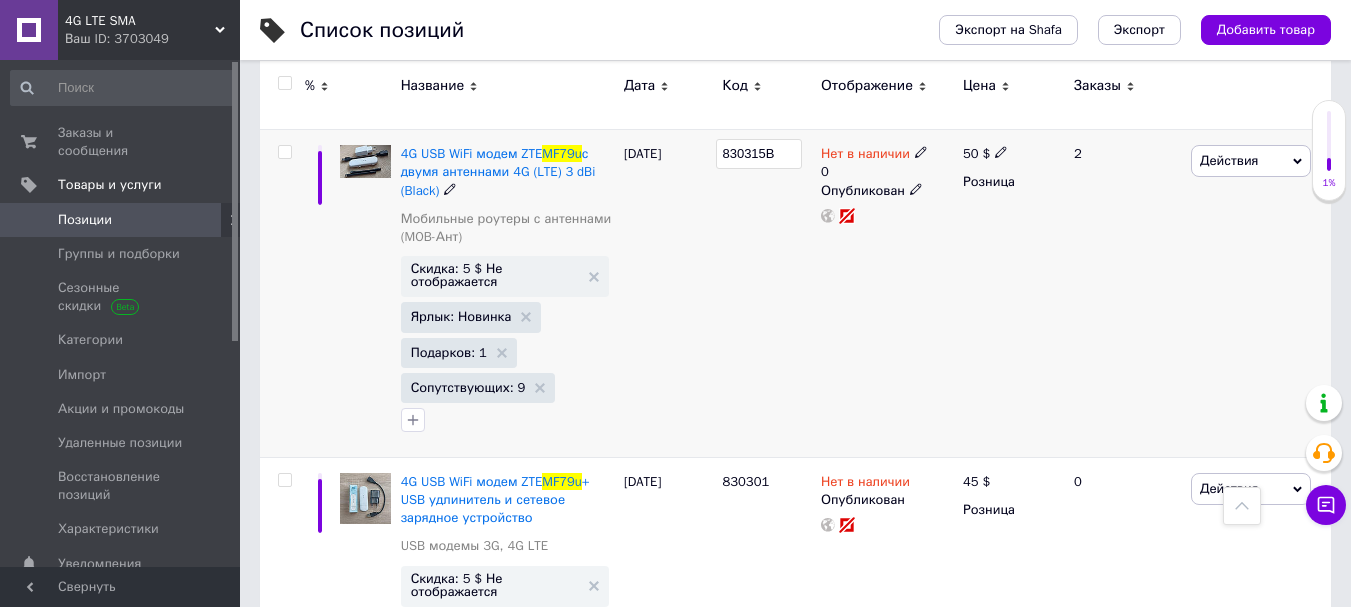 type on "830315" 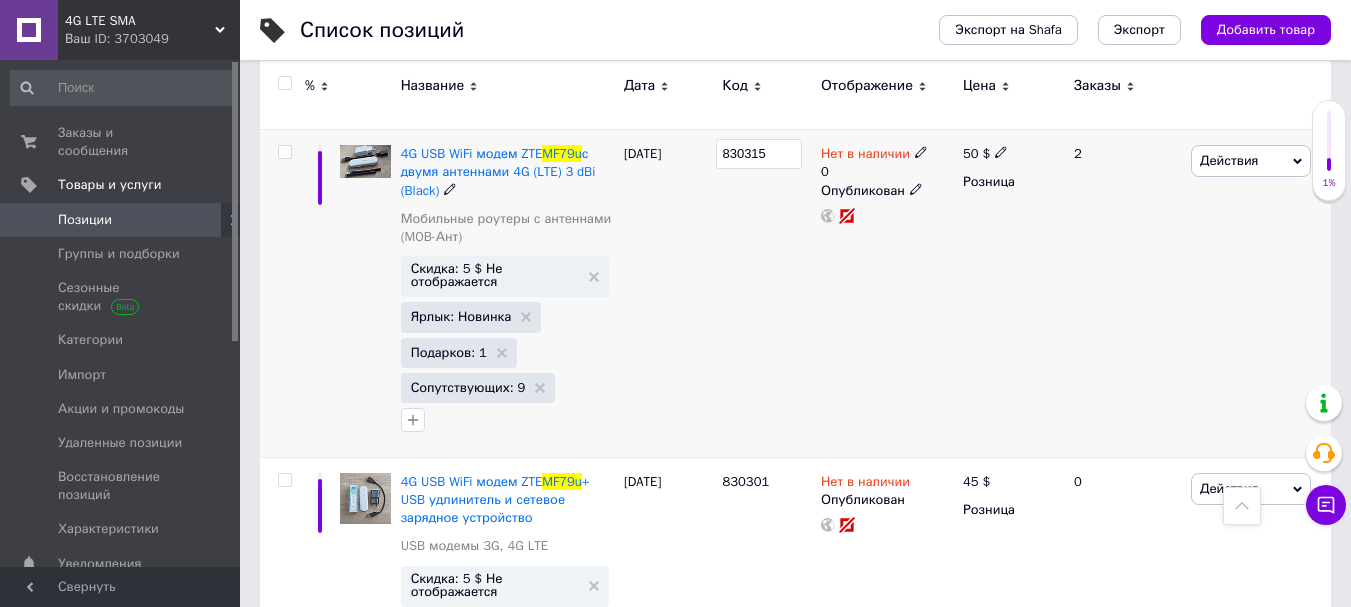 click on "830315" at bounding box center (766, 294) 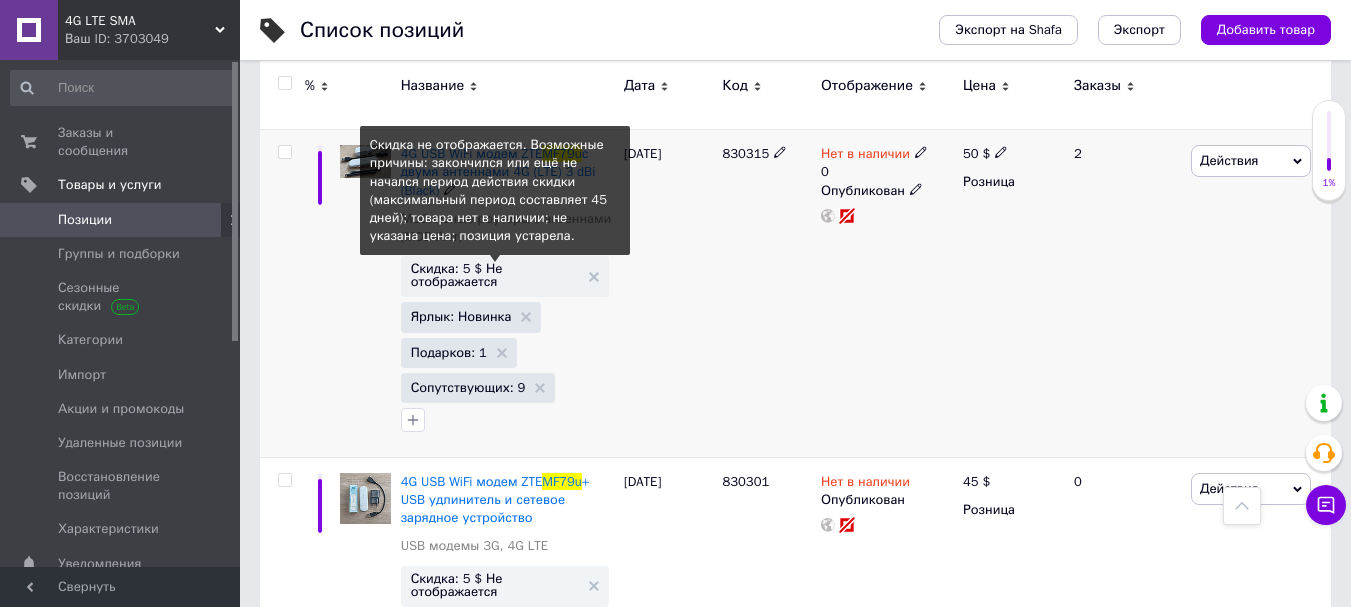 click on "Скидка: 5 $ Не отображается" at bounding box center [495, 275] 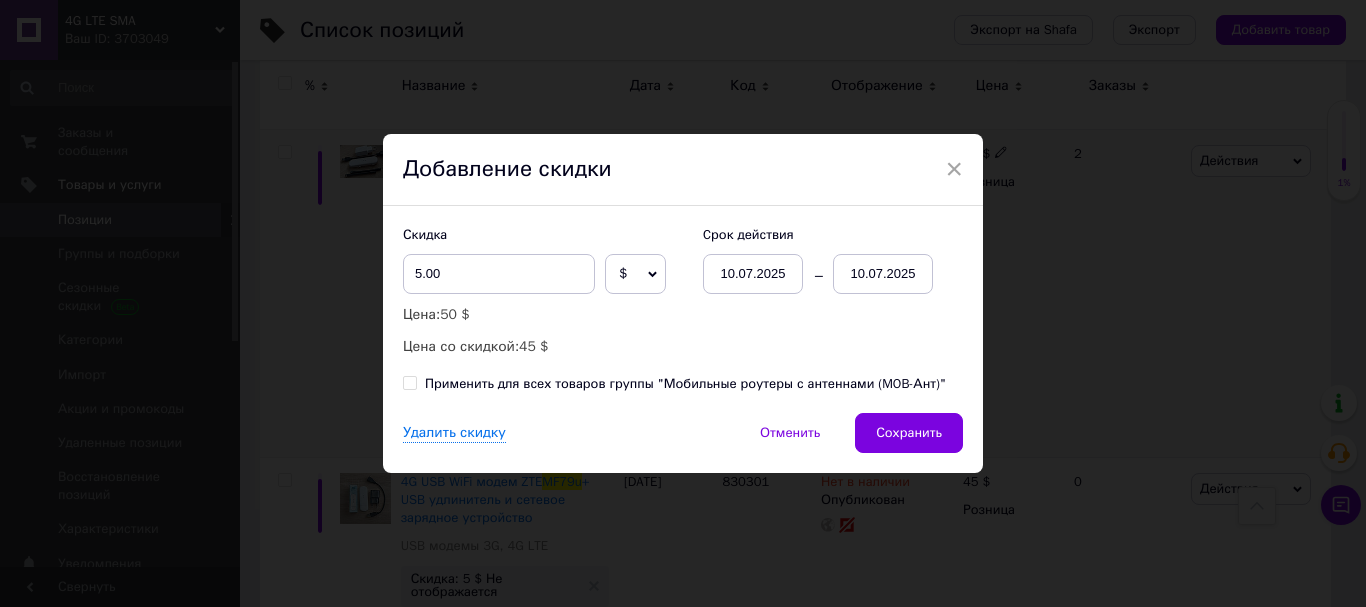 click on "10.07.2025" at bounding box center [883, 274] 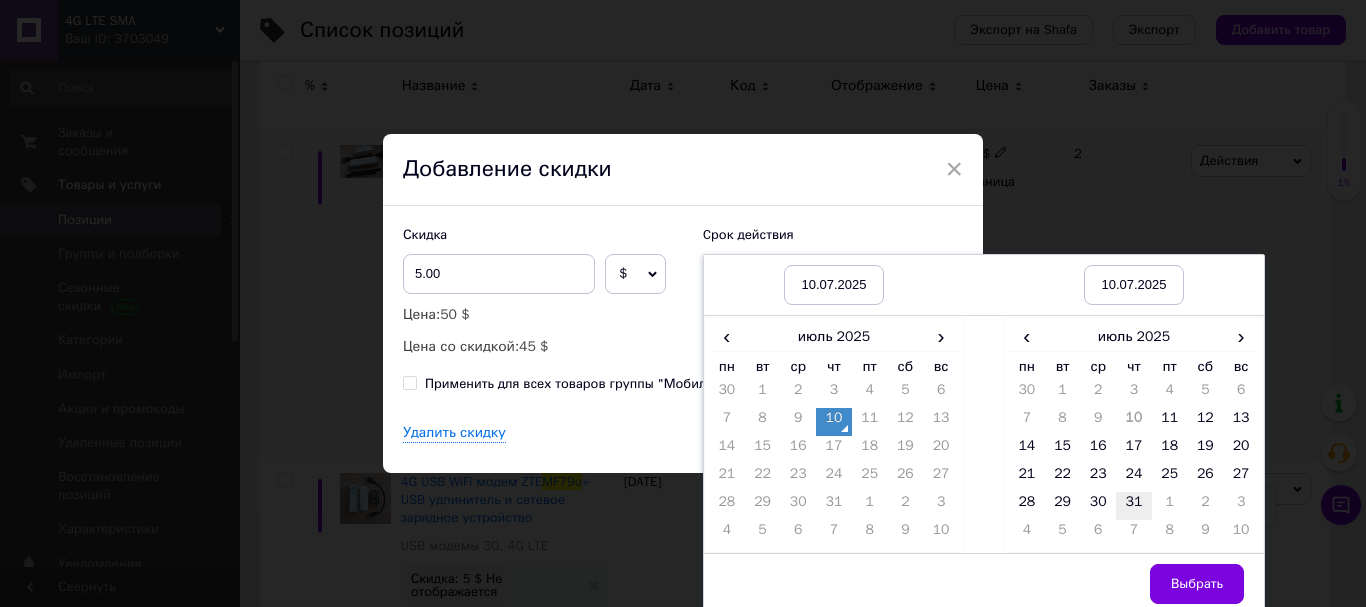 click on "31" at bounding box center [1134, 506] 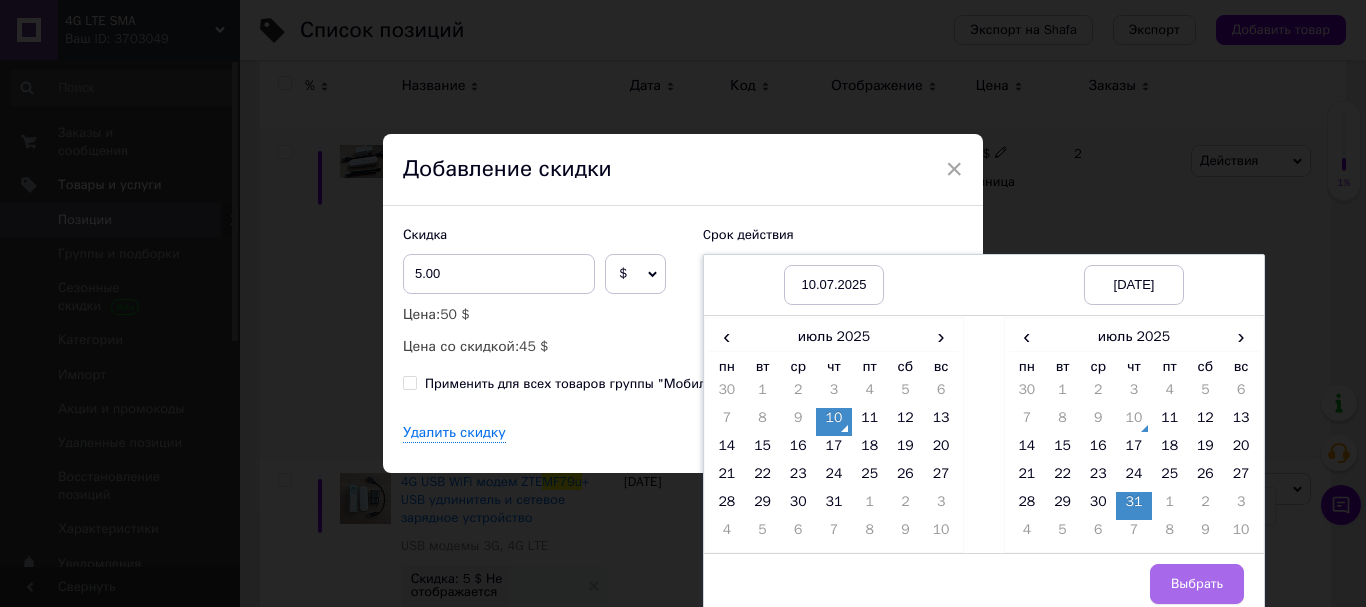 click on "Выбрать" at bounding box center (1197, 584) 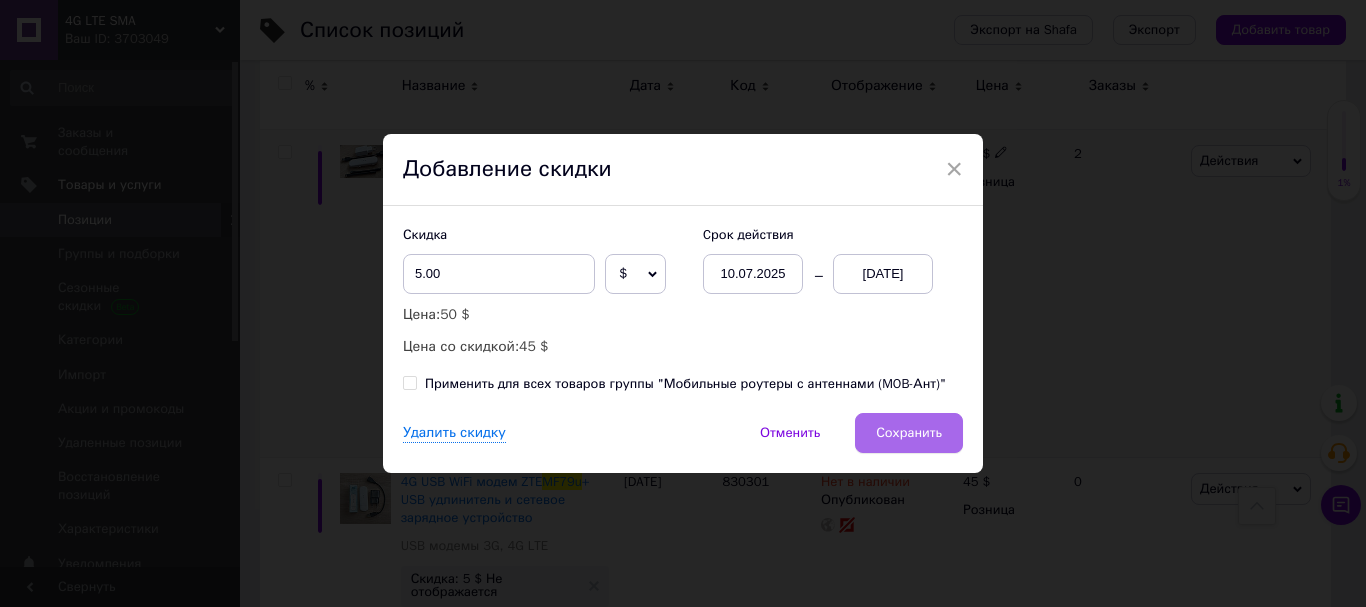 click on "Сохранить" at bounding box center (909, 433) 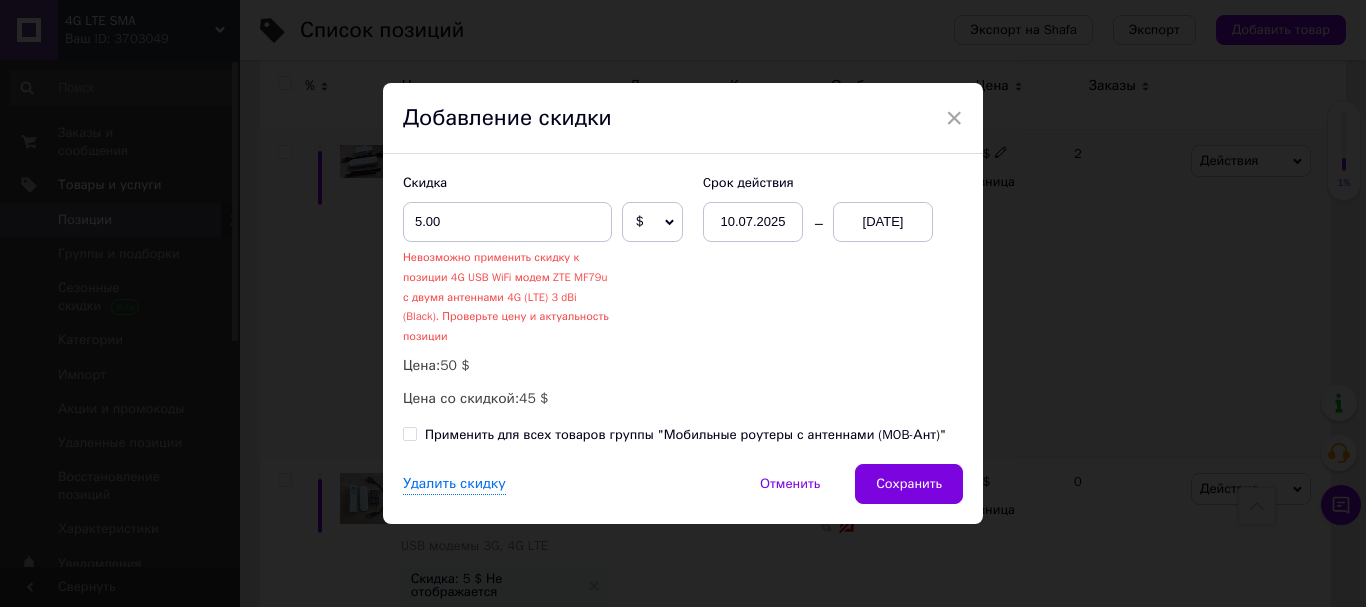 click on "Добавление скидки" at bounding box center [683, 119] 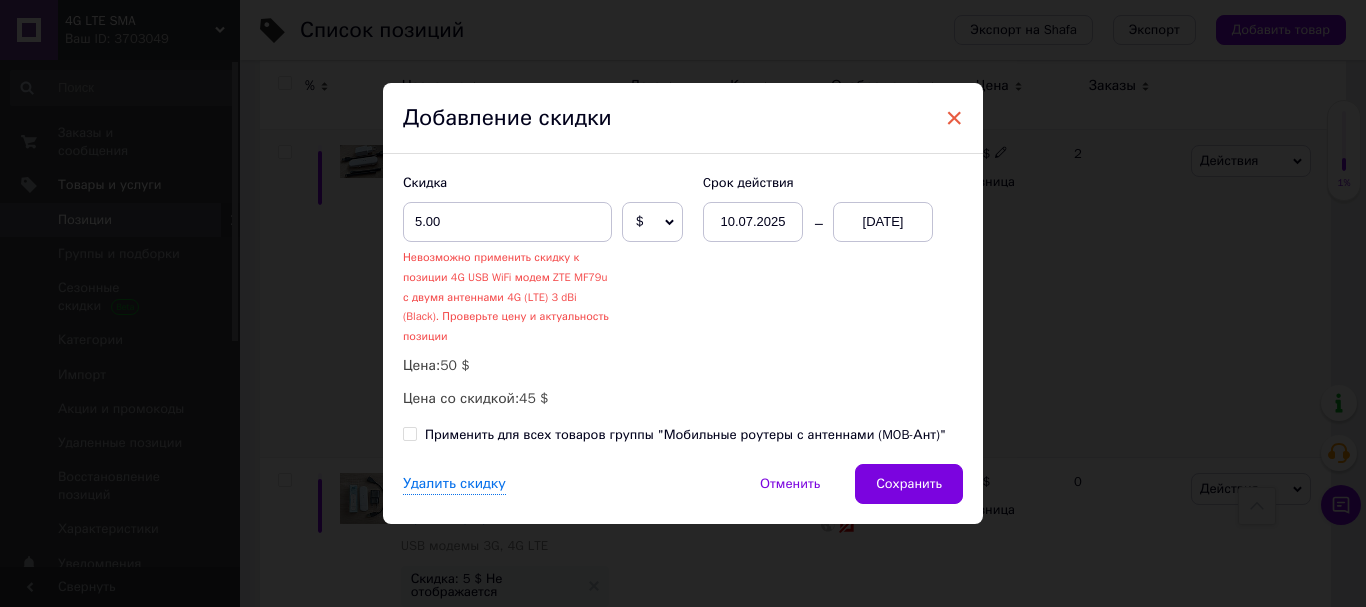 click on "×" at bounding box center [954, 118] 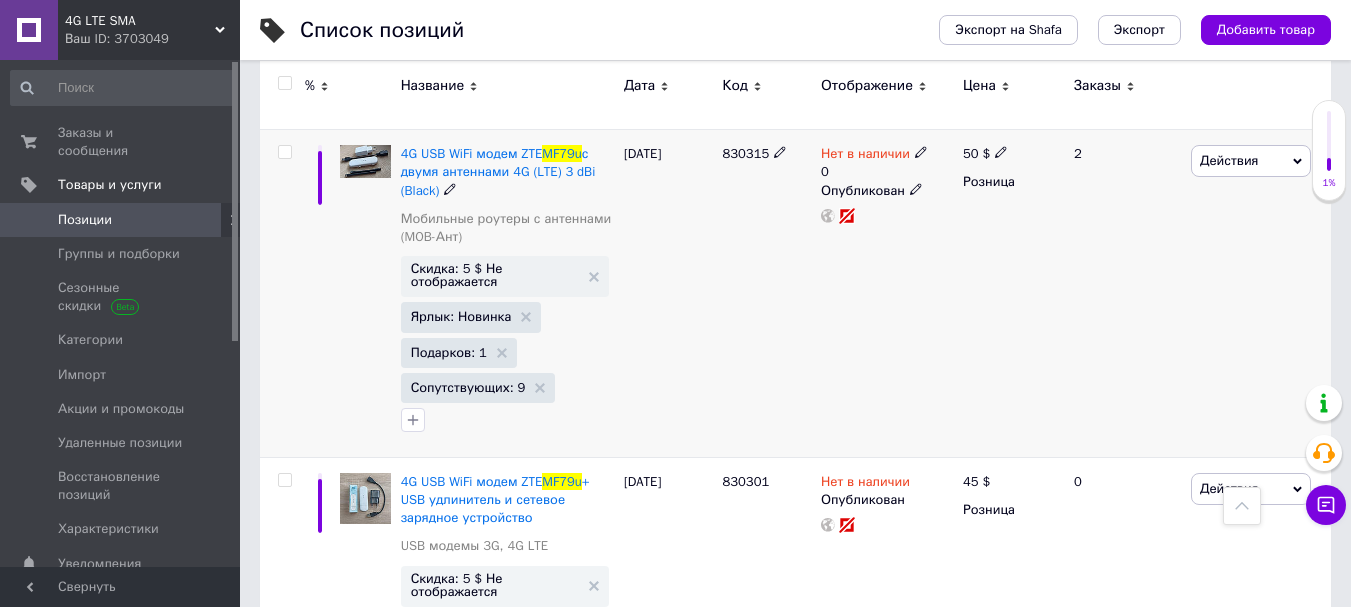 click 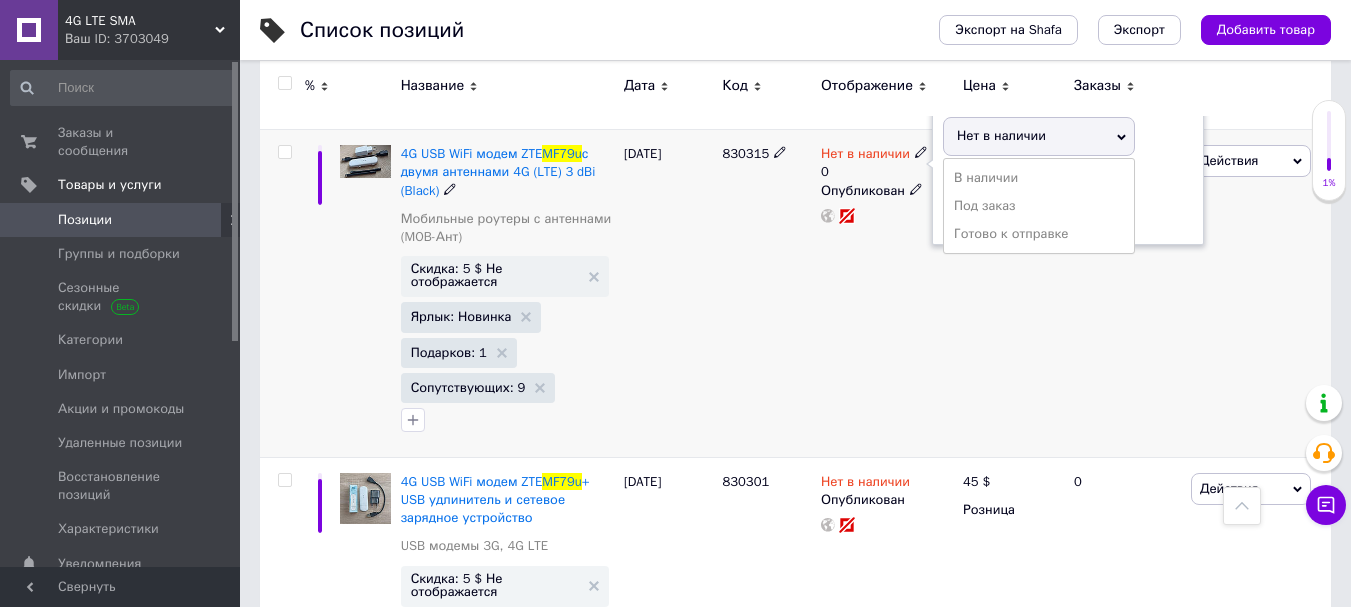 click on "Нет в наличии 0 Наличие Нет в наличии В наличии Под заказ Готово к отправке Остатки 0 шт. Опубликован" at bounding box center (887, 294) 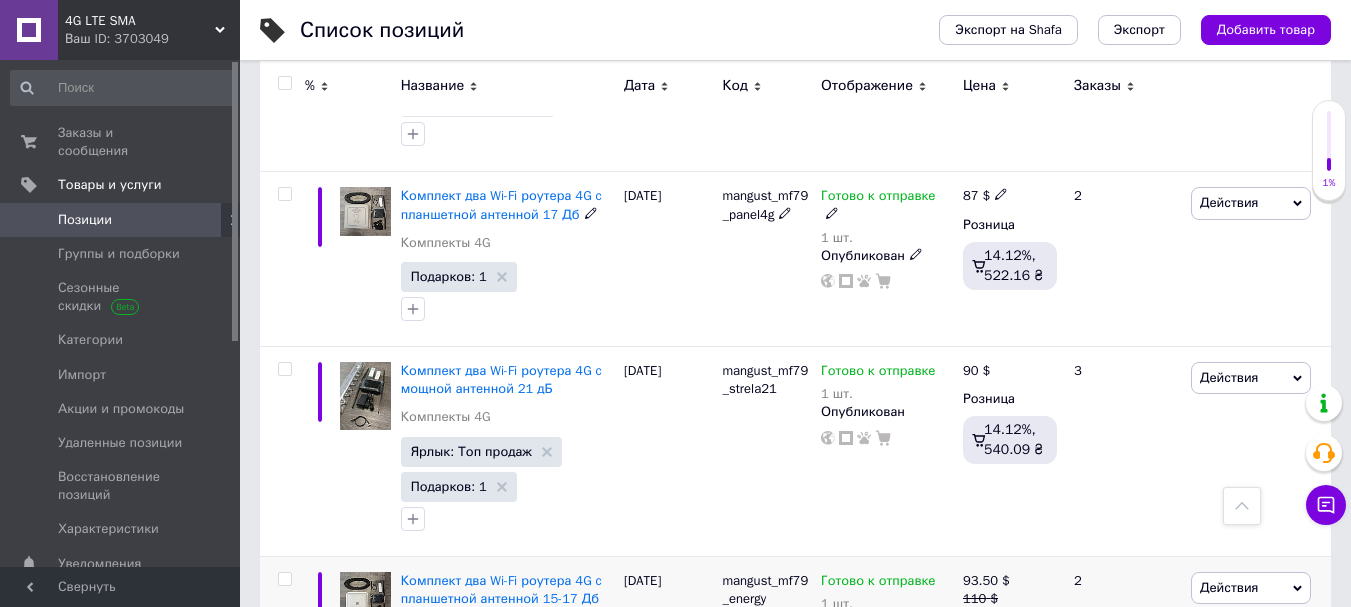 scroll, scrollTop: 0, scrollLeft: 0, axis: both 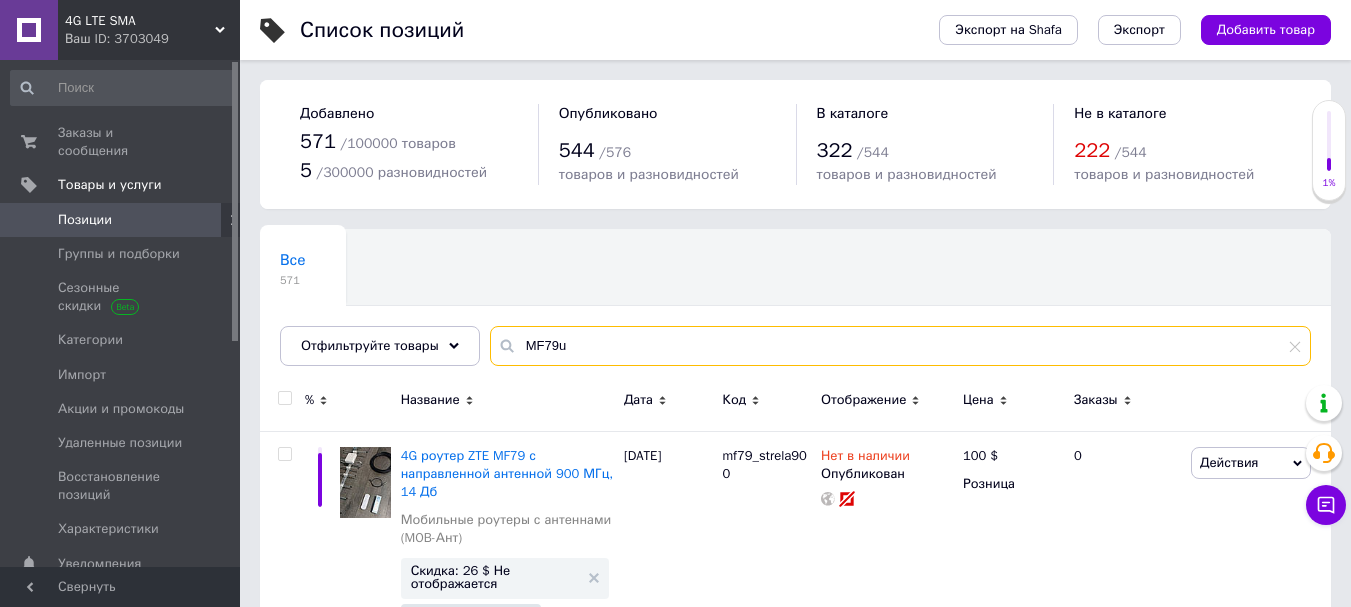 click on "MF79u" at bounding box center (900, 346) 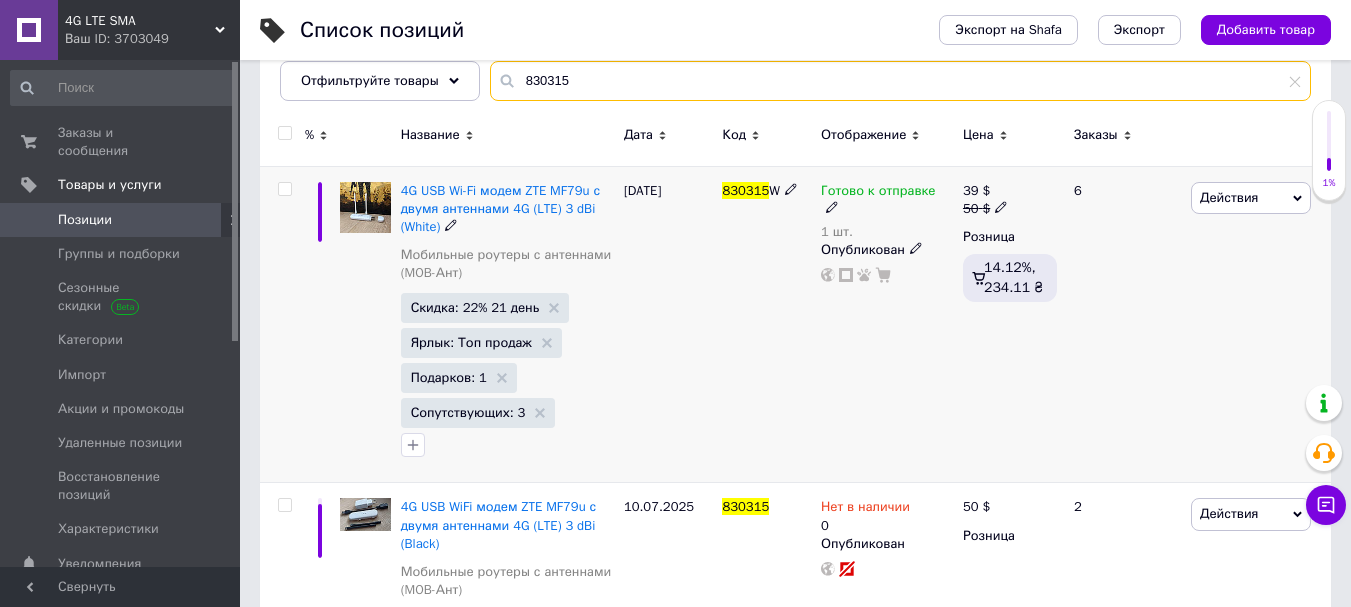 scroll, scrollTop: 288, scrollLeft: 0, axis: vertical 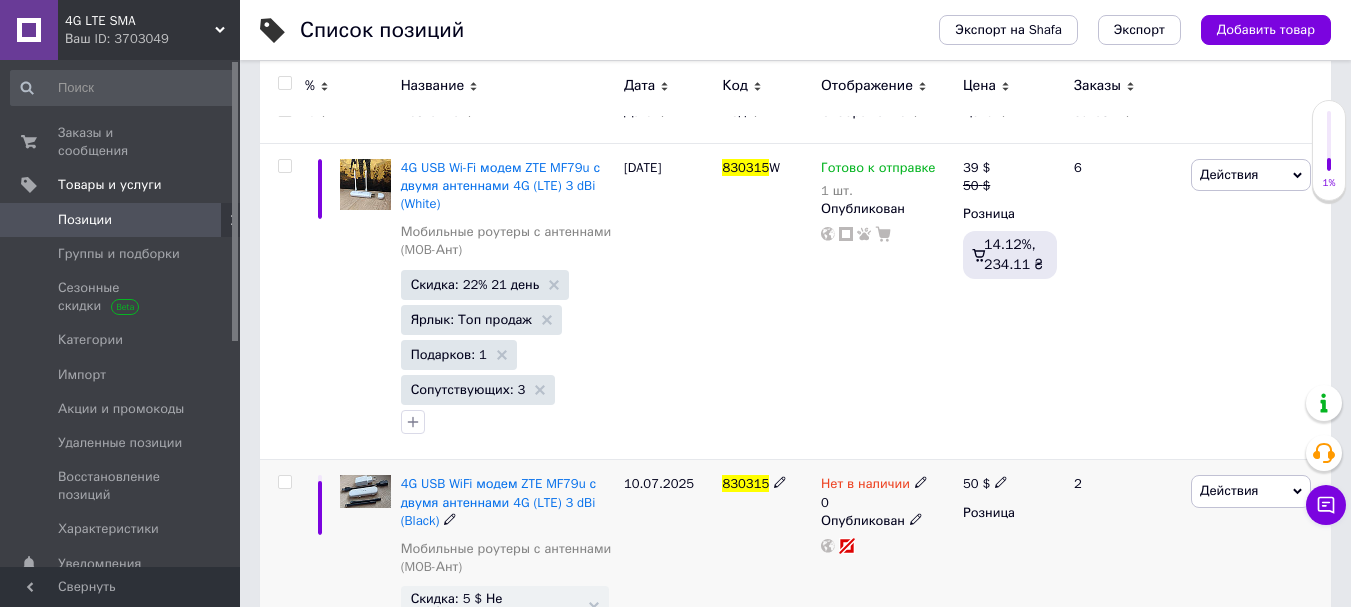 type on "830315" 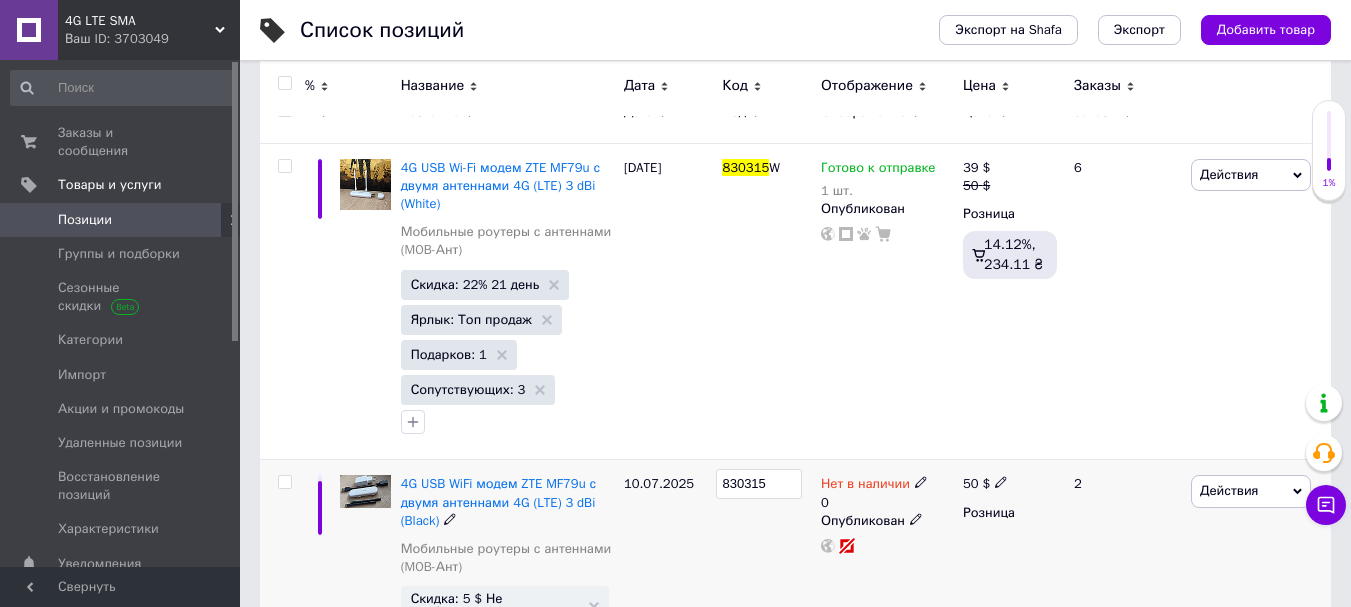 type on "830315B" 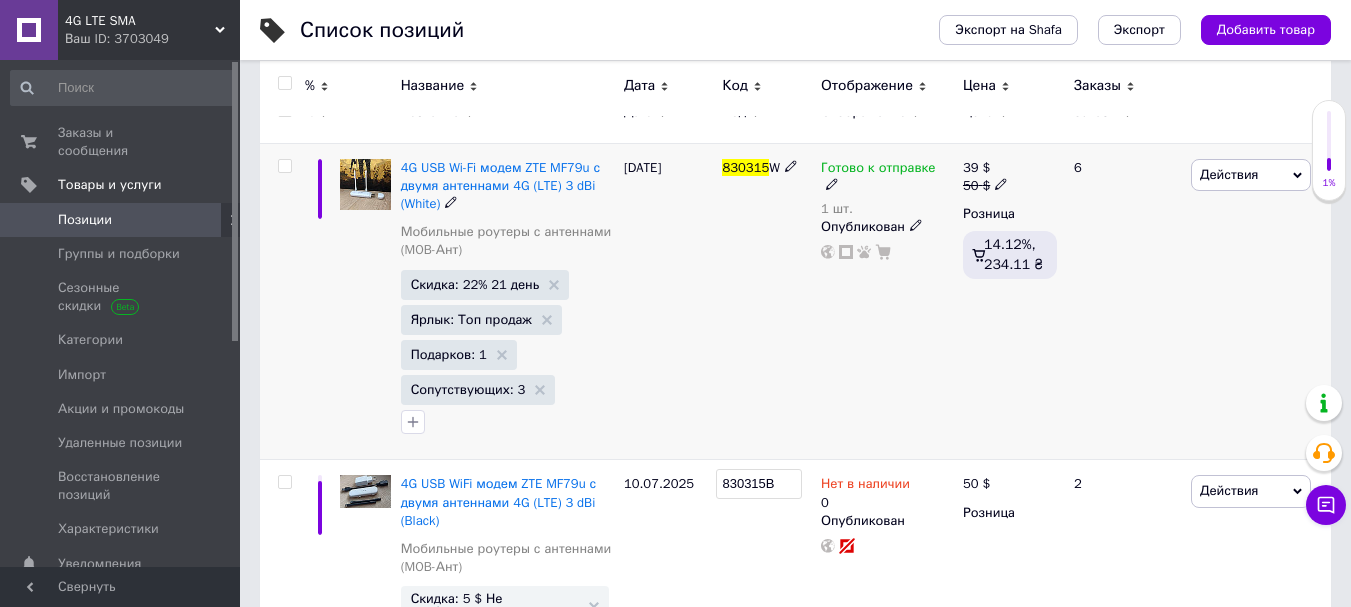 click on "830315 W" at bounding box center (766, 301) 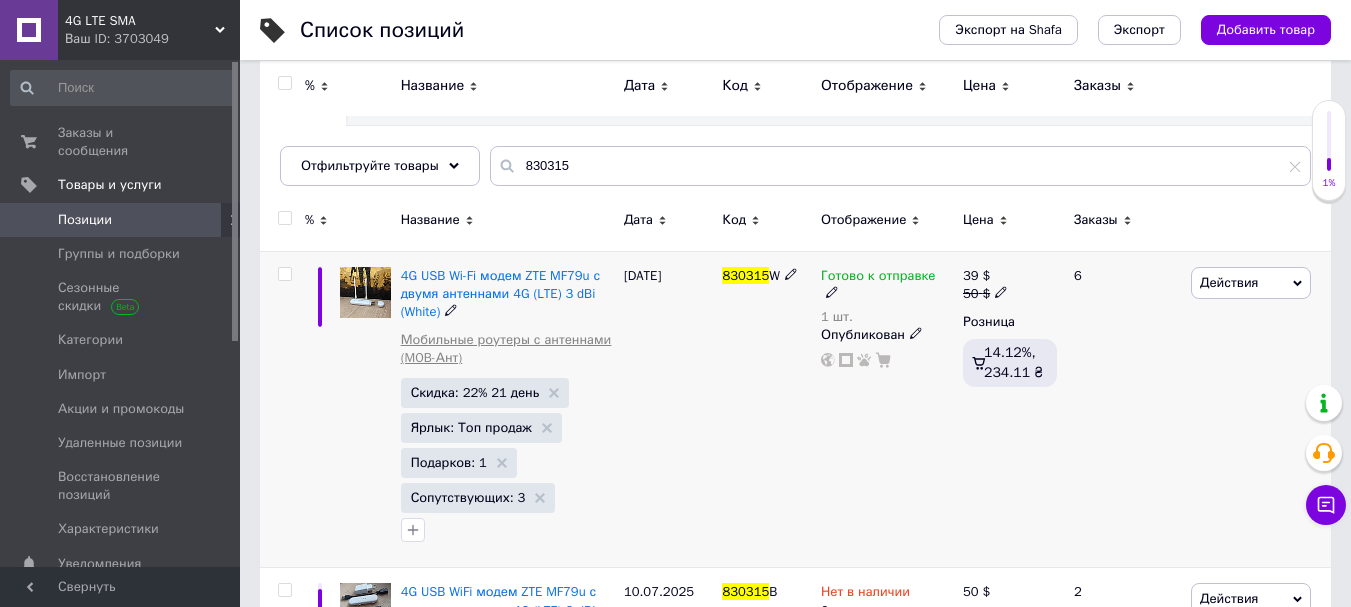 scroll, scrollTop: 0, scrollLeft: 0, axis: both 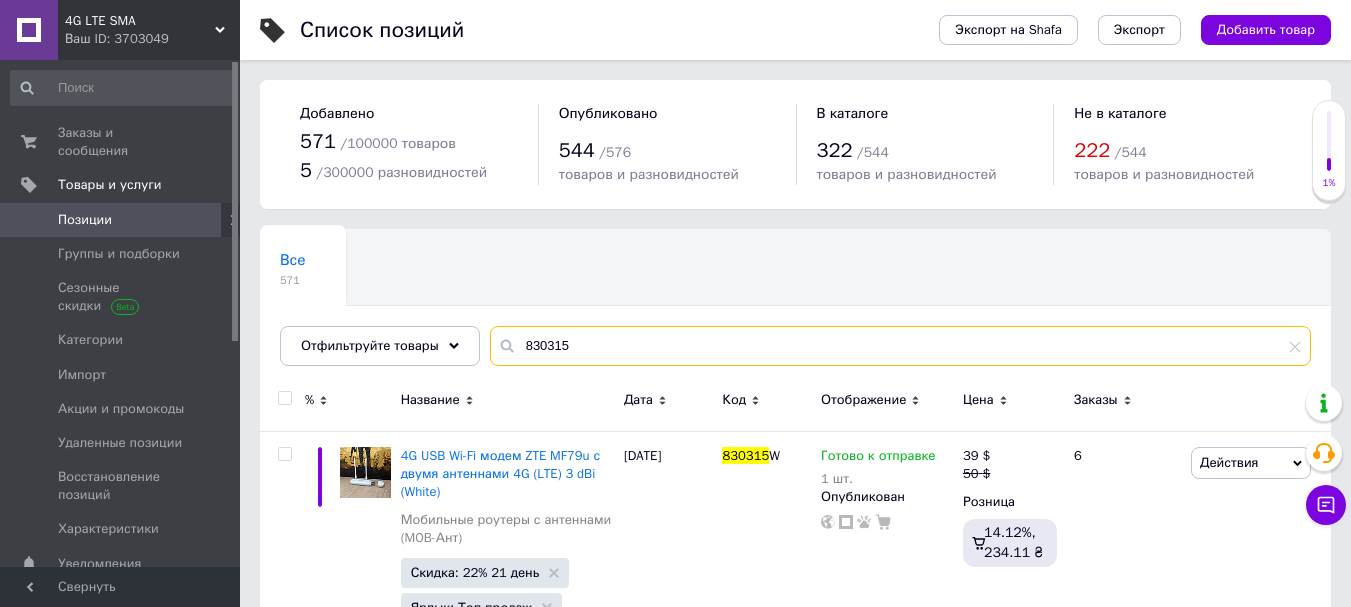 click on "830315" at bounding box center (900, 346) 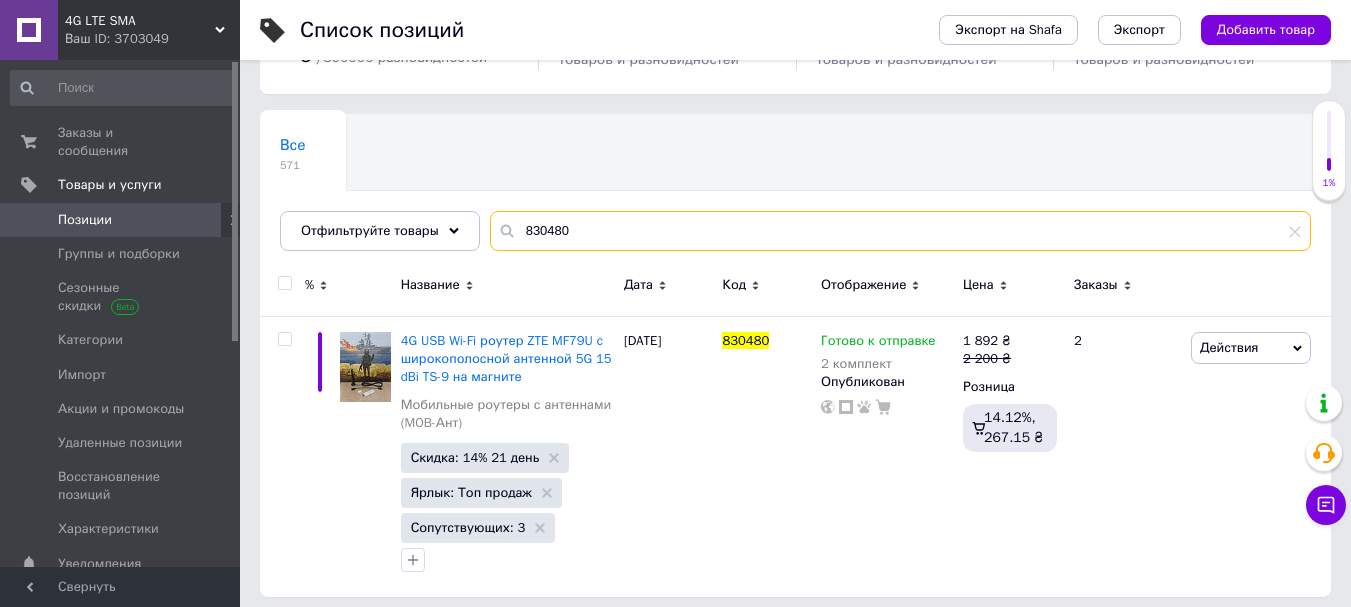 scroll, scrollTop: 125, scrollLeft: 0, axis: vertical 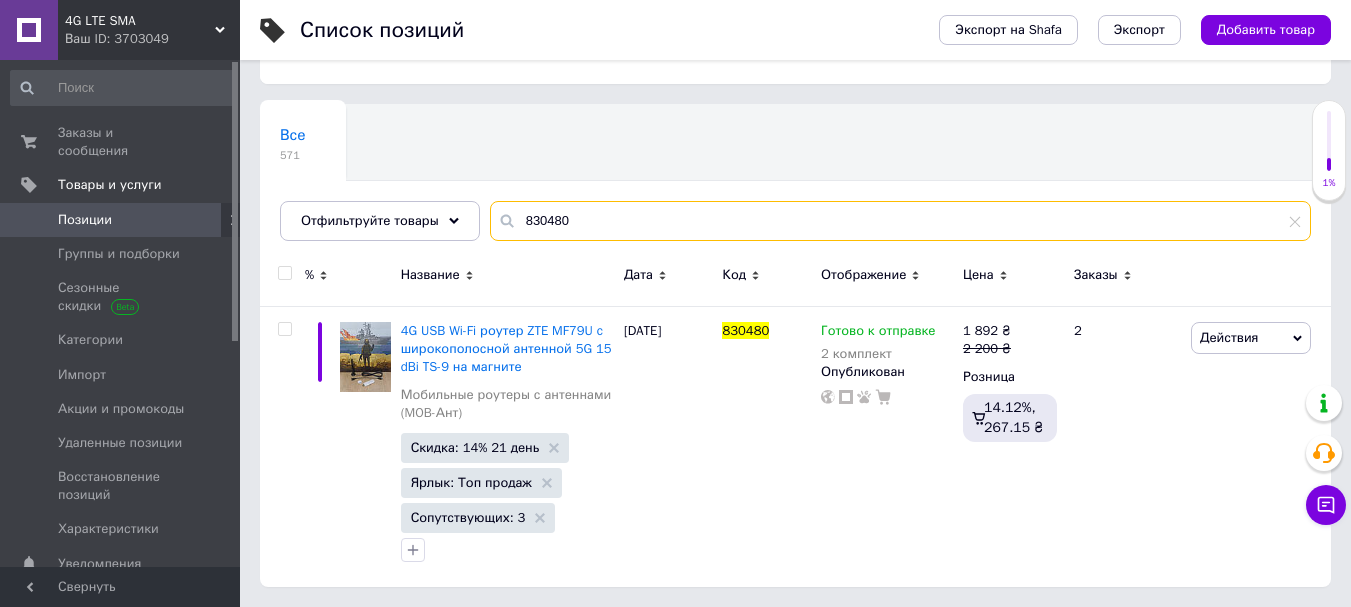 click on "830480" at bounding box center [900, 221] 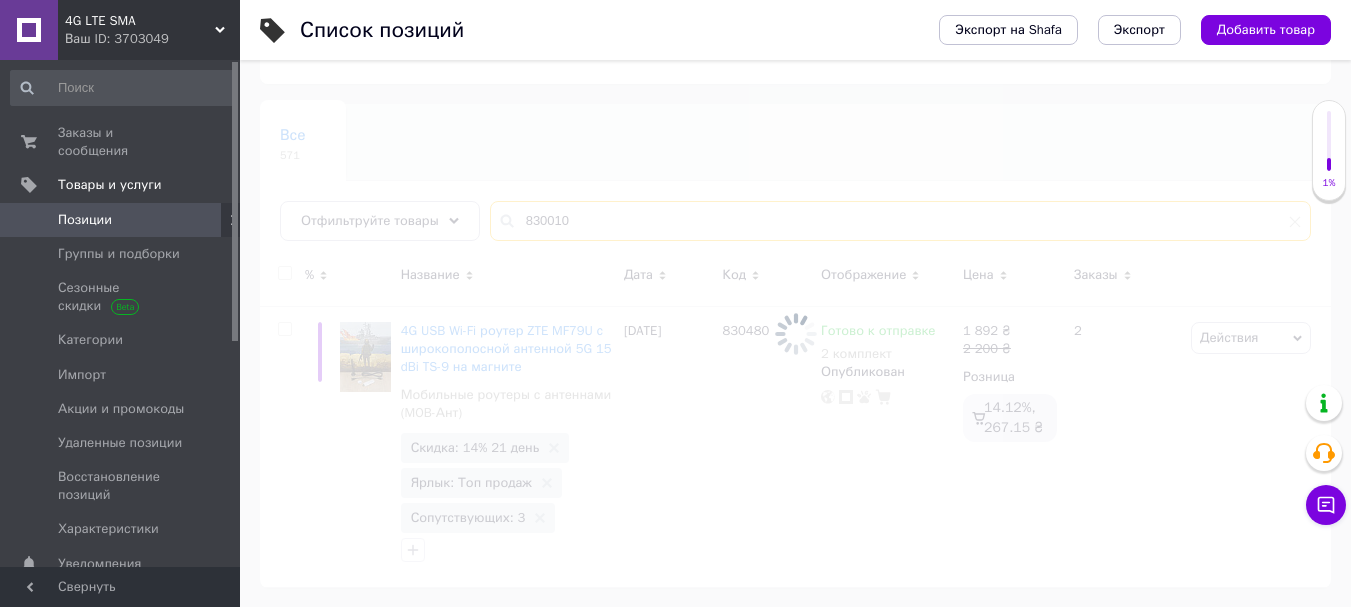 scroll, scrollTop: 89, scrollLeft: 0, axis: vertical 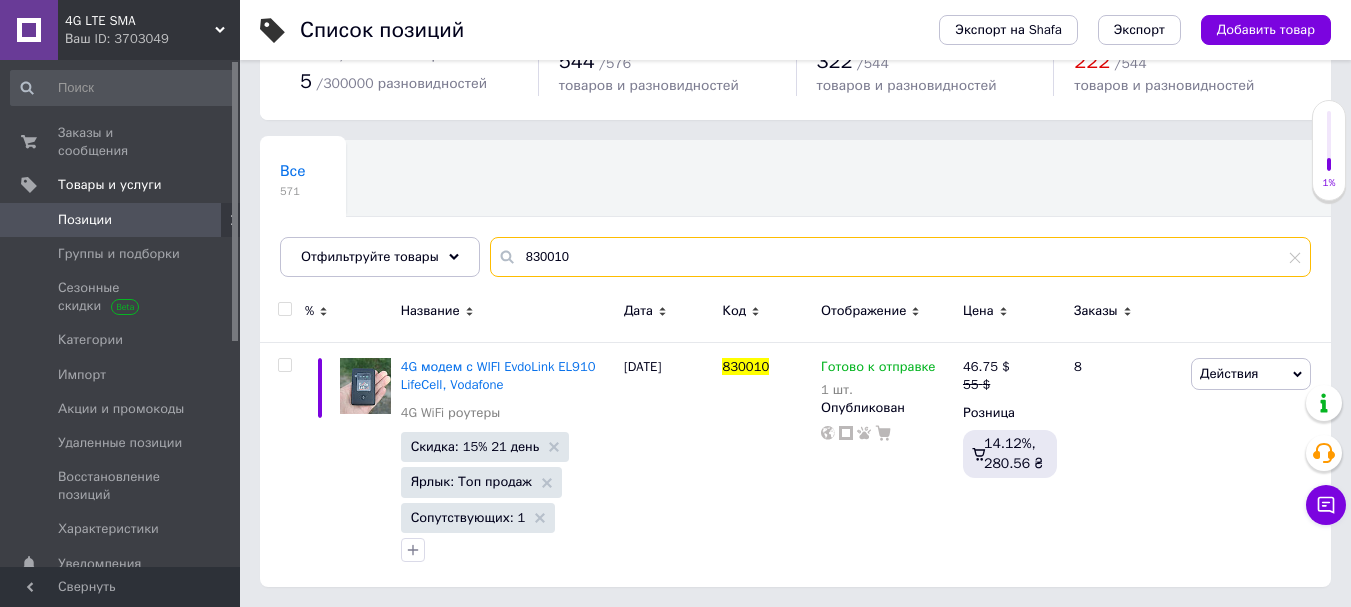 click on "830010" at bounding box center (900, 257) 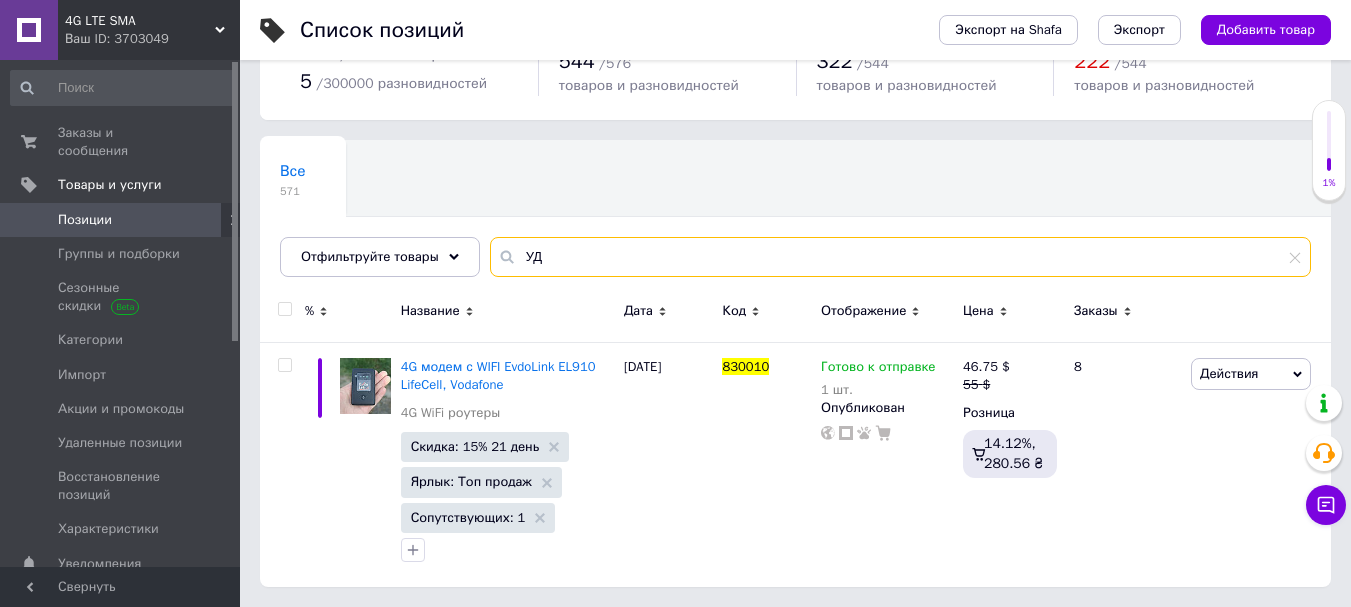 type on "У" 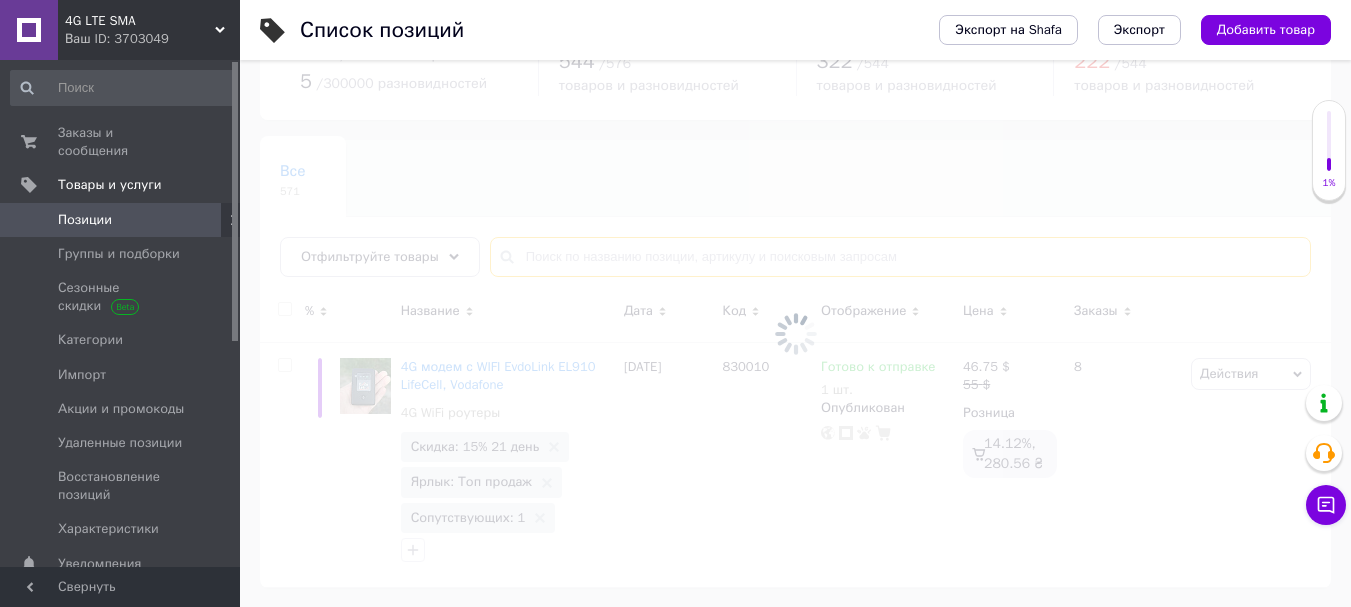 scroll, scrollTop: 90, scrollLeft: 0, axis: vertical 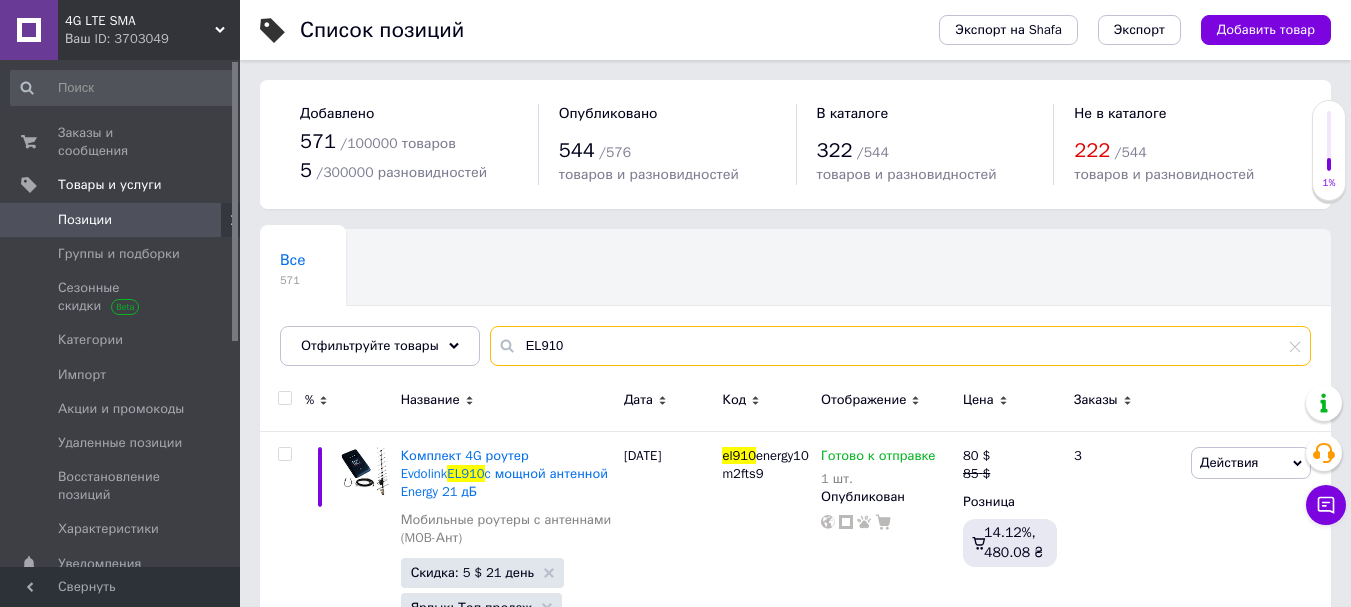 click on "EL910" at bounding box center (900, 346) 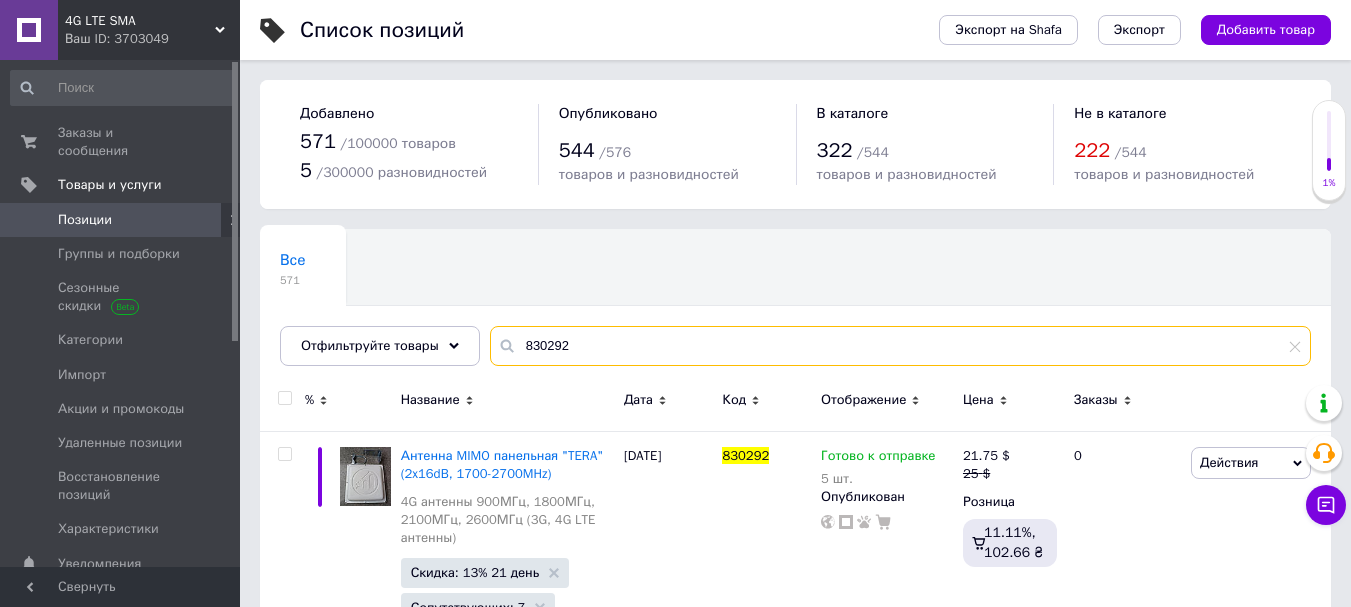 scroll, scrollTop: 90, scrollLeft: 0, axis: vertical 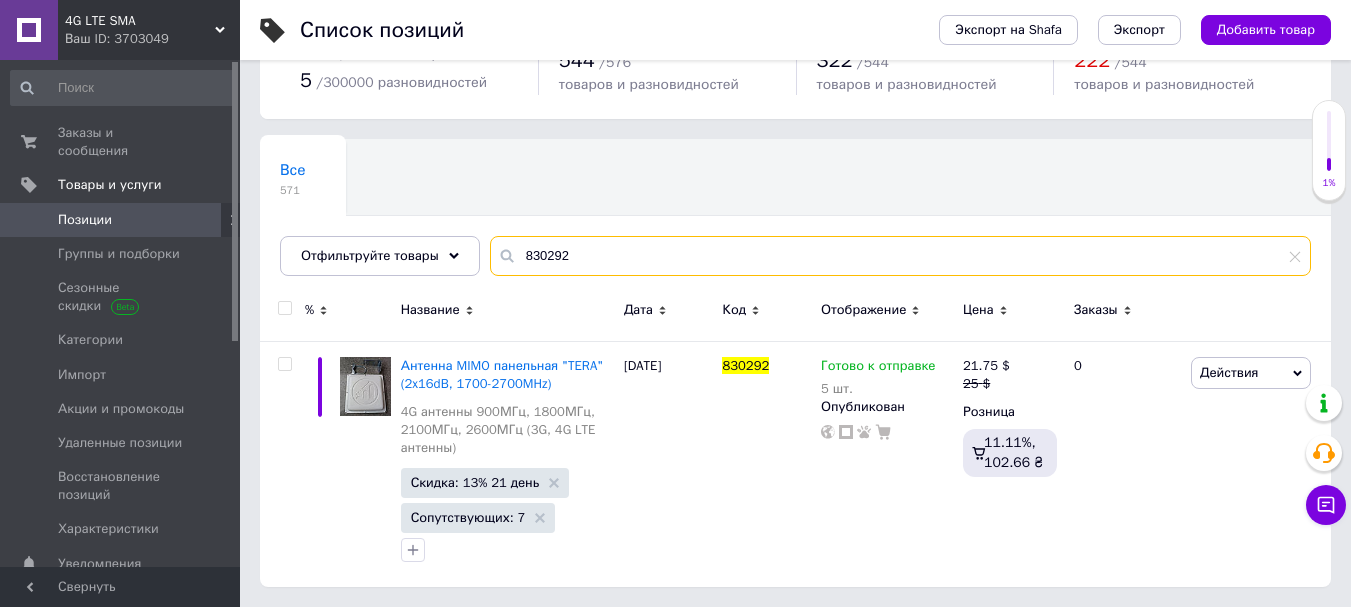 click on "830292" at bounding box center [900, 256] 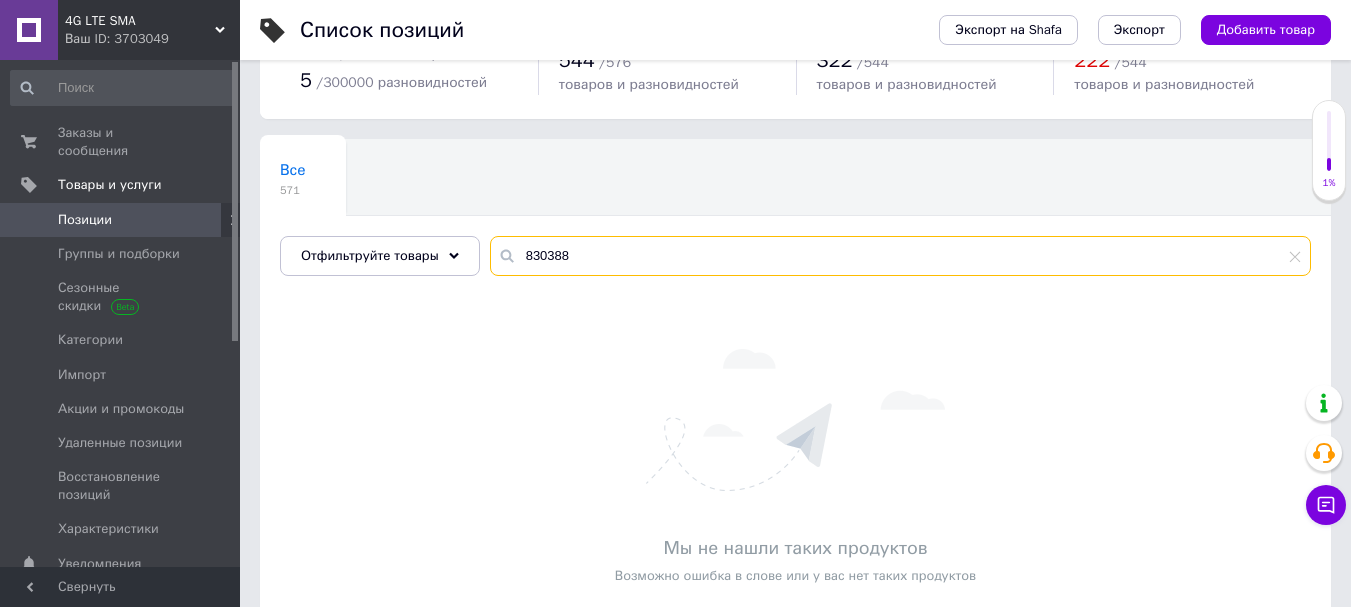click on "830388" at bounding box center [900, 256] 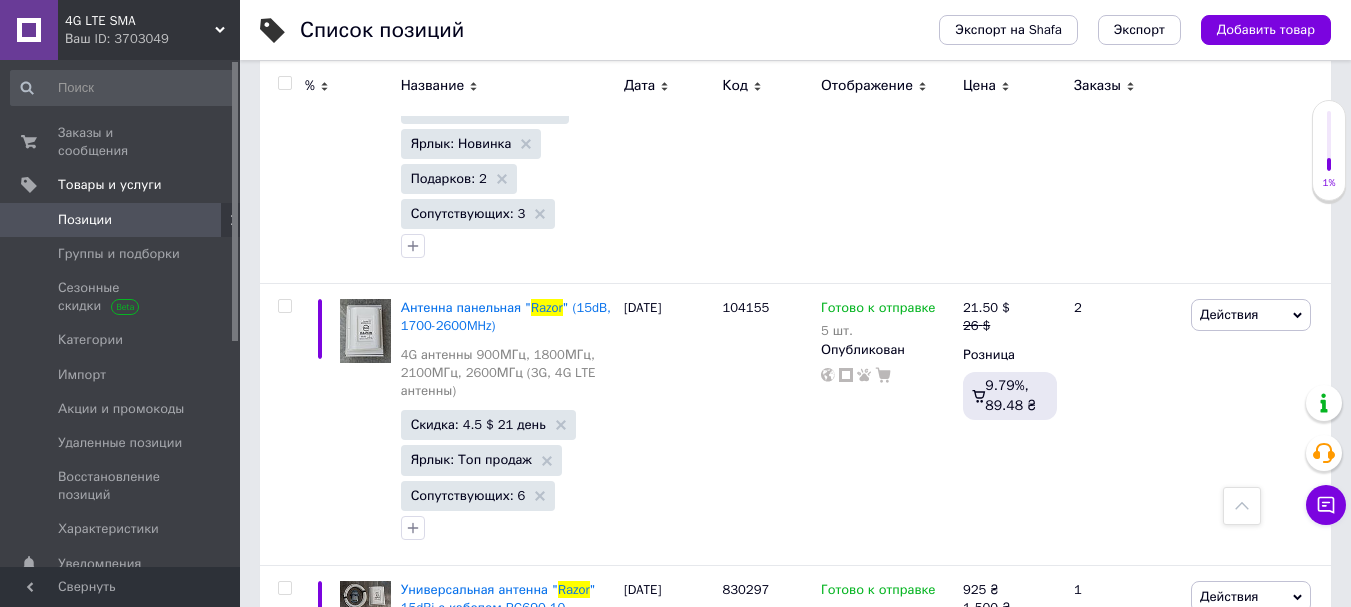 scroll, scrollTop: 1190, scrollLeft: 0, axis: vertical 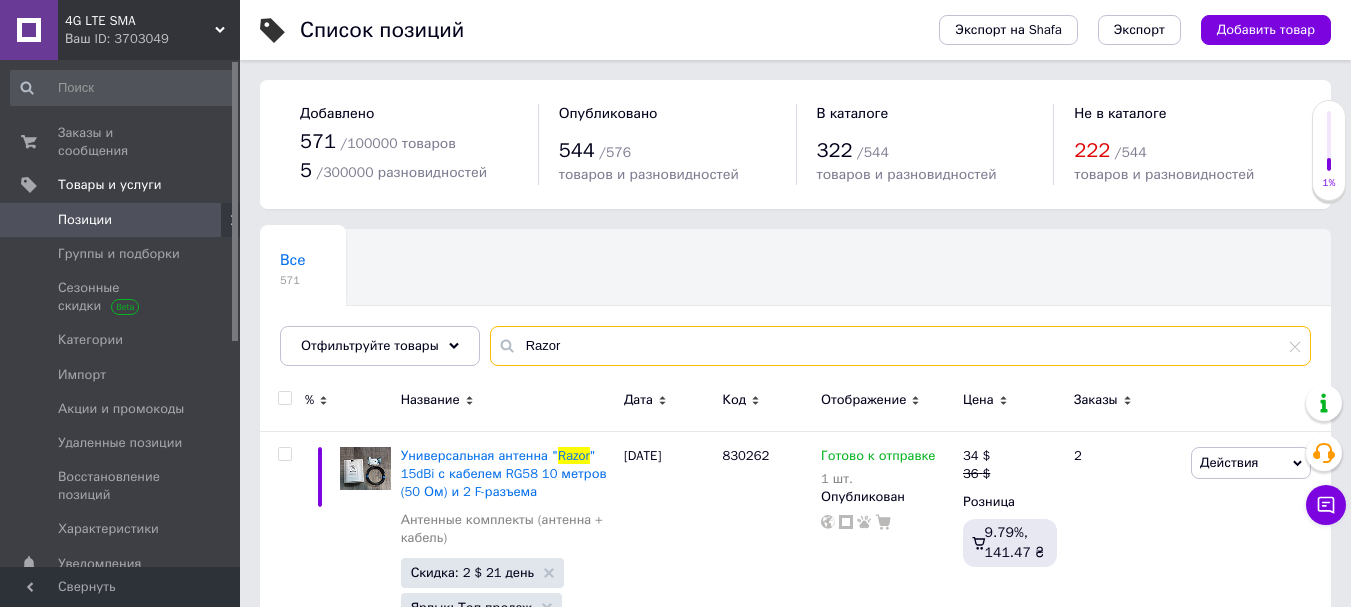 click on "Razor" at bounding box center [900, 346] 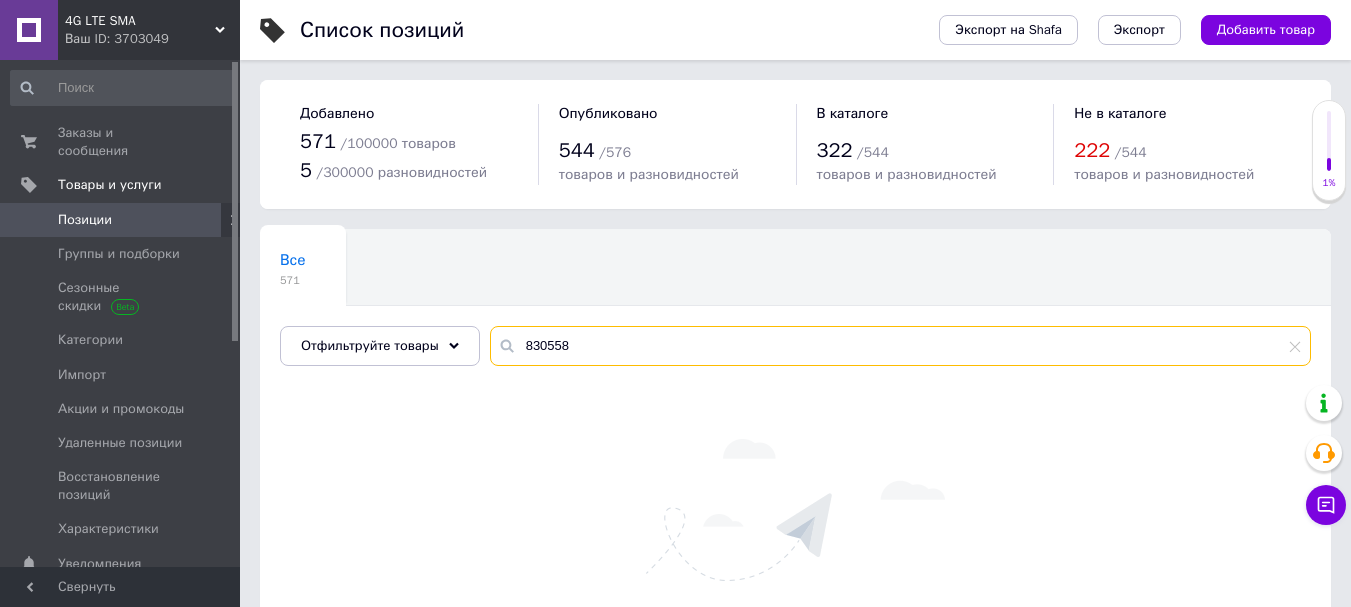 click on "830558" at bounding box center (900, 346) 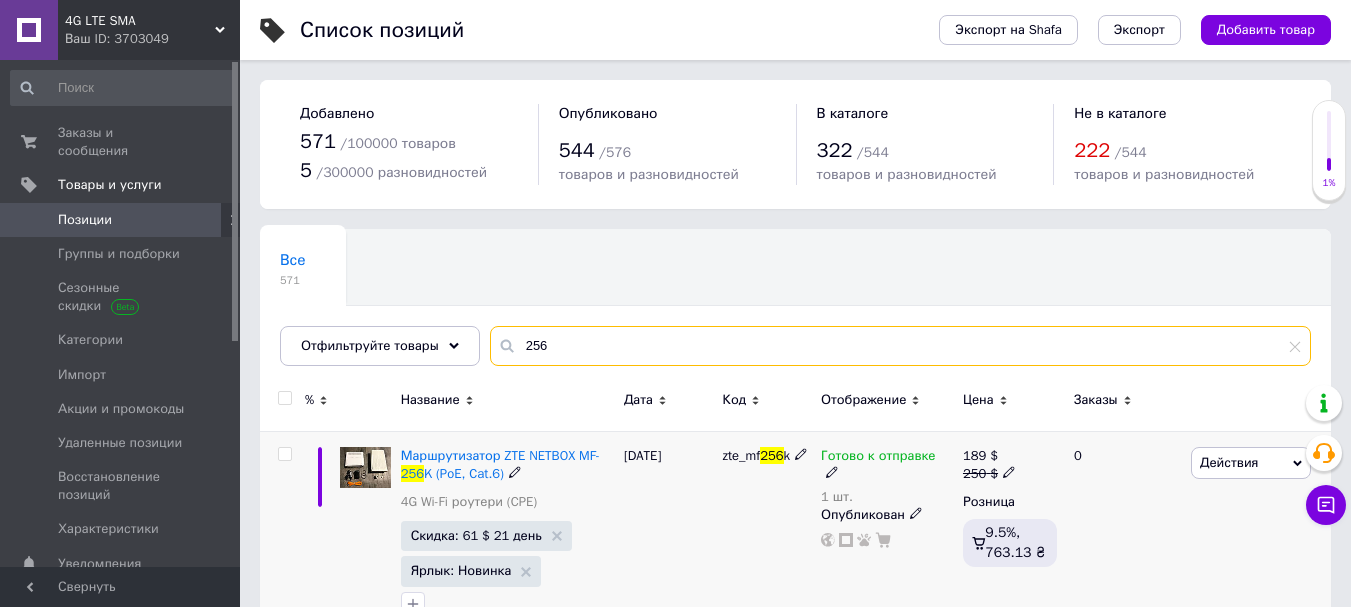 scroll, scrollTop: 54, scrollLeft: 0, axis: vertical 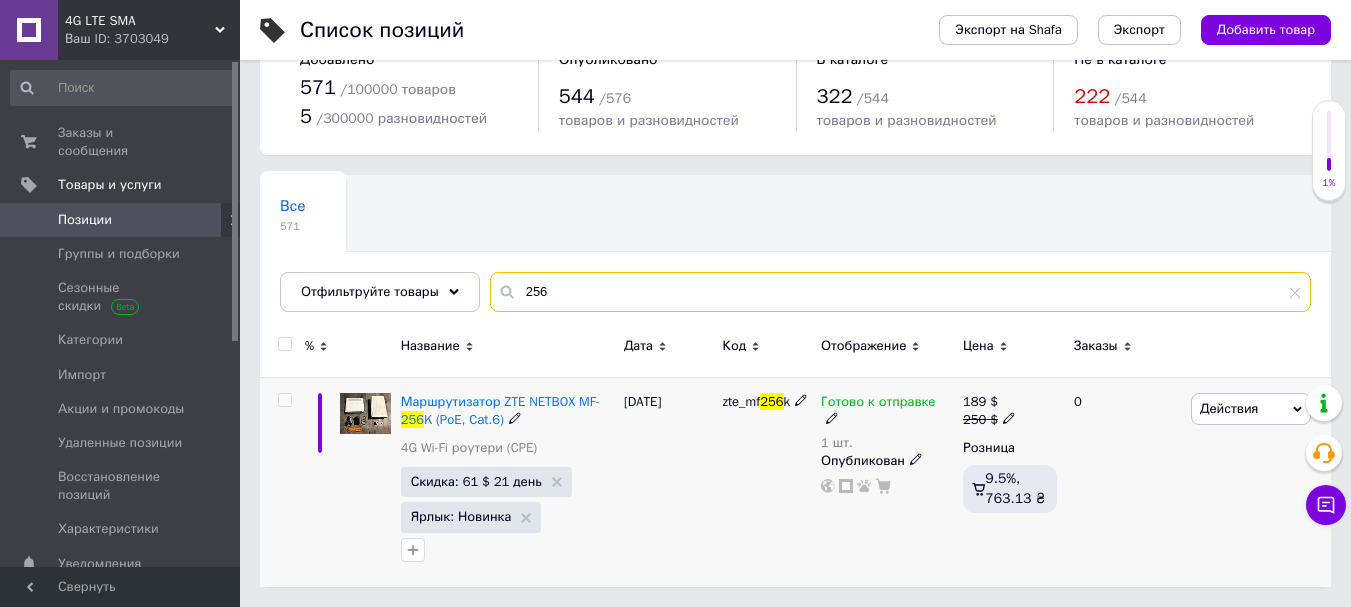type on "256" 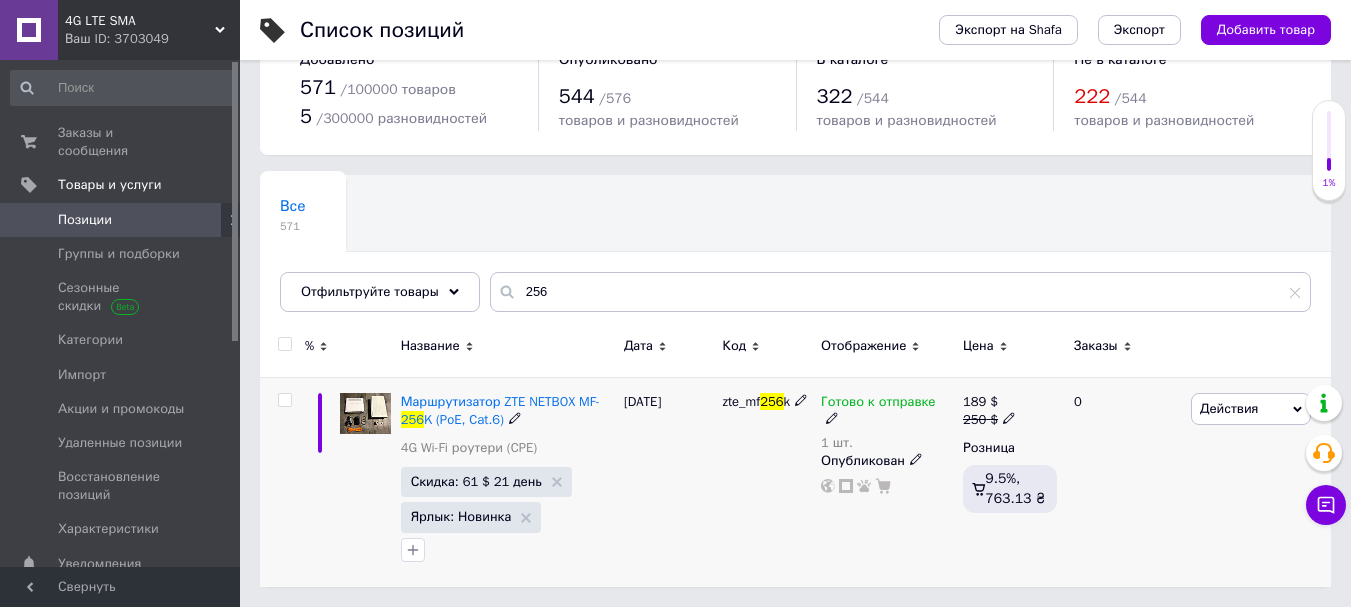 click 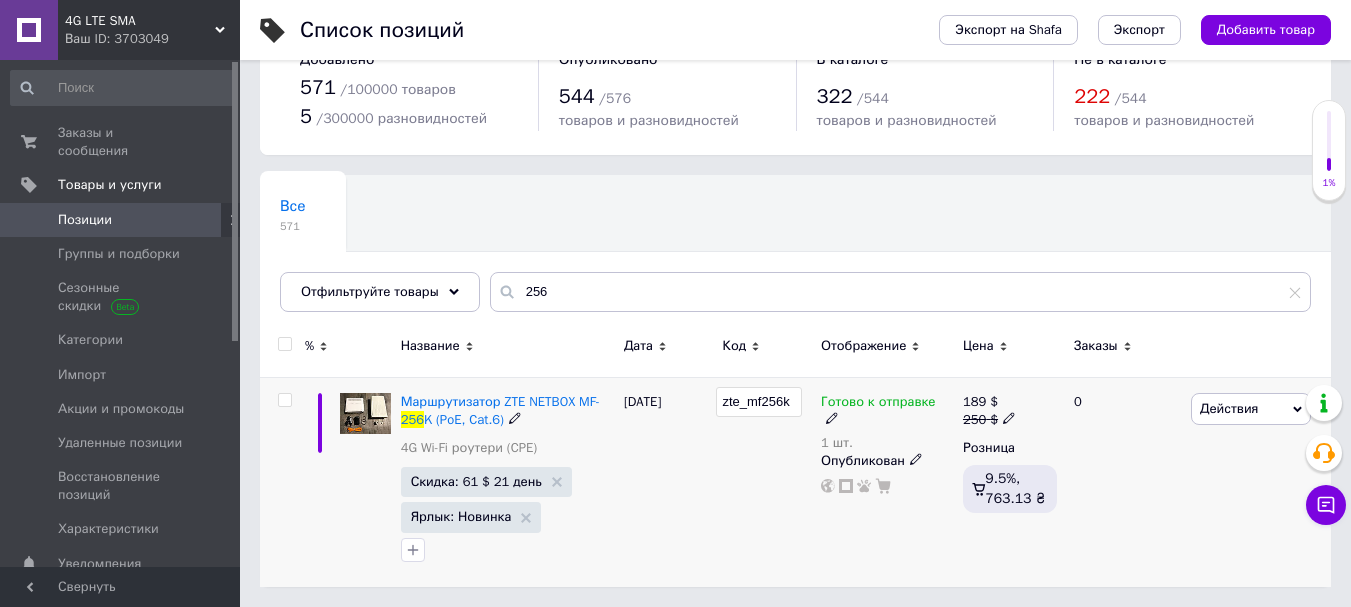 type on "830558" 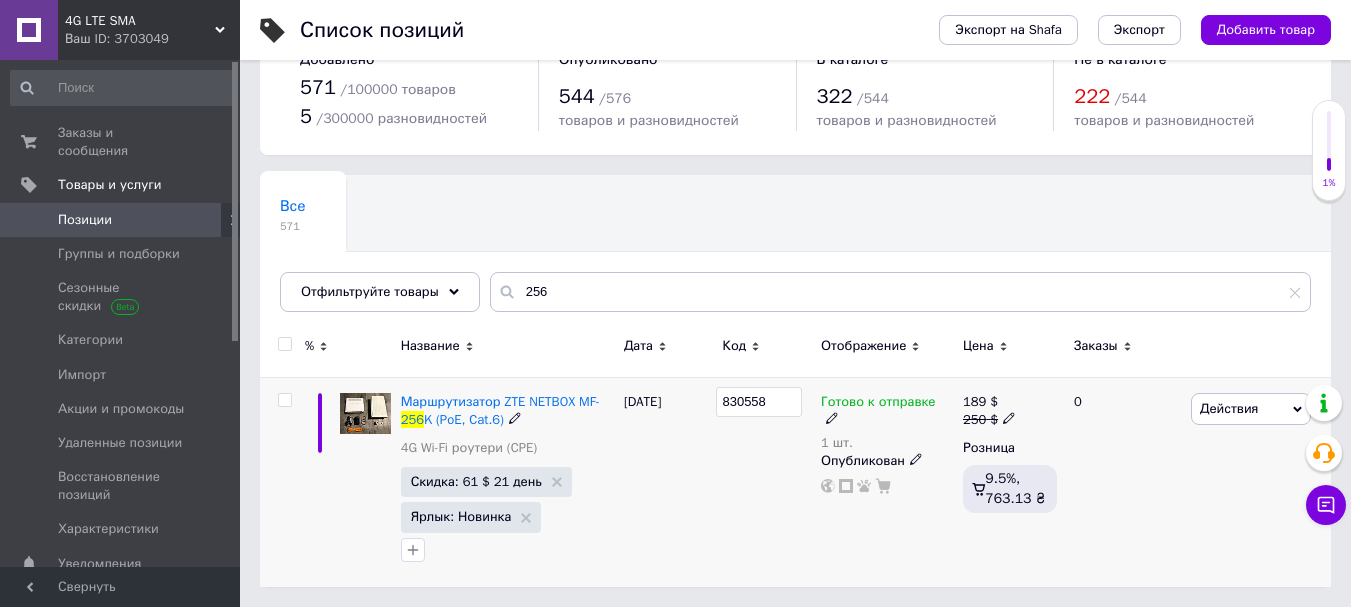 click on "830558" at bounding box center [766, 481] 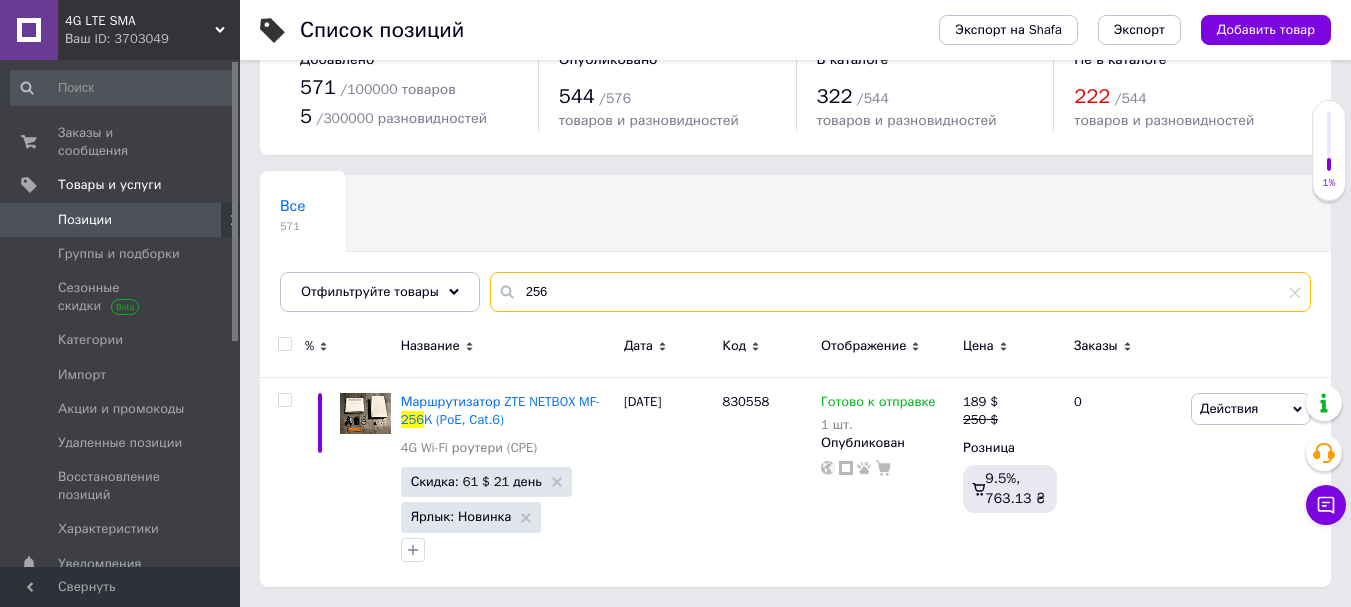 click on "256" at bounding box center [900, 292] 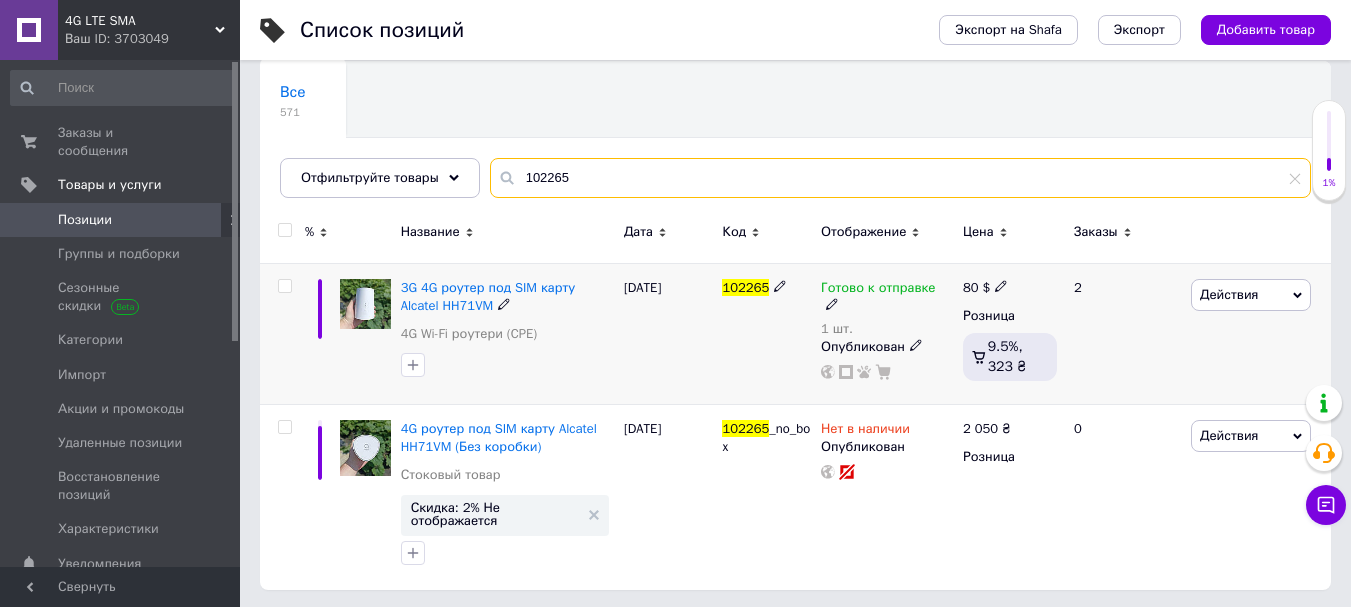 scroll, scrollTop: 171, scrollLeft: 0, axis: vertical 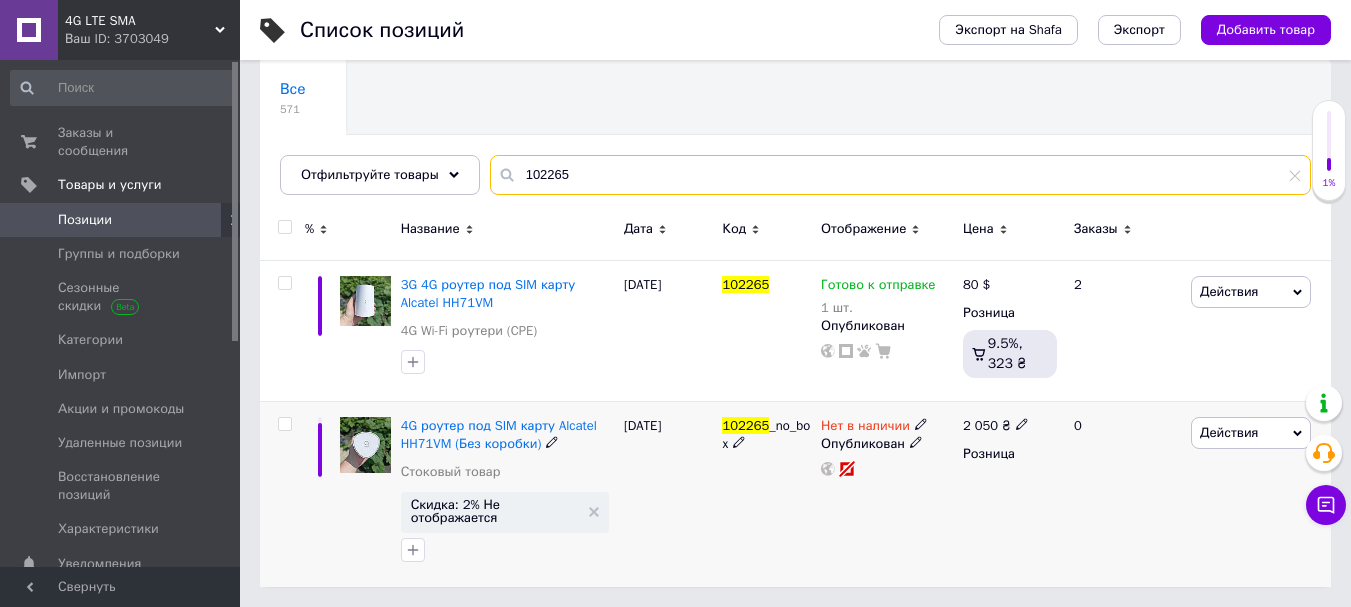 type on "102265" 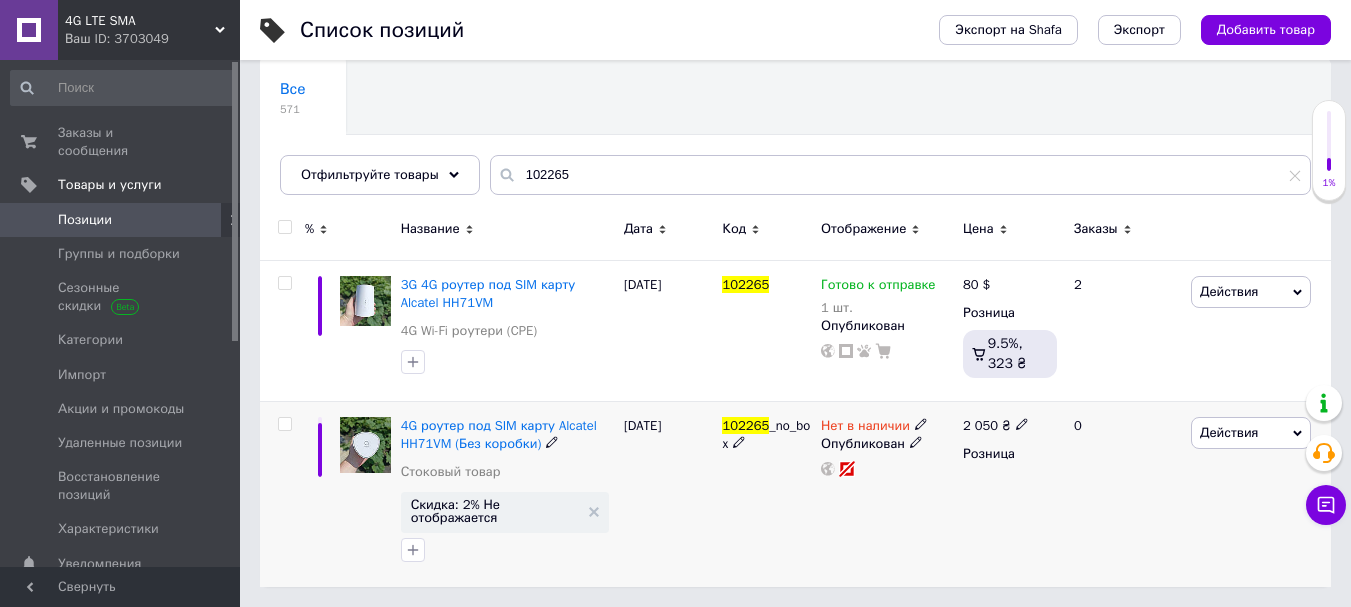 click on "Действия" at bounding box center [1229, 432] 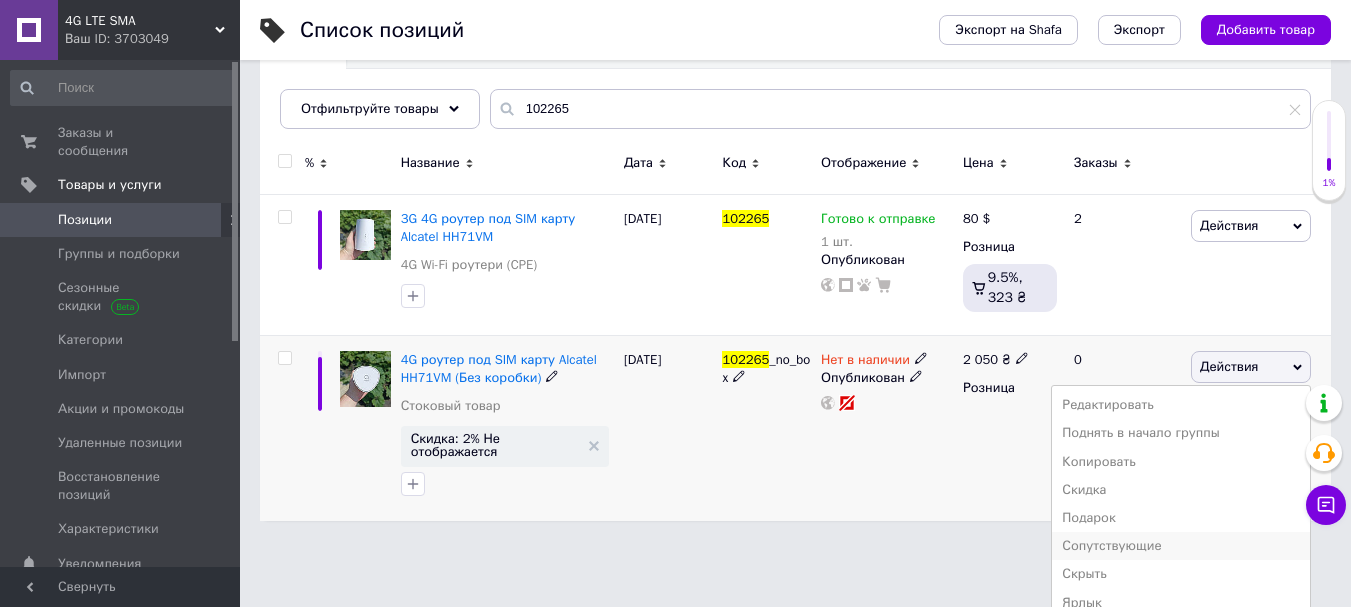 scroll, scrollTop: 271, scrollLeft: 0, axis: vertical 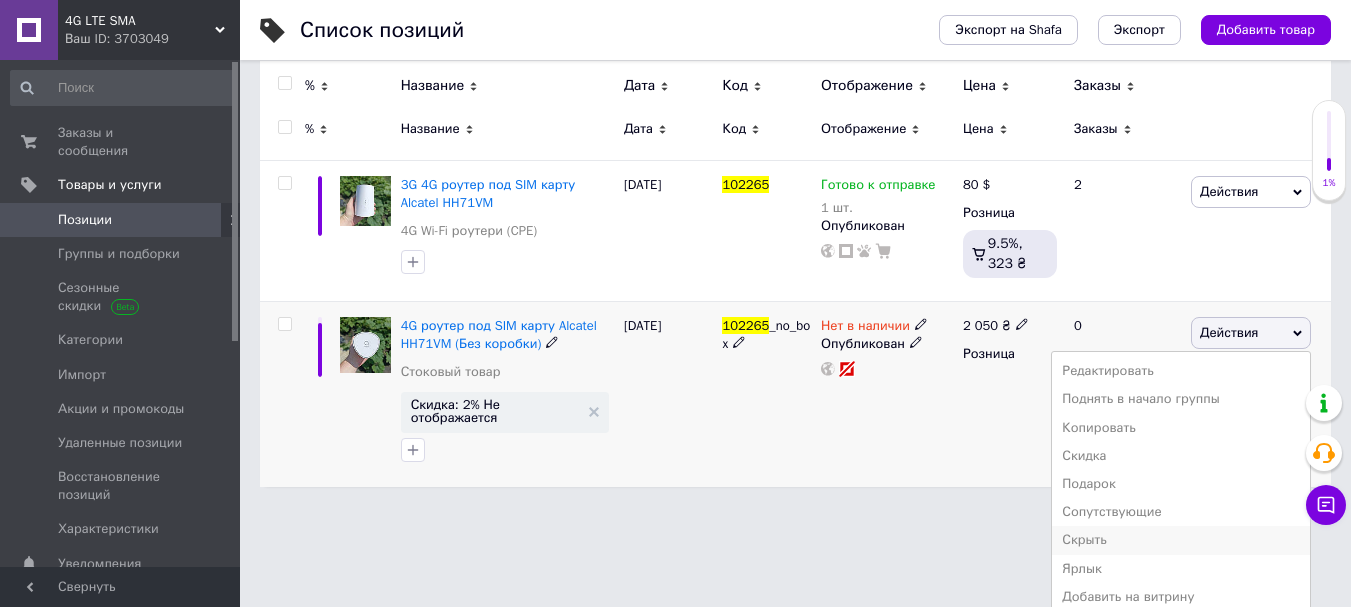 click on "Скрыть" at bounding box center (1181, 540) 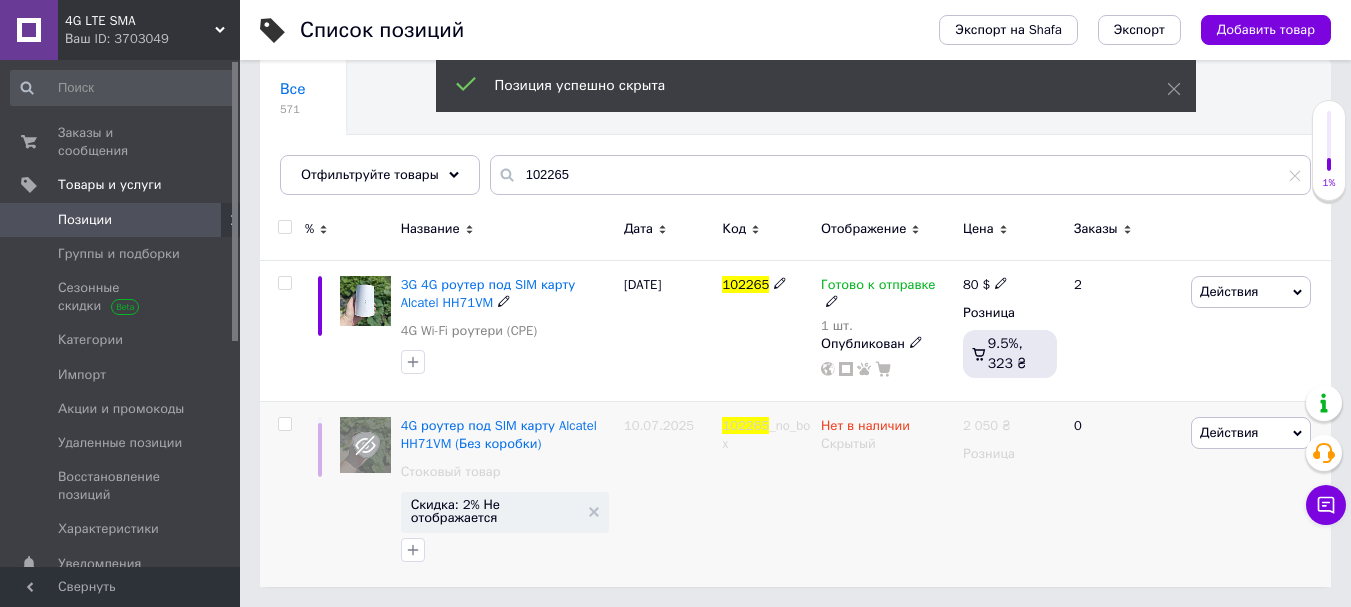 scroll, scrollTop: 171, scrollLeft: 0, axis: vertical 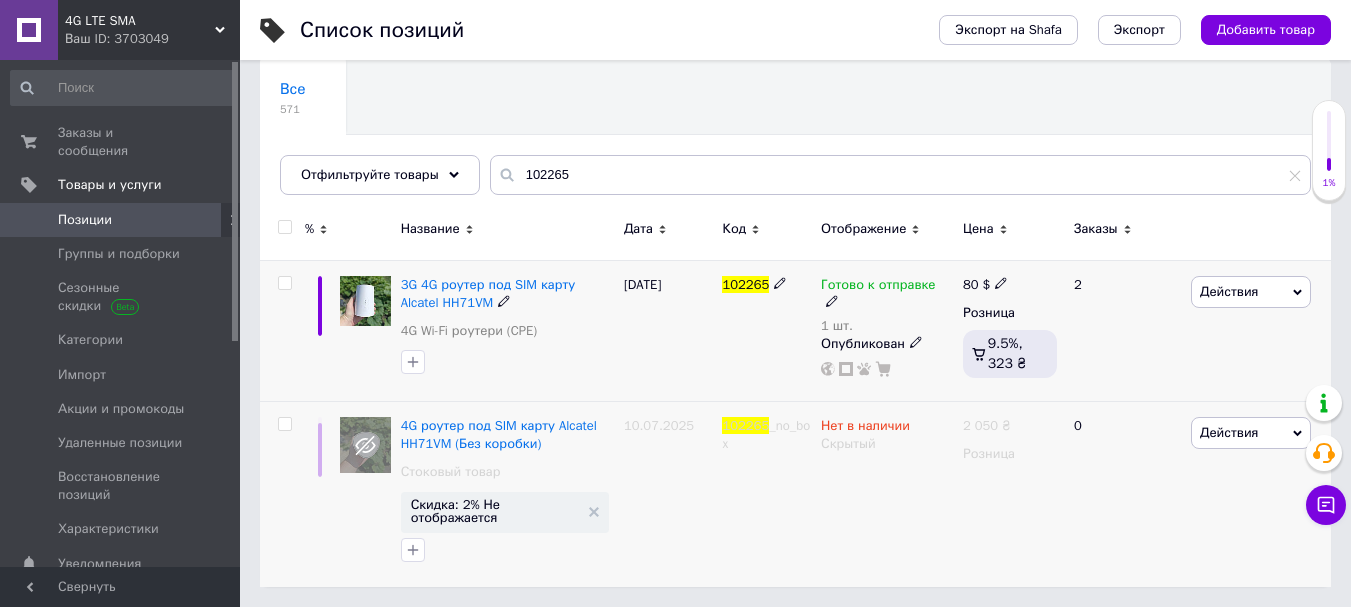 click on "102265" at bounding box center [766, 330] 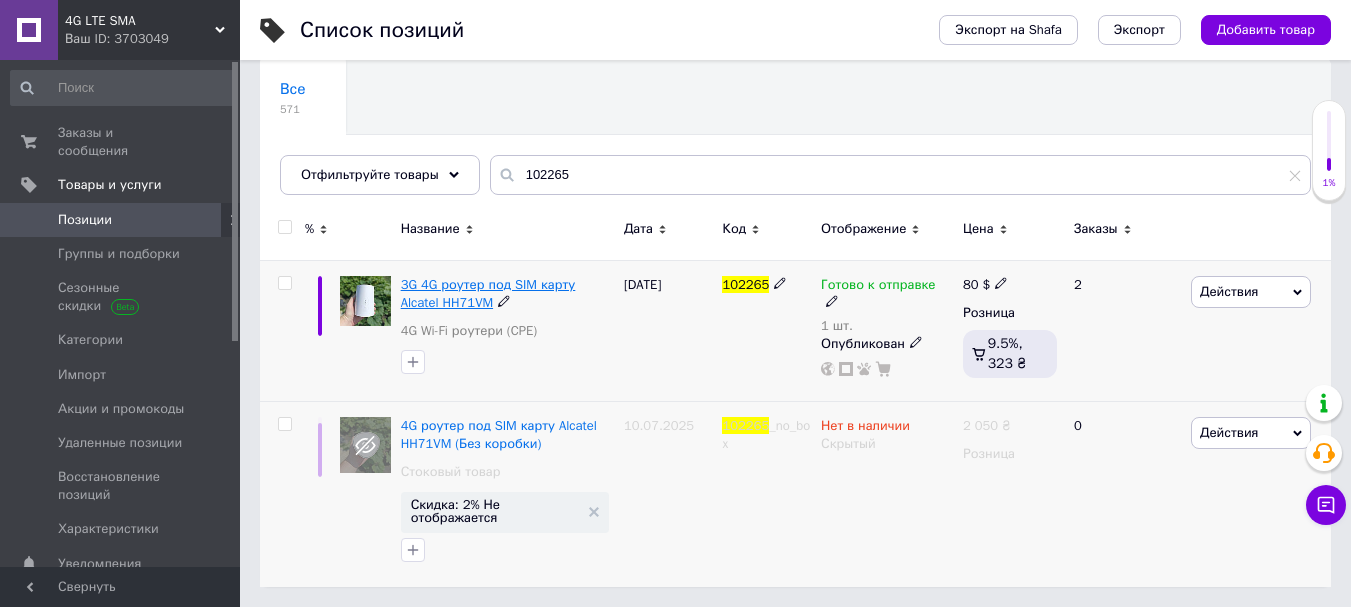 click on "3G 4G роутер под SIM карту Alcatel HH71VM" at bounding box center [488, 293] 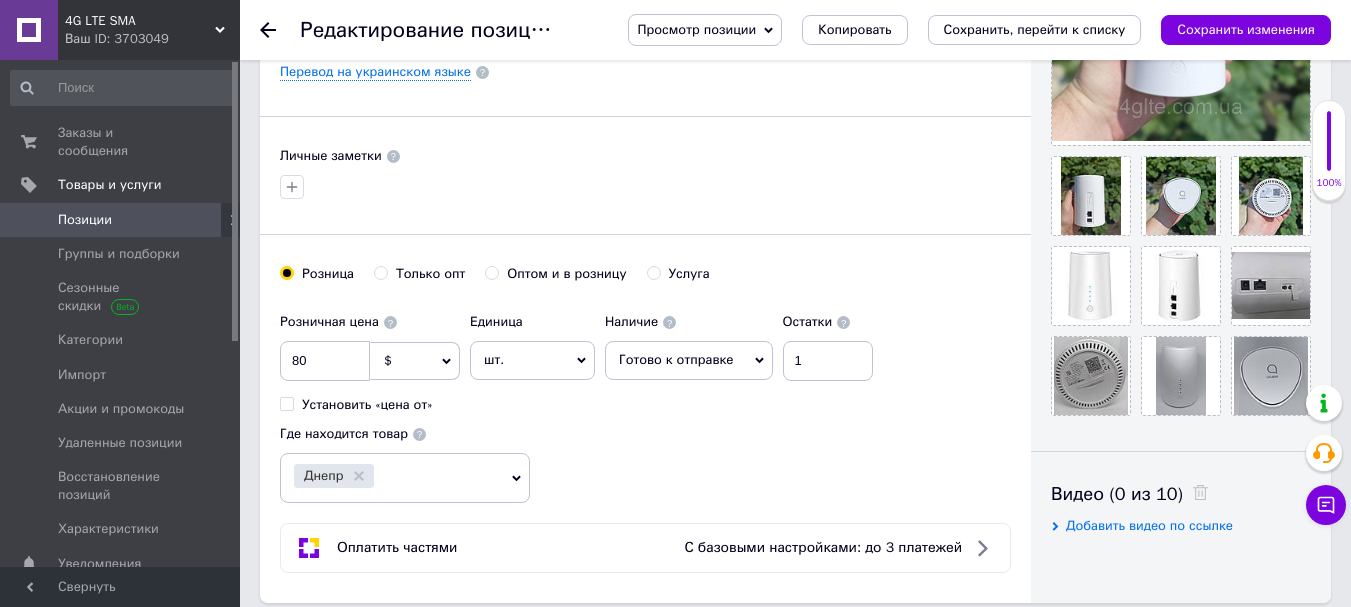 scroll, scrollTop: 600, scrollLeft: 0, axis: vertical 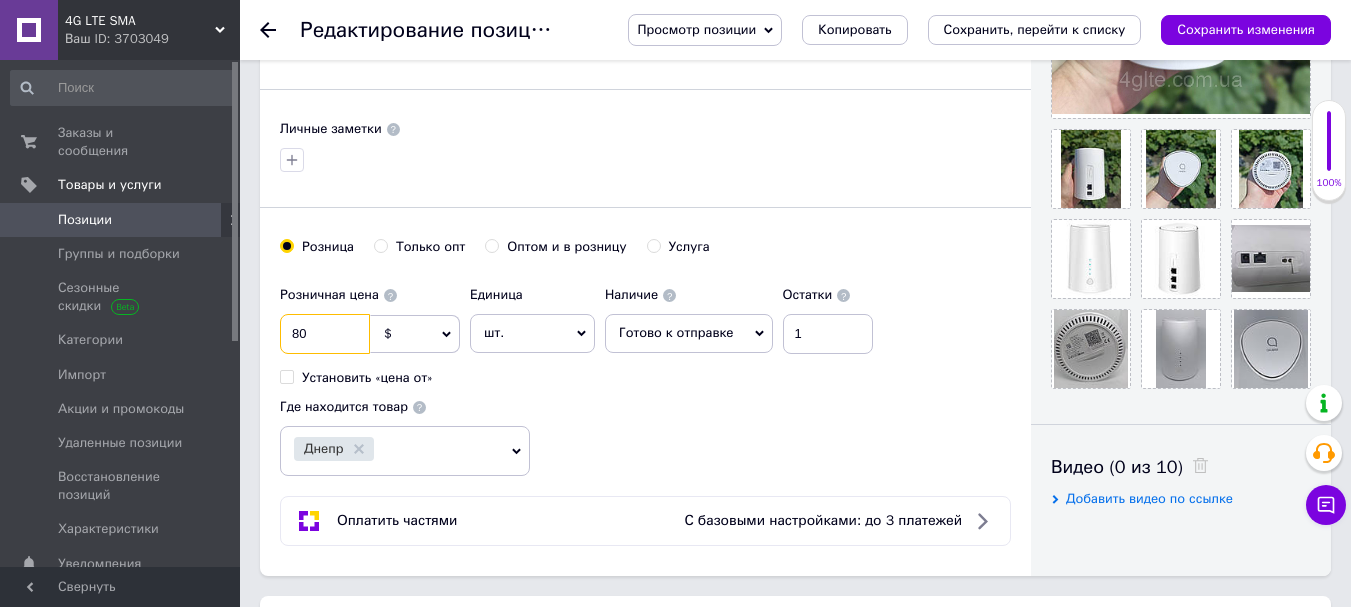 drag, startPoint x: 344, startPoint y: 329, endPoint x: 279, endPoint y: 330, distance: 65.00769 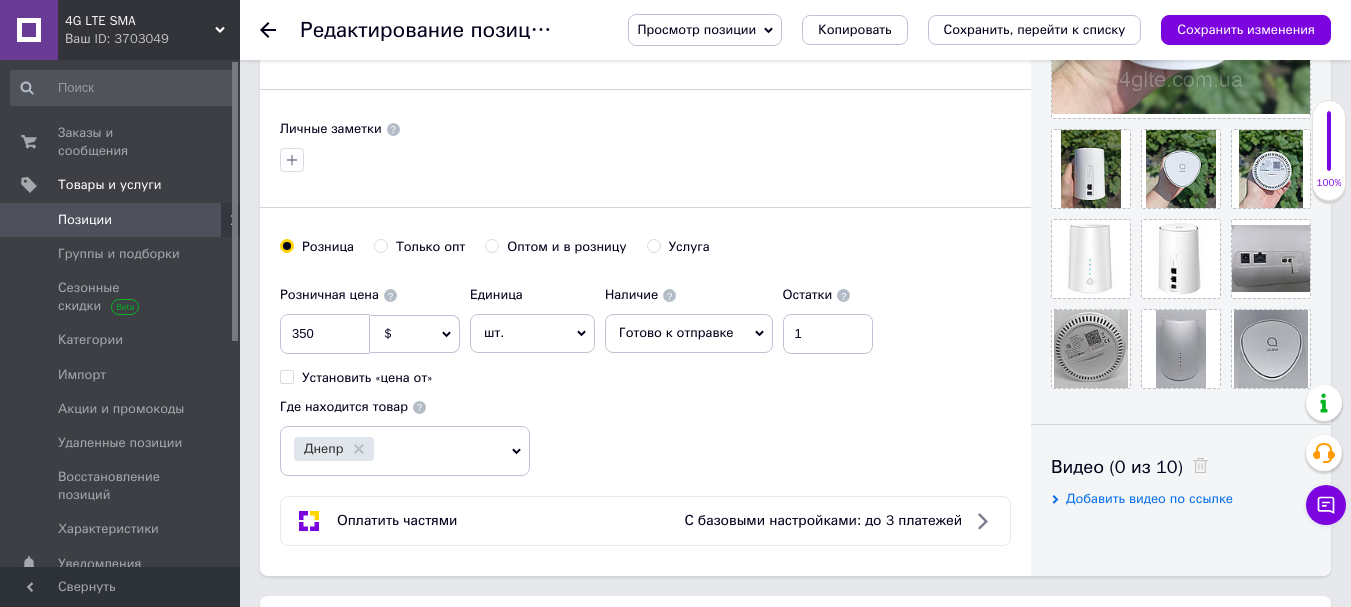 click on "$" at bounding box center (415, 334) 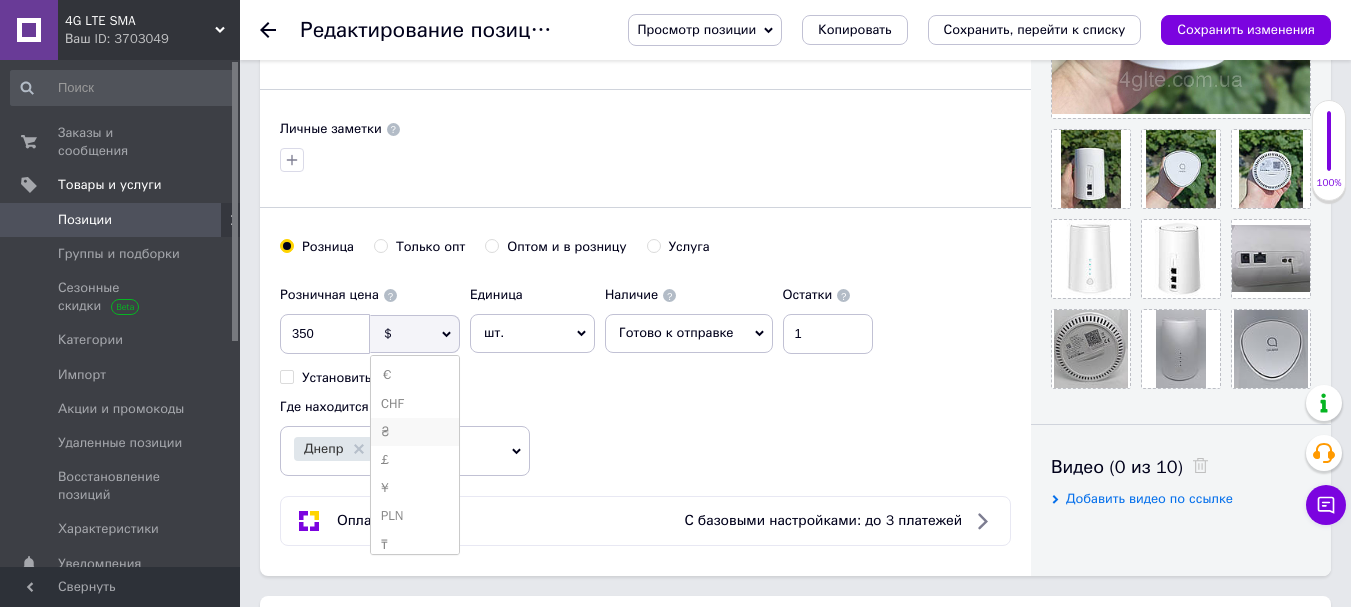 click on "₴" at bounding box center (415, 432) 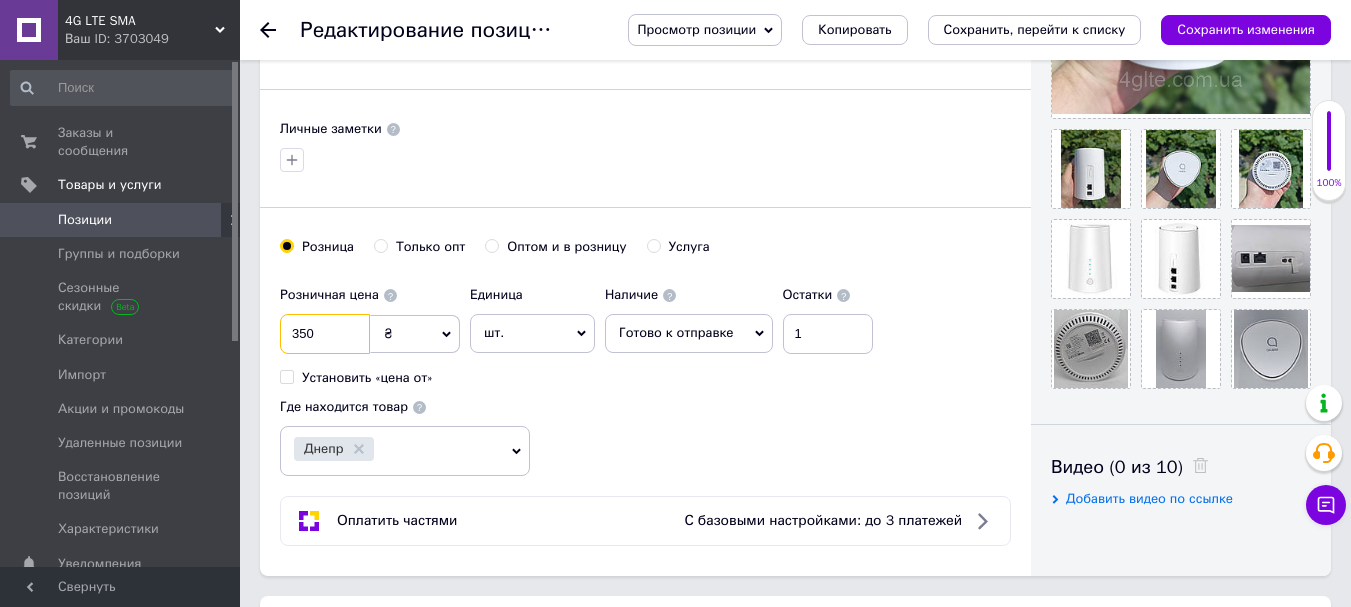 click on "350" at bounding box center (325, 334) 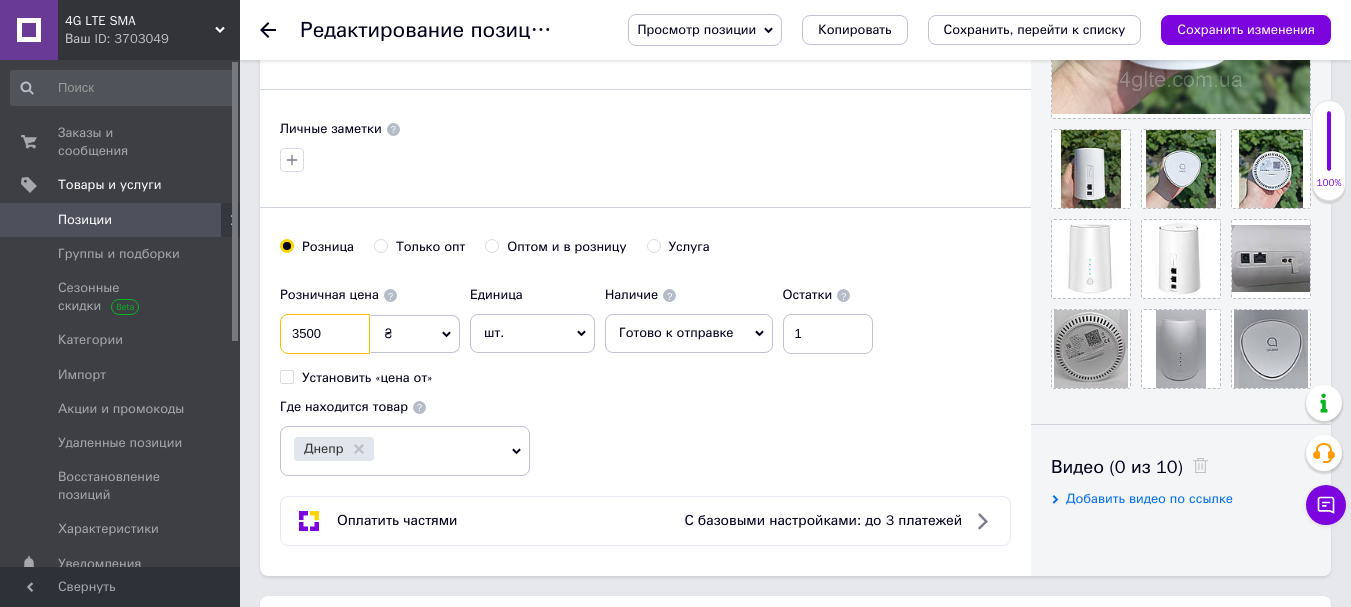 type on "3500" 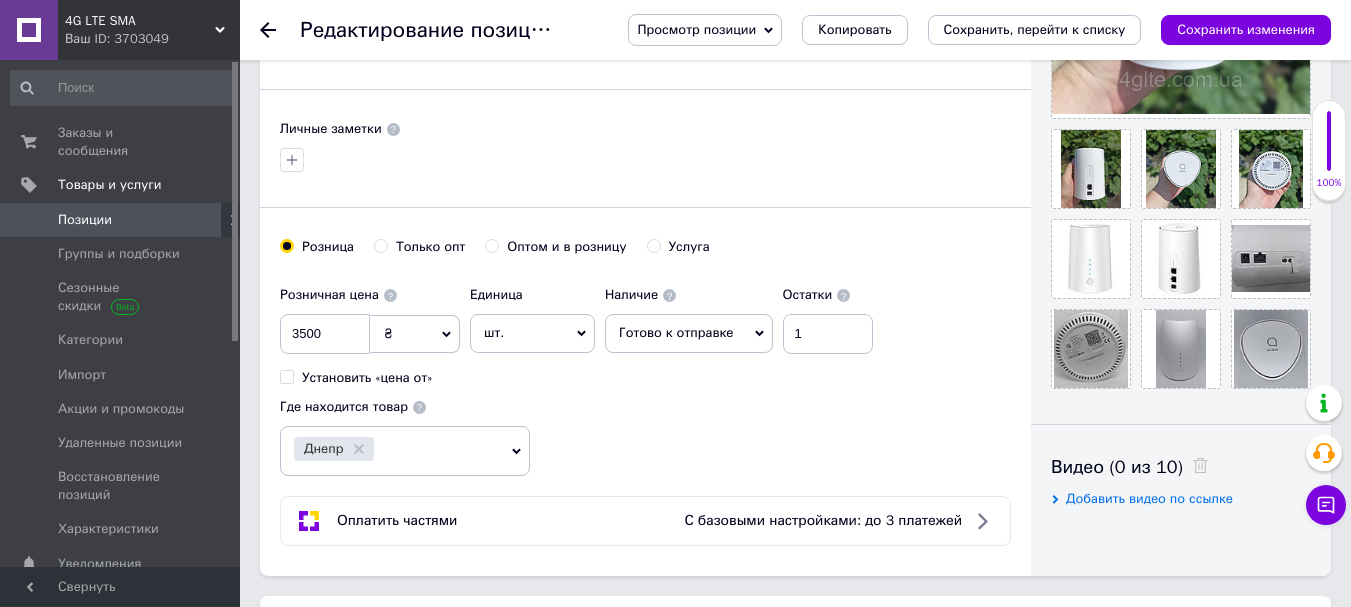 click on "Розничная цена 3500 ₴ $ € CHF £ ¥ PLN ₸ MDL HUF KGS CN¥ TRY ₩ lei Установить «цена от» Единица шт. Популярное комплект упаковка кв.м пара м кг пог.м услуга т а автоцистерна ампула б баллон банка блистер бобина бочка бут бухта в ватт ведро выезд г г га гигакалория год гр/кв.м д дал два месяца день доза е еврокуб ед. к кВт канистра карат кв.дм кв.м кв.см кв.фут квартал кг кг/кв.м км колесо комплект коробка куб.дм куб.м л л лист м м мВт месяц мешок минута мл мм моток н набор неделя номер о объект п паллетоместо пара партия пач пог.м полгода посевная единица птицеместо р рейс рулон с 1" at bounding box center (645, 376) 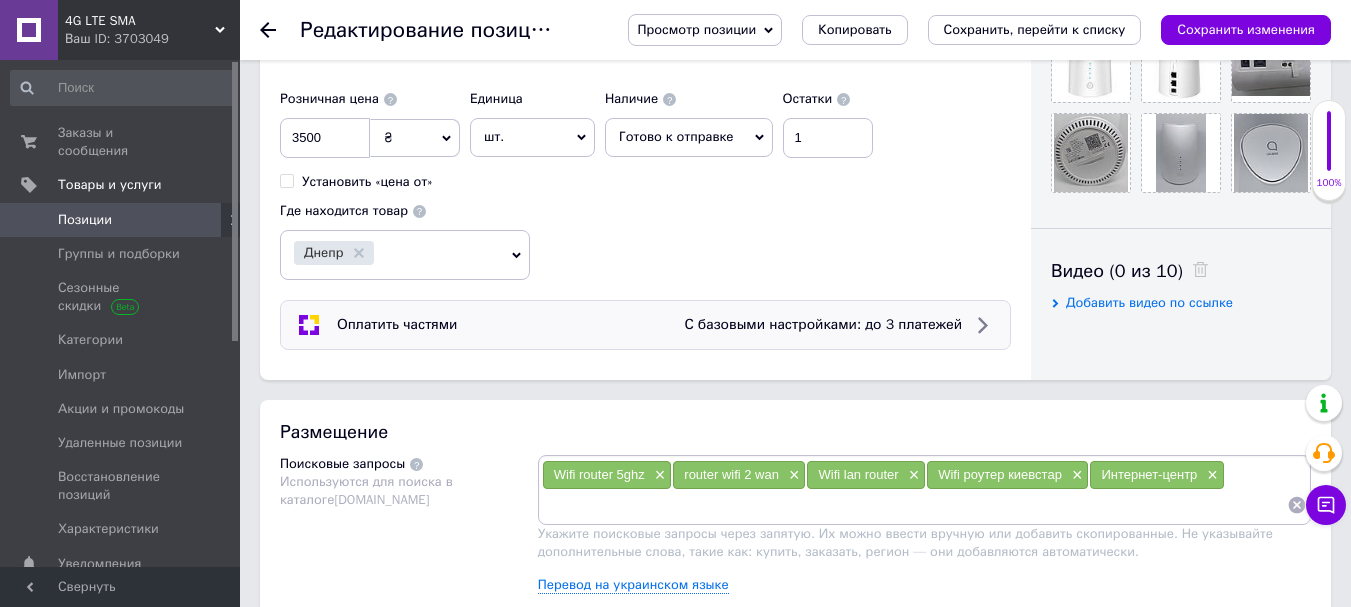 scroll, scrollTop: 800, scrollLeft: 0, axis: vertical 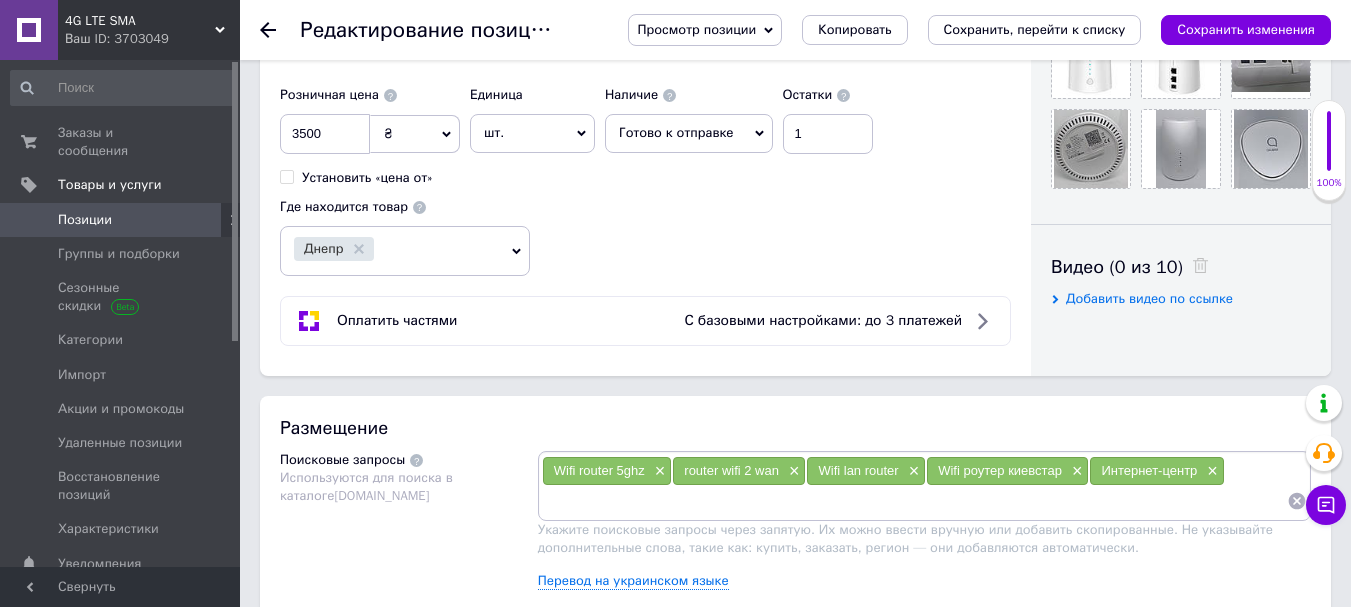 click at bounding box center [914, 501] 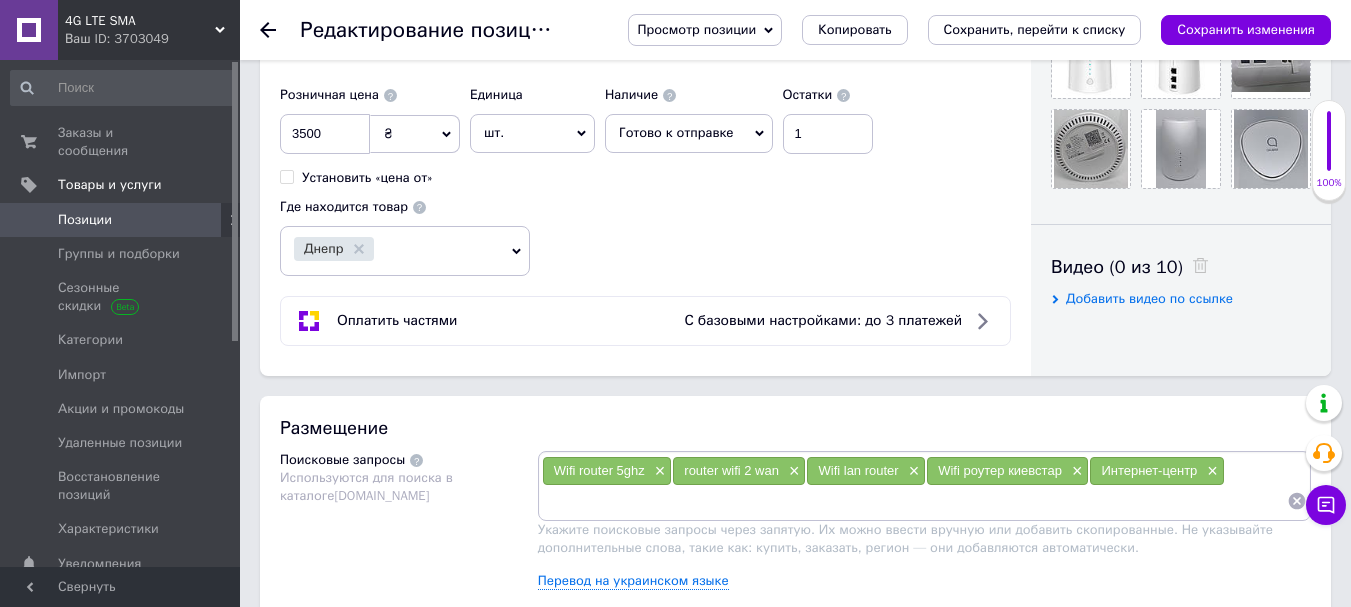 click at bounding box center (914, 501) 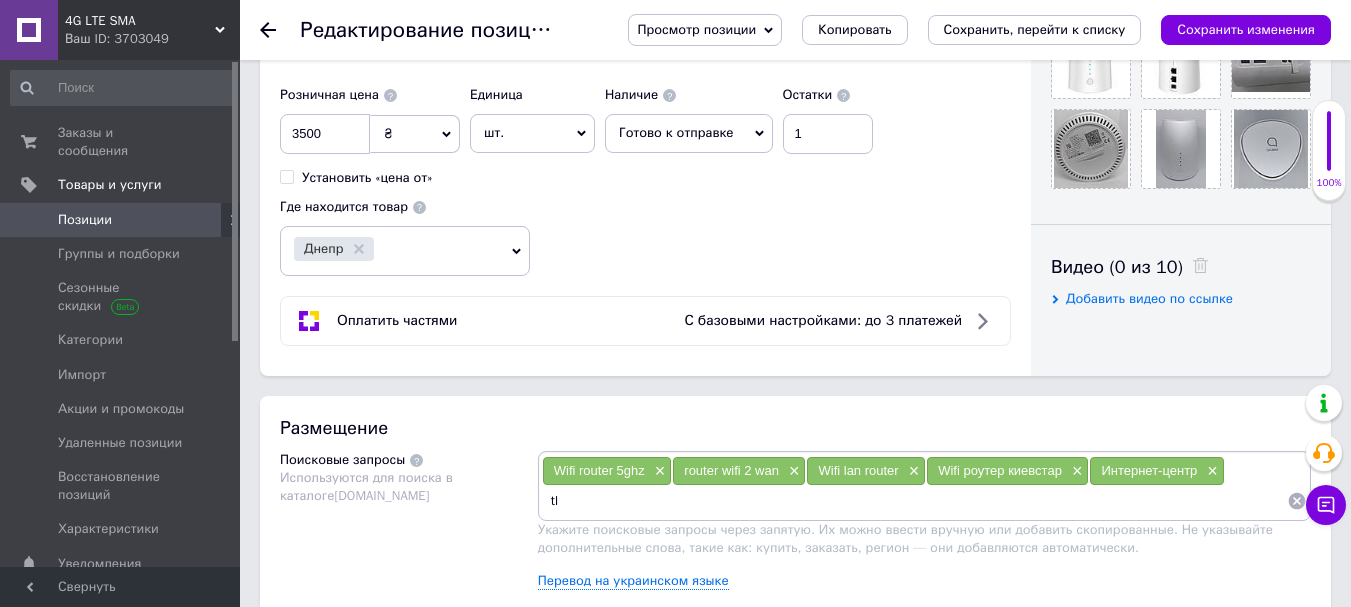 type on "tlc" 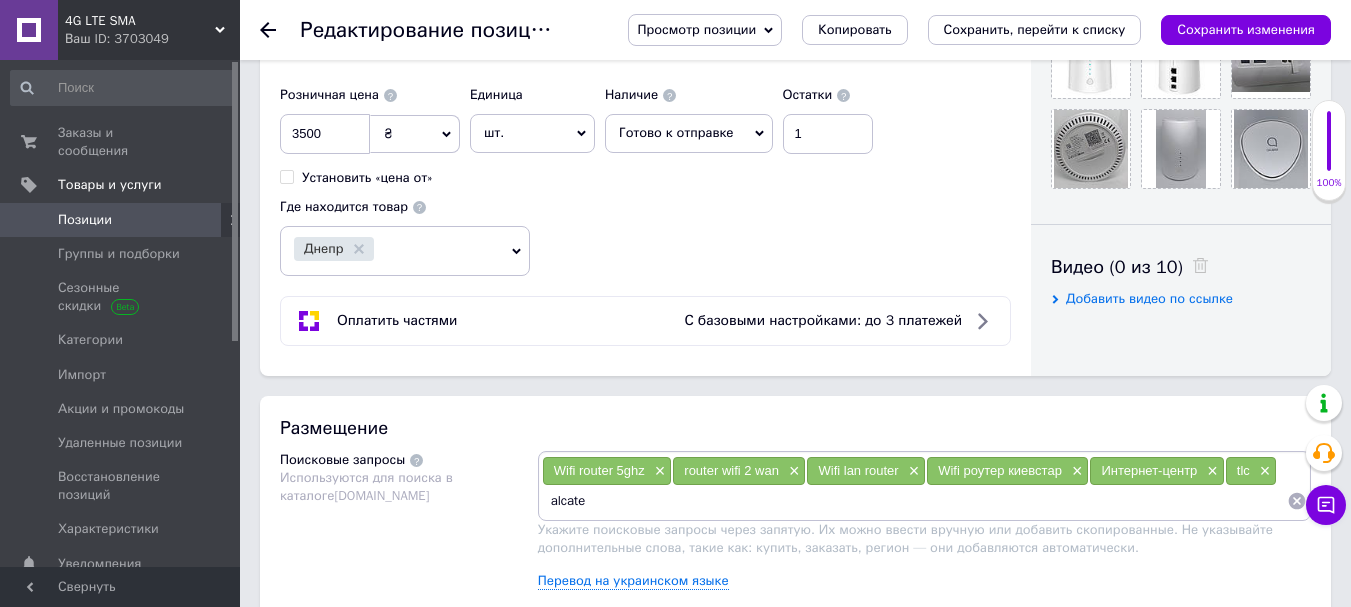 type on "alcatel" 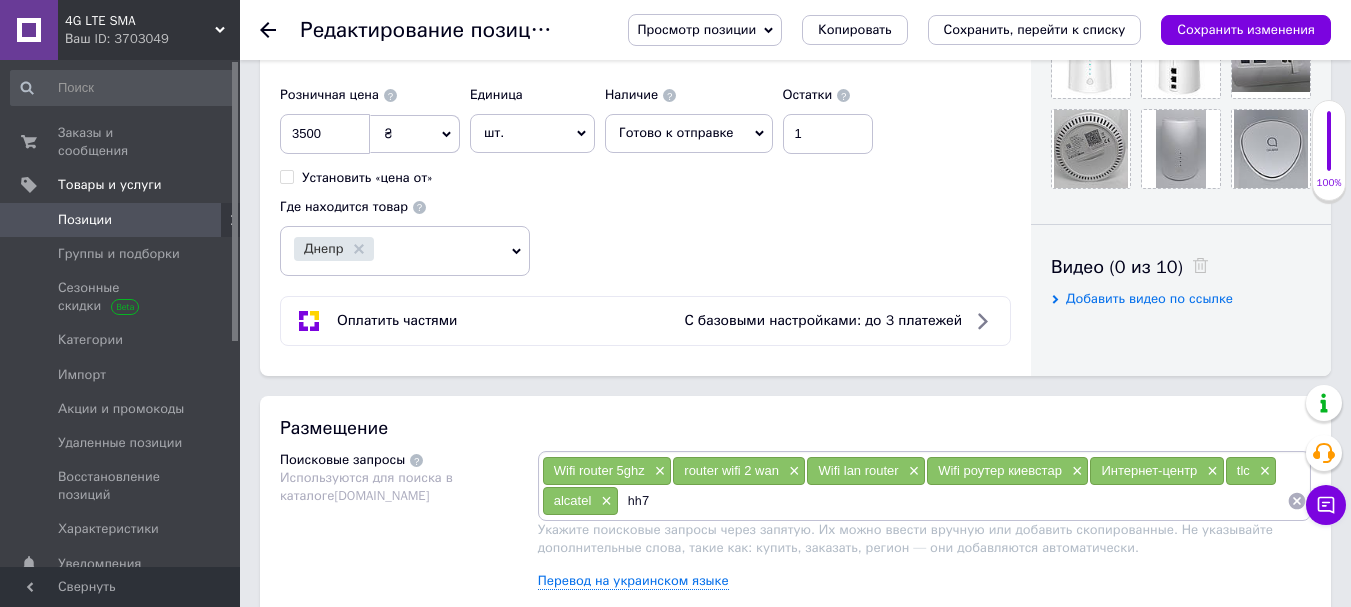 type on "hh71" 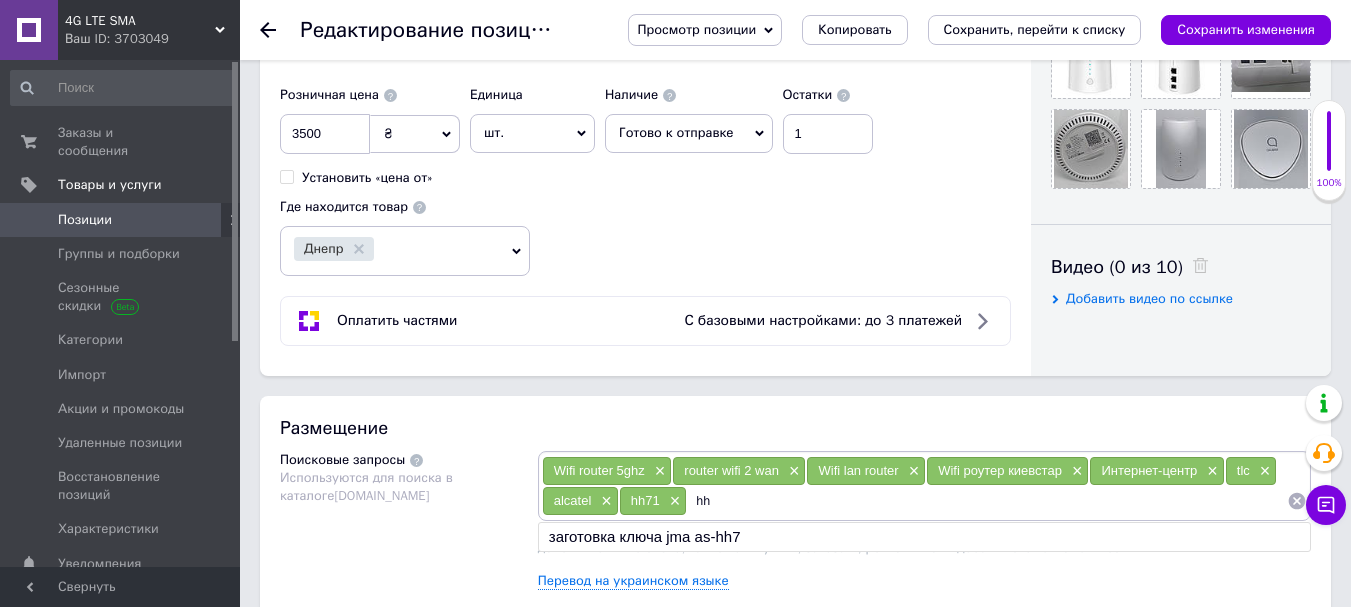 type on "h" 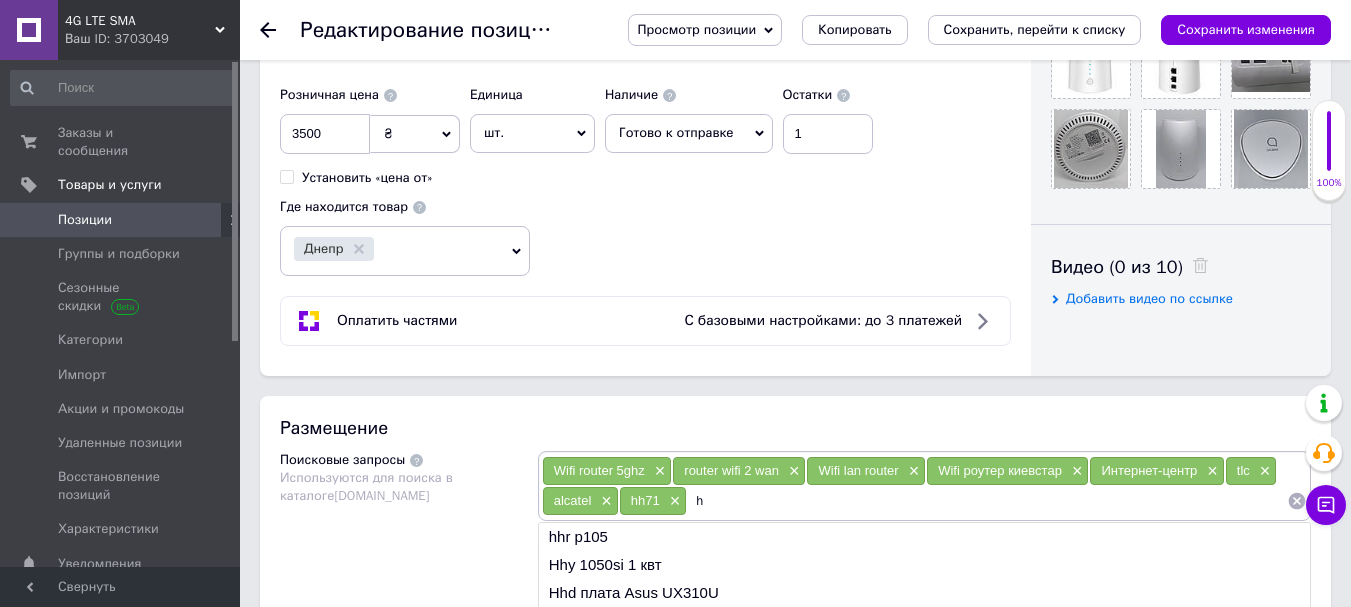 type 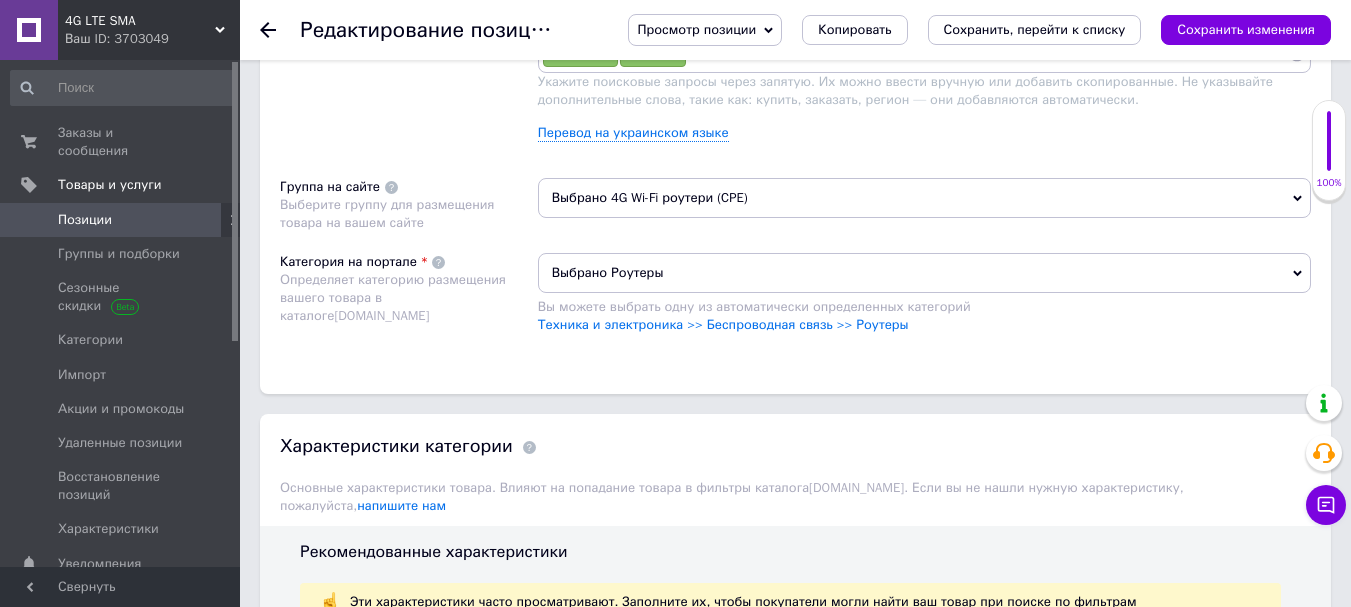 scroll, scrollTop: 1300, scrollLeft: 0, axis: vertical 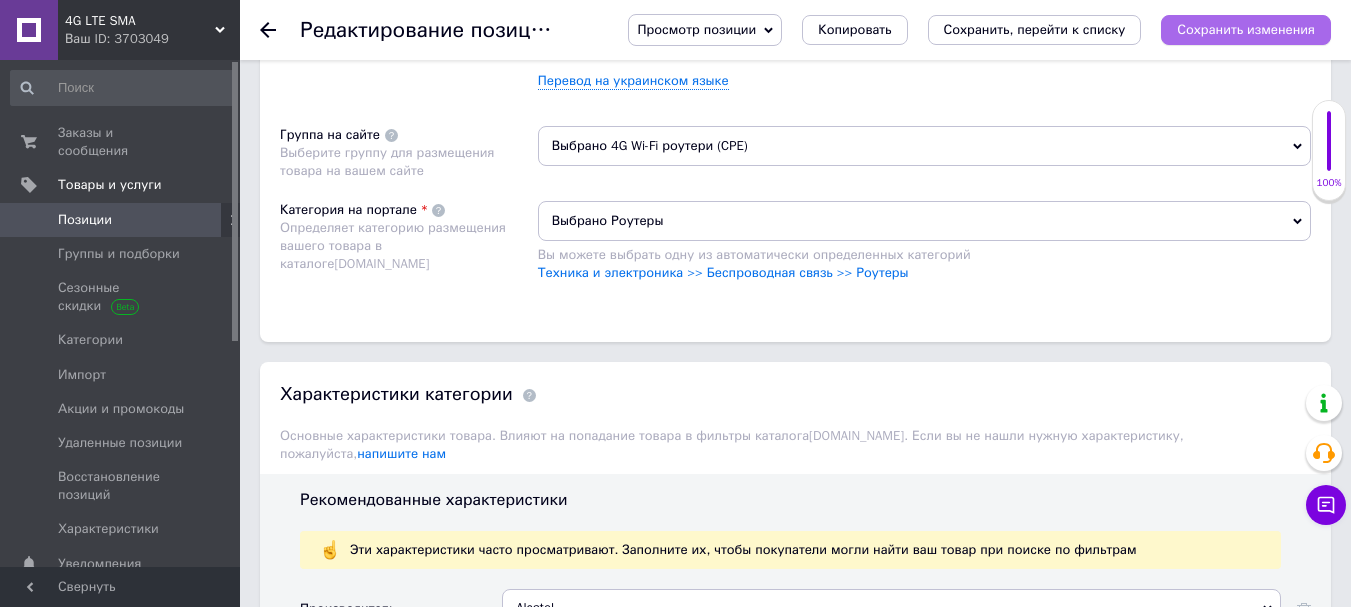 click on "Сохранить изменения" at bounding box center (1246, 29) 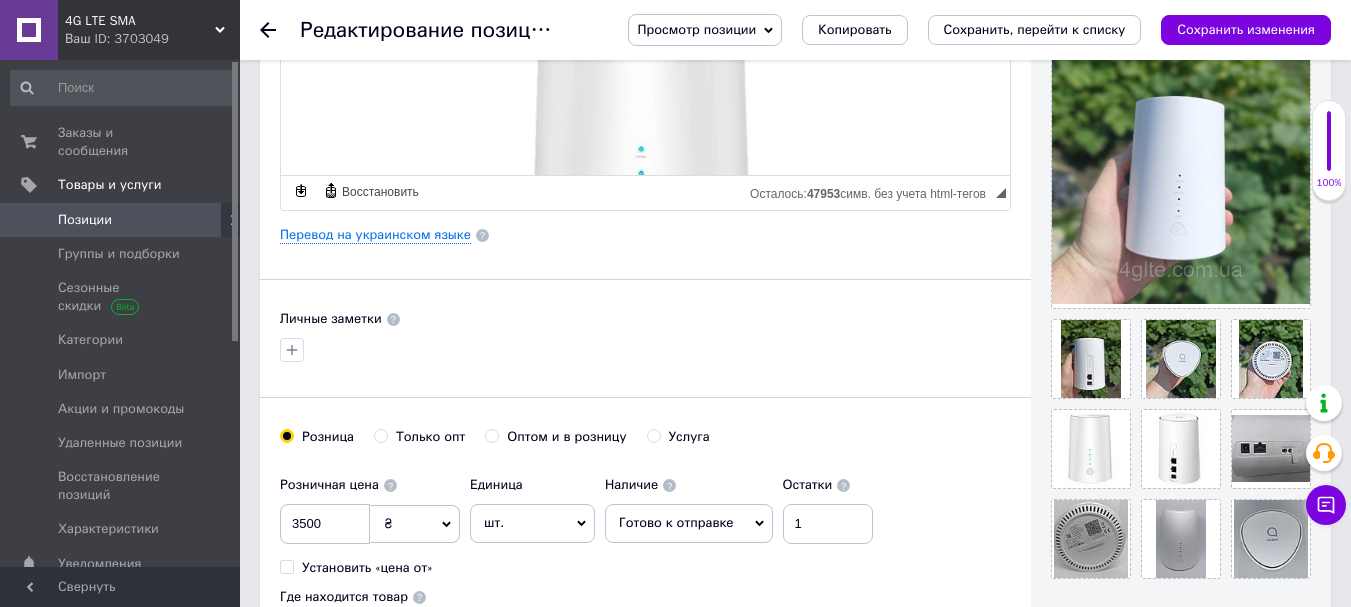 scroll, scrollTop: 0, scrollLeft: 0, axis: both 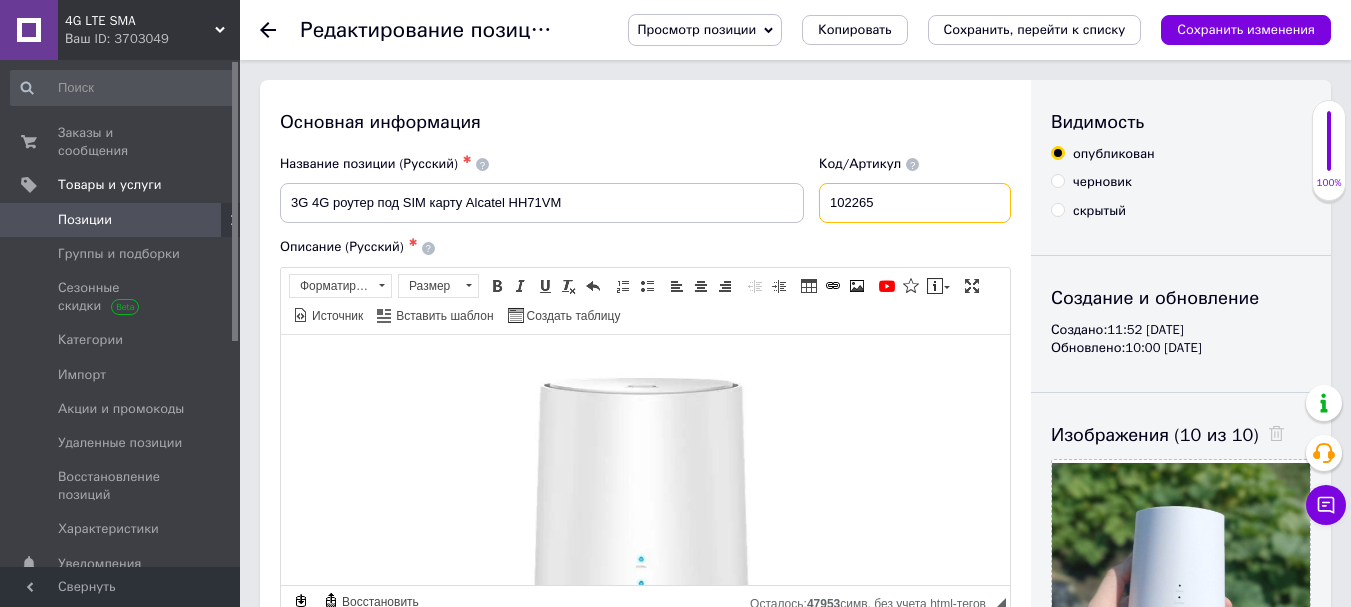 click on "102265" at bounding box center (915, 203) 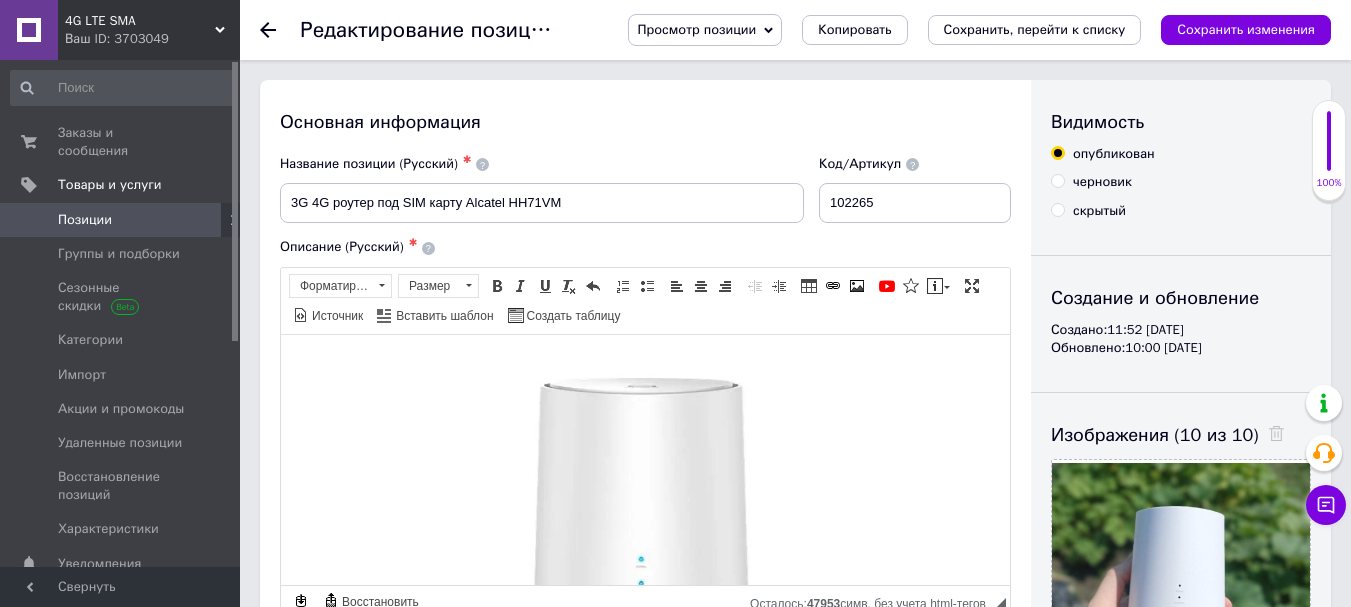 click on "Позиции" at bounding box center (85, 220) 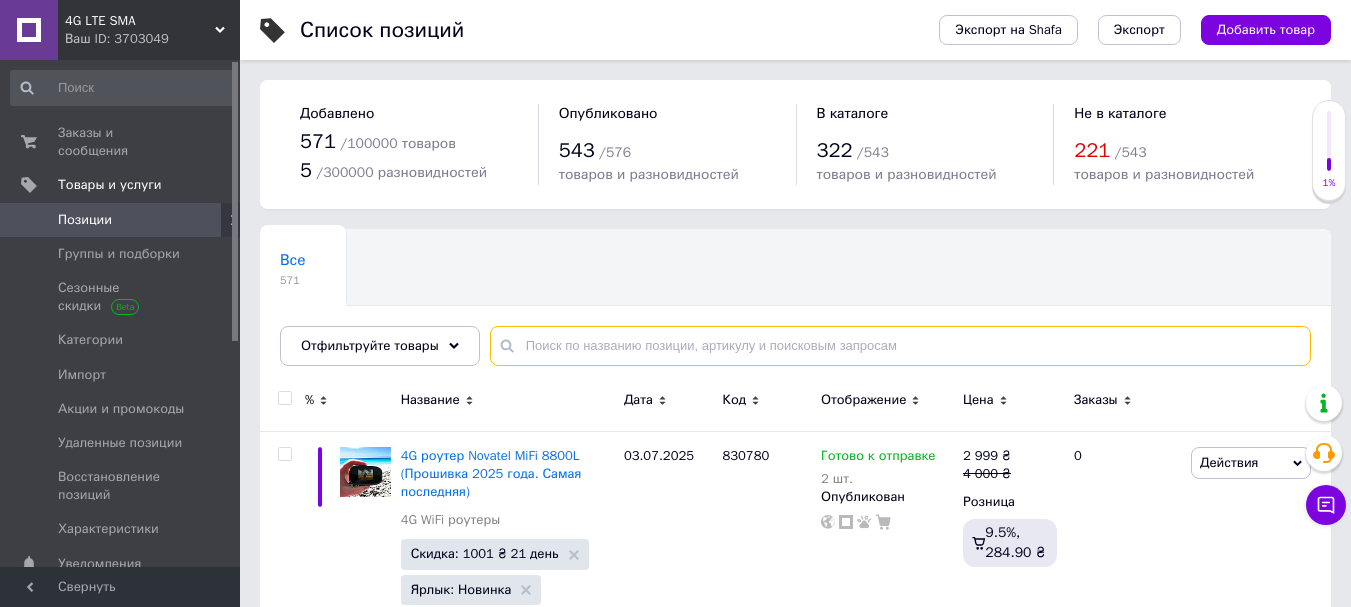 click at bounding box center (900, 346) 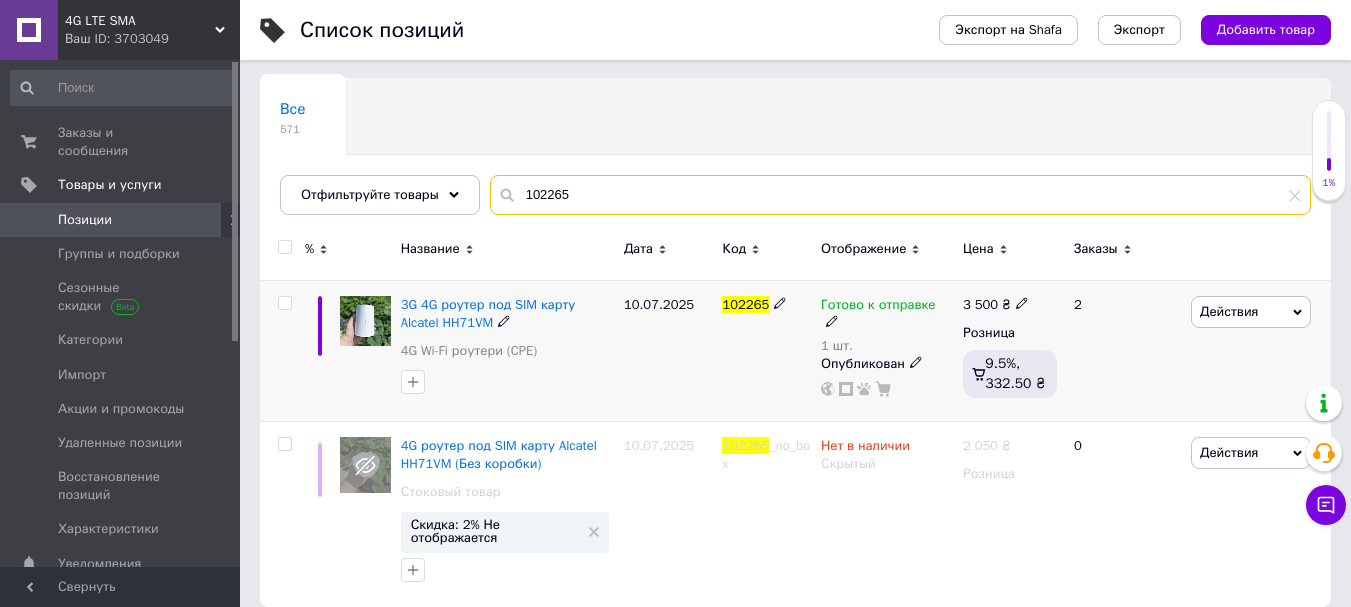 scroll, scrollTop: 171, scrollLeft: 0, axis: vertical 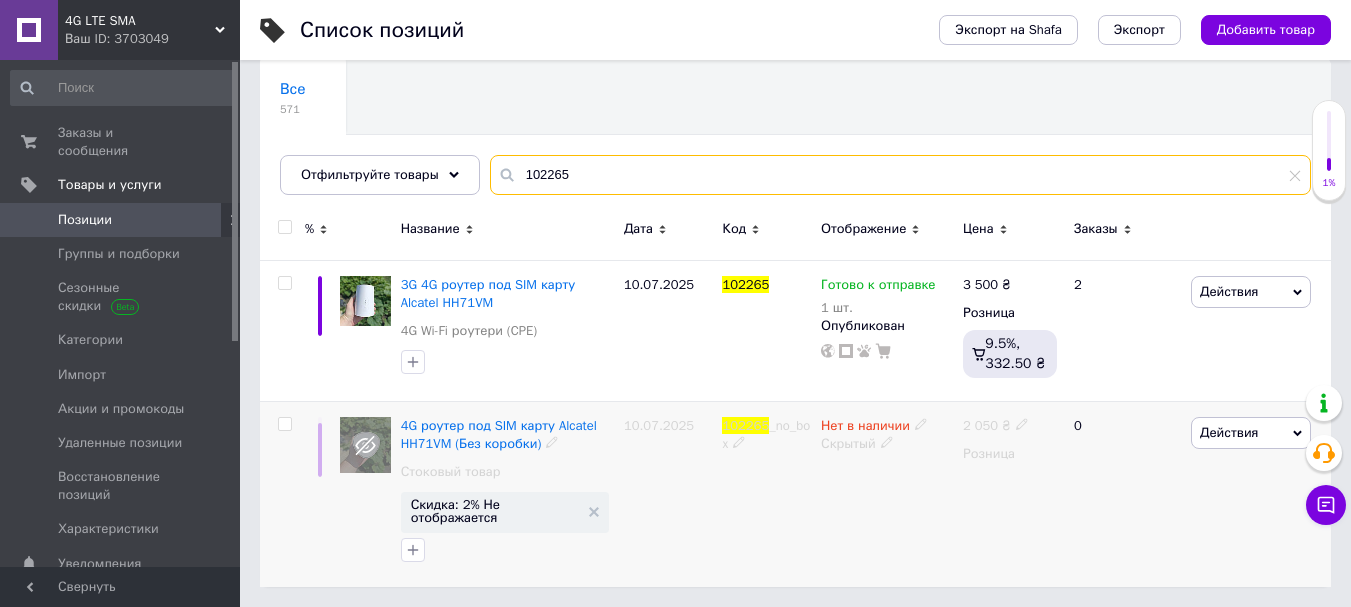 type on "102265" 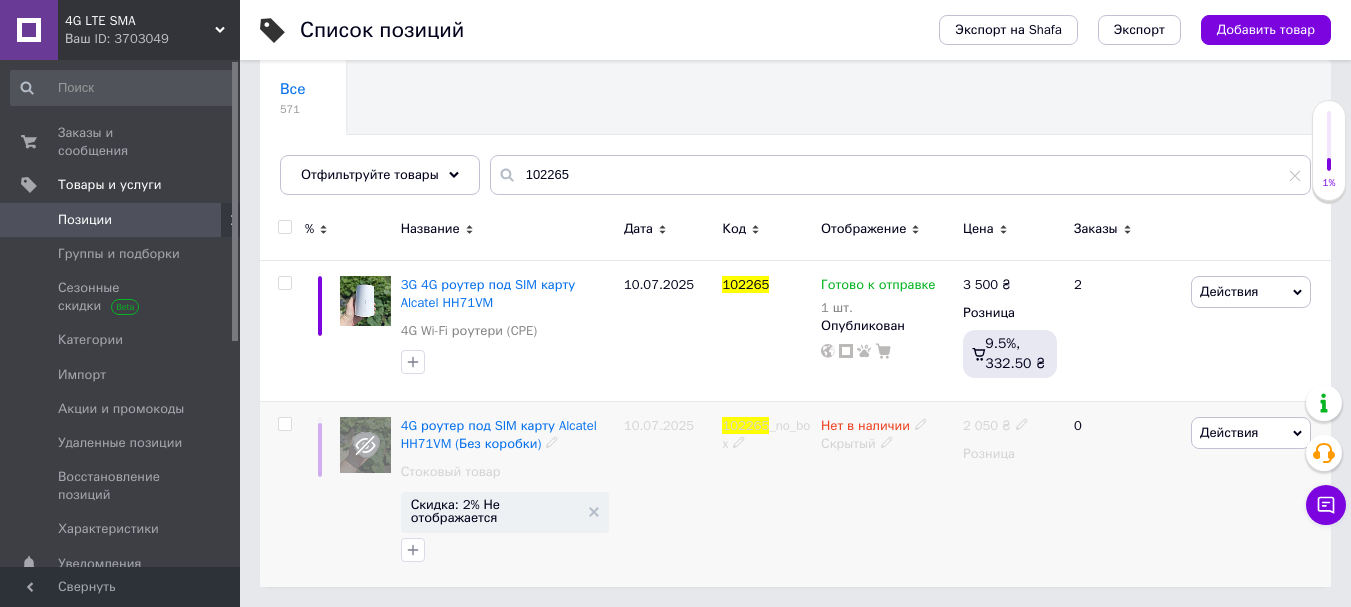 click on "Действия" at bounding box center [1229, 432] 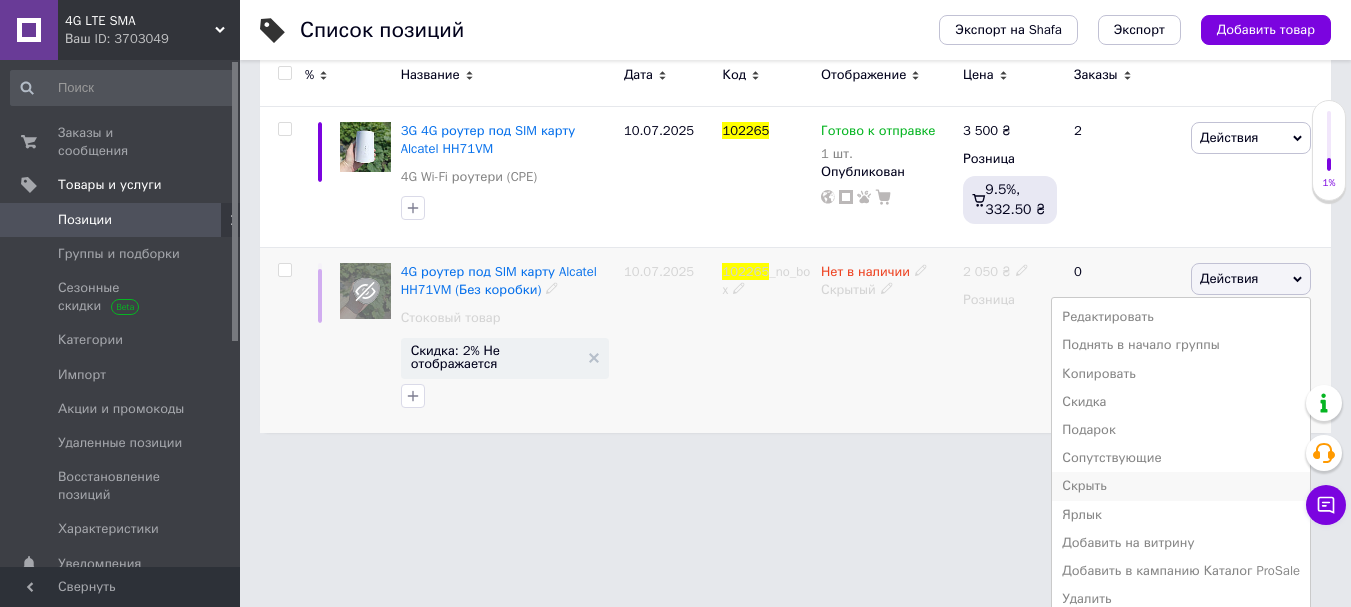 scroll, scrollTop: 337, scrollLeft: 0, axis: vertical 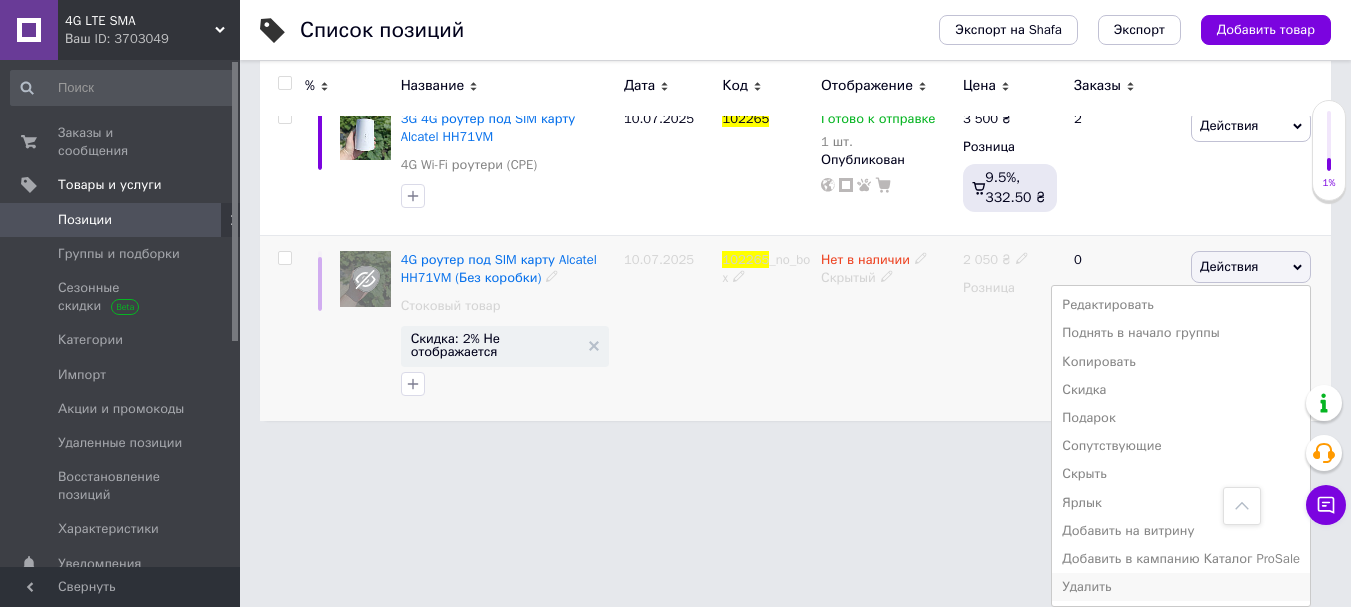 click on "Удалить" at bounding box center [1181, 587] 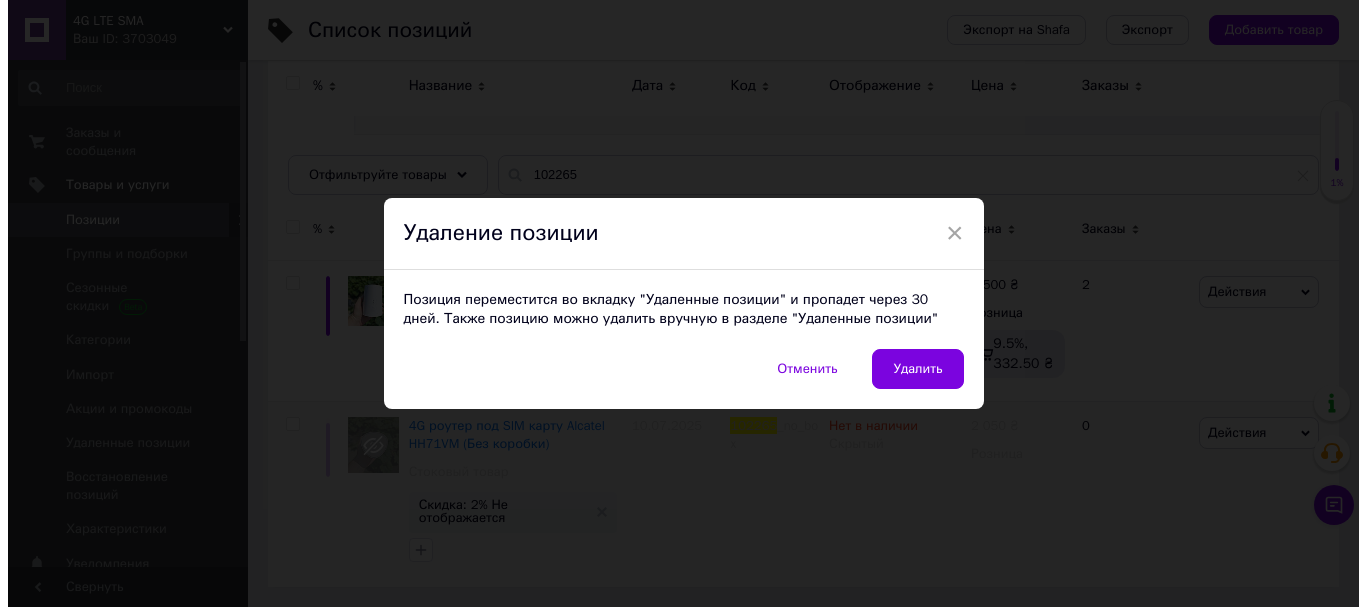 scroll, scrollTop: 171, scrollLeft: 0, axis: vertical 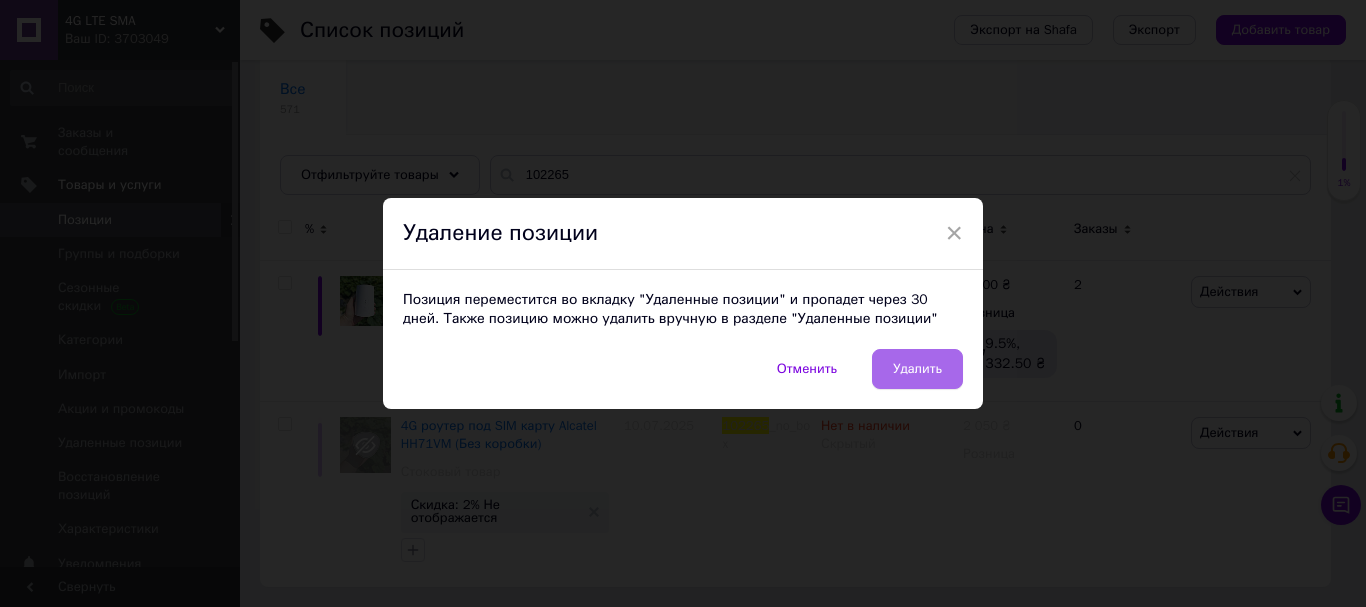 click on "Удалить" at bounding box center [917, 369] 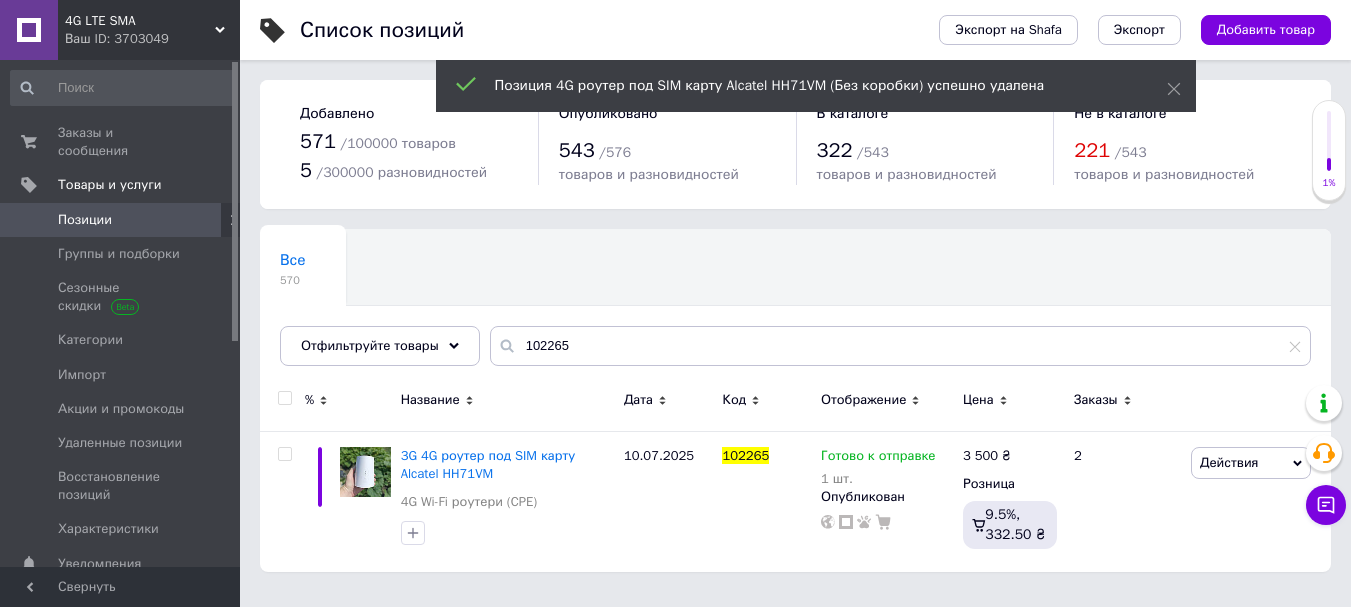 scroll, scrollTop: 0, scrollLeft: 0, axis: both 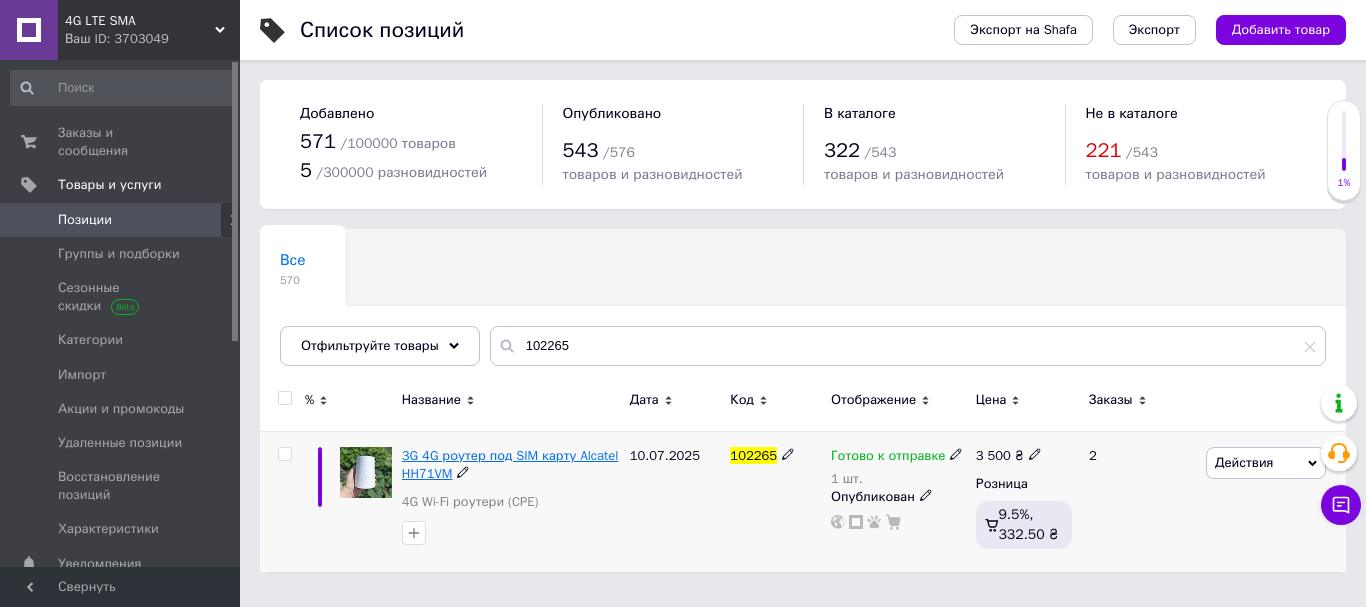 click on "3G 4G роутер под SIM карту Alcatel HH71VM" at bounding box center [510, 464] 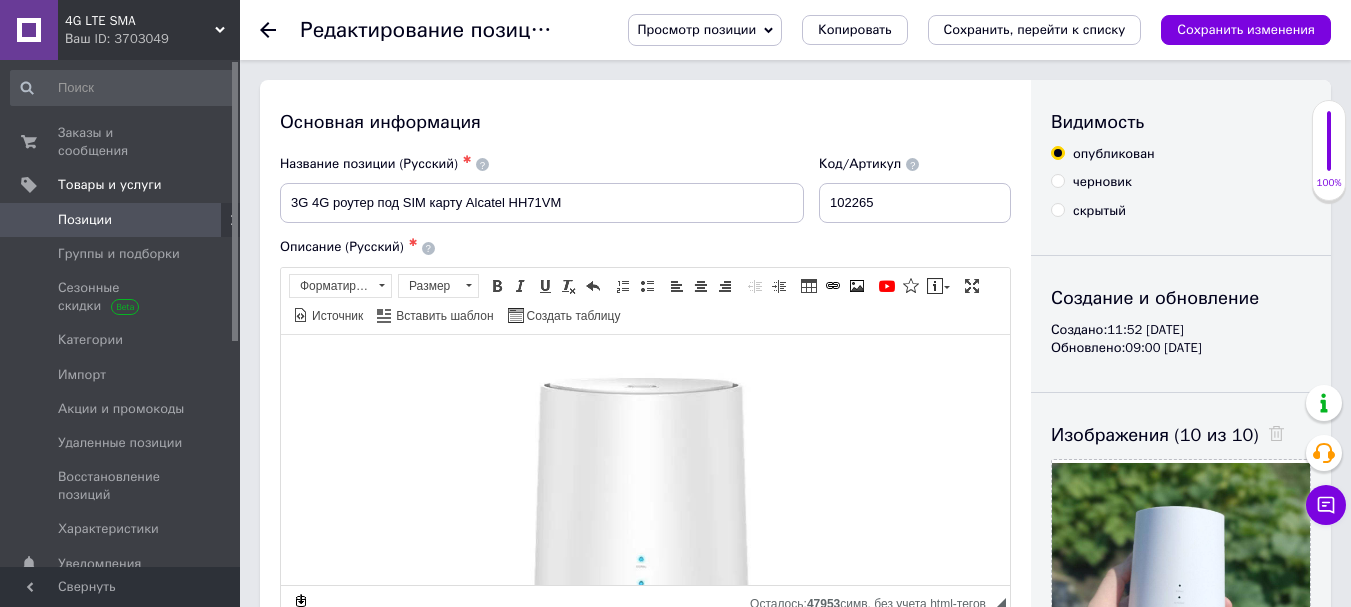 scroll, scrollTop: 0, scrollLeft: 0, axis: both 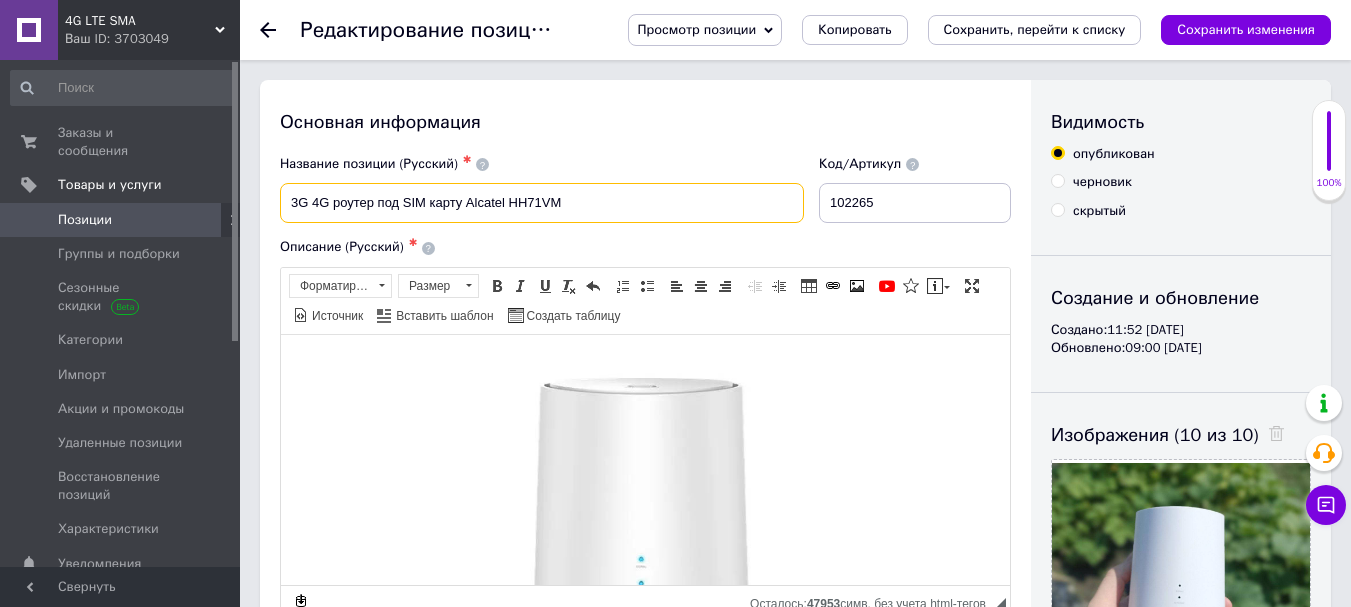 click on "3G 4G роутер под SIM карту Alcatel HH71VM" at bounding box center [542, 203] 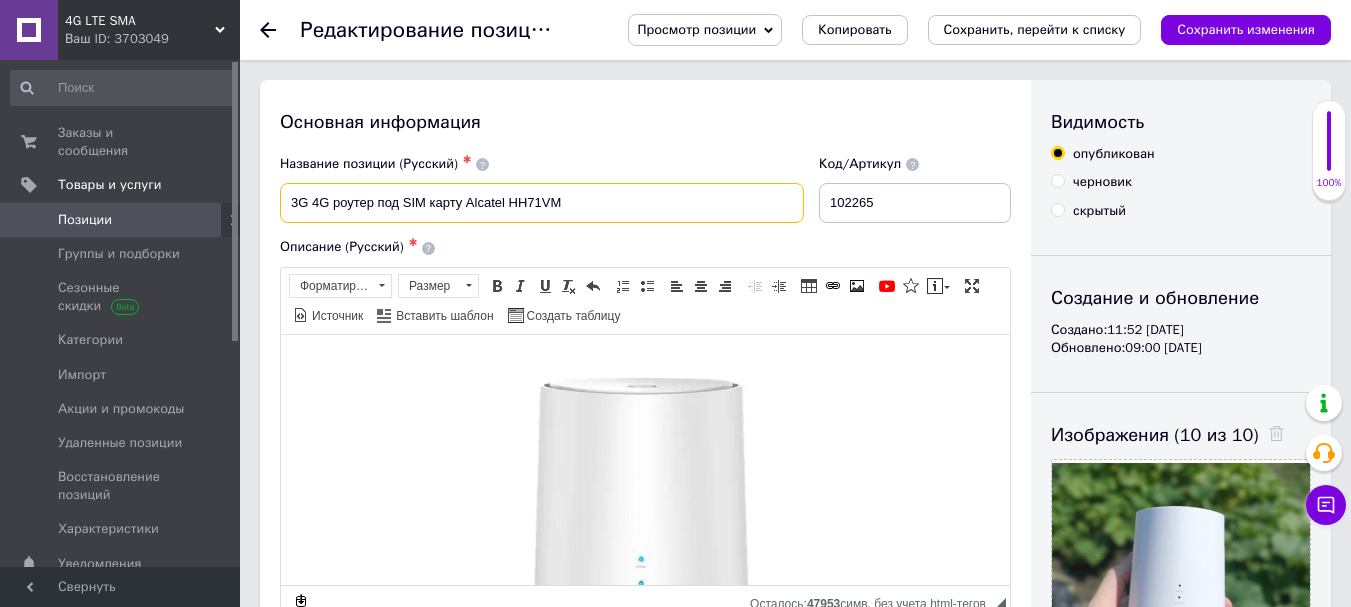 paste on "4G WiFi роутер Alcatel LINKHUB HH71V1/VM LTE Cat.7" 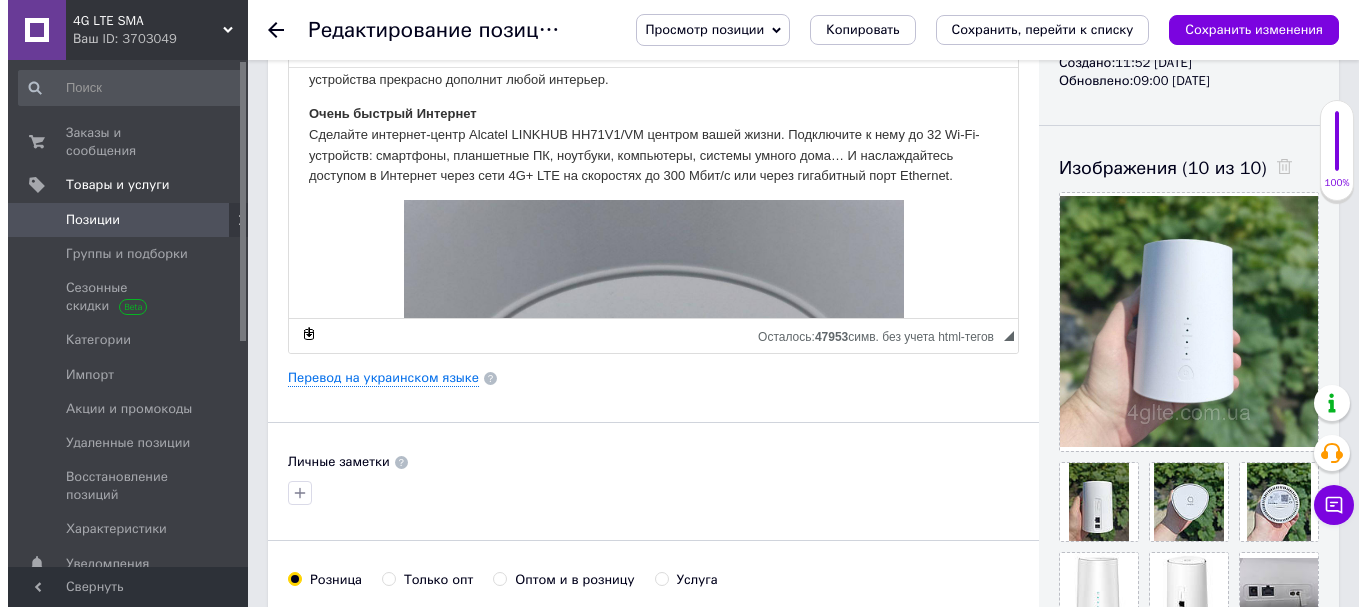 scroll, scrollTop: 300, scrollLeft: 0, axis: vertical 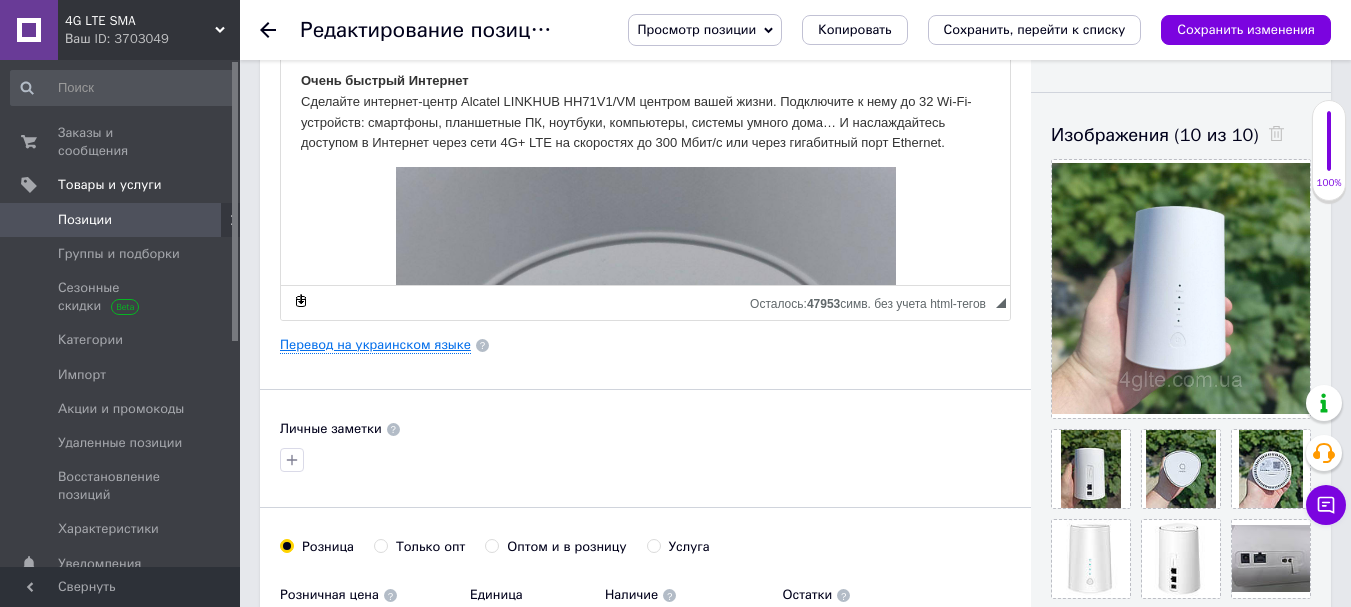 type on "4G WiFi роутер Alcatel LINKHUB HH71V1/VM LTE Cat.7" 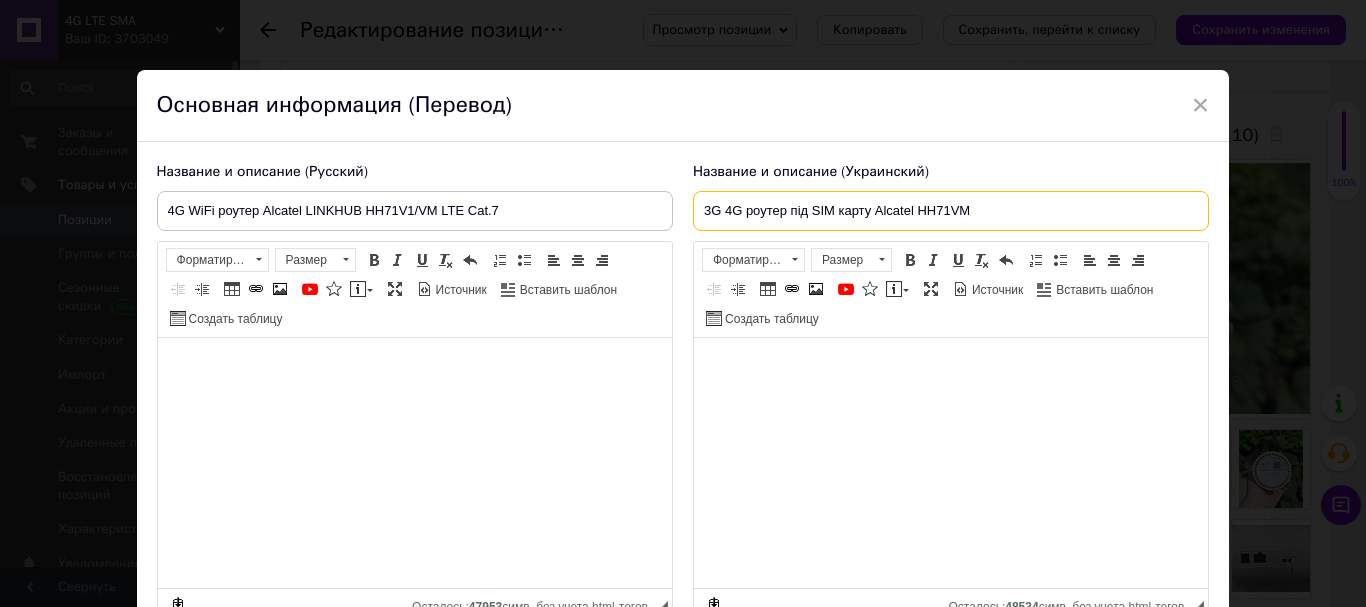 click on "3G 4G роутер під SIM карту Alcatel HH71VM" at bounding box center (951, 211) 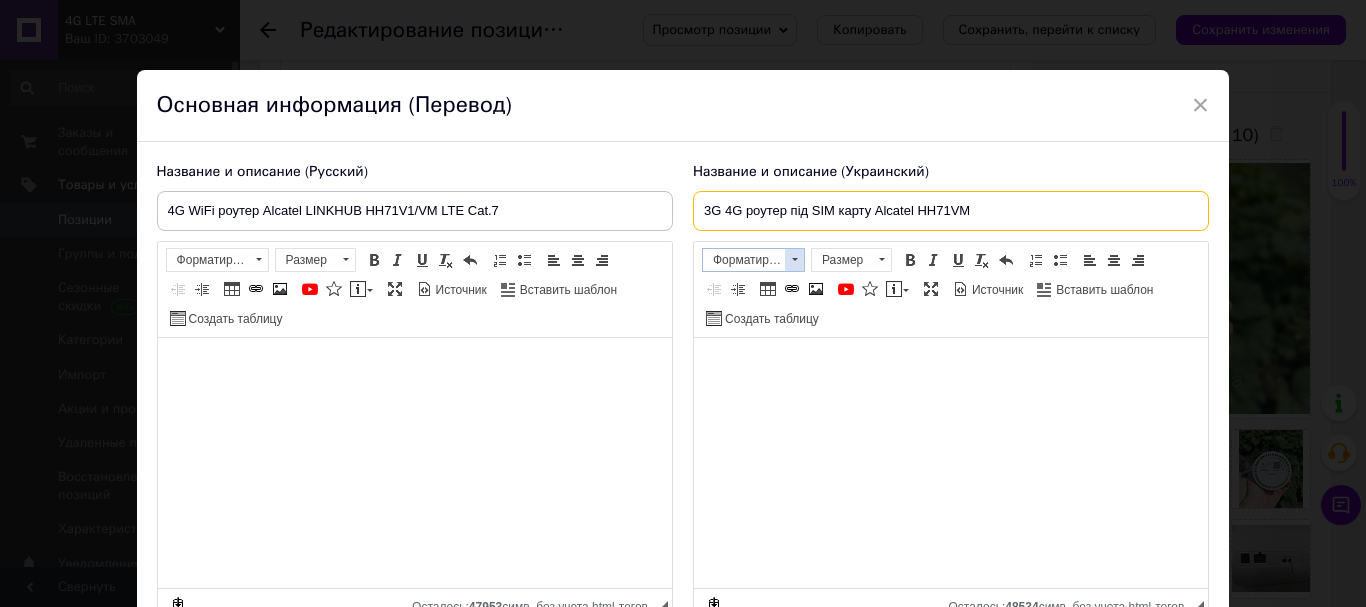 paste on "4G WiFi роутер Alcatel LINKHUB HH71V1/VM LTE Cat.7" 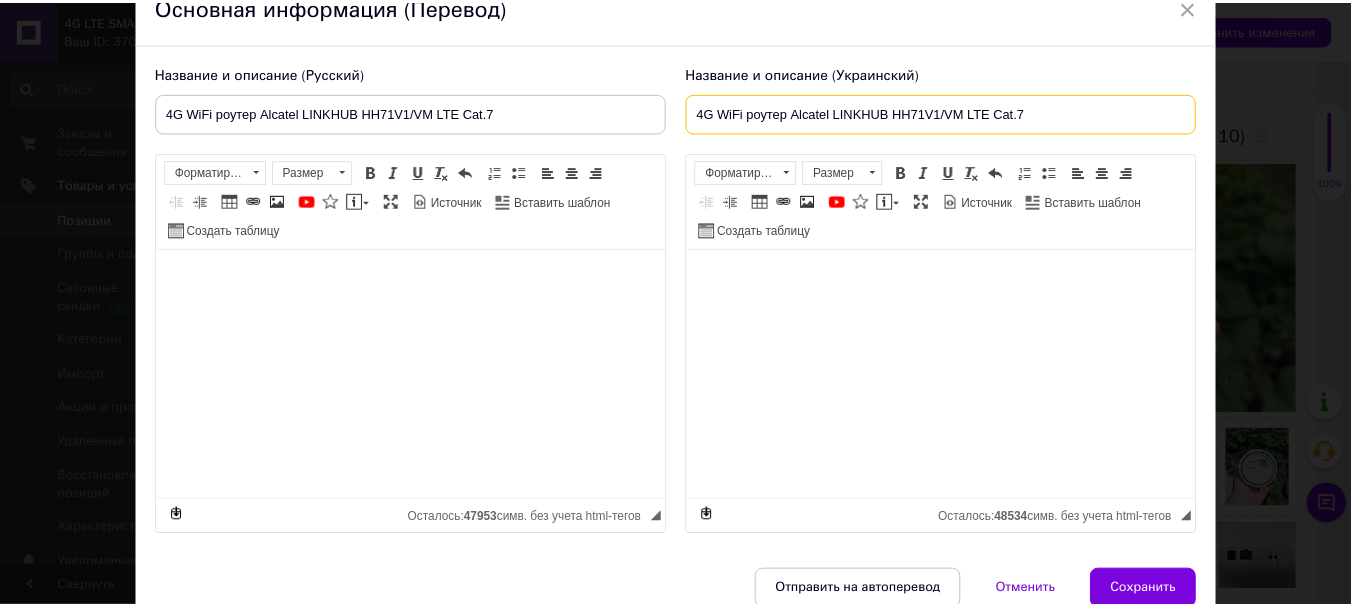 scroll, scrollTop: 192, scrollLeft: 0, axis: vertical 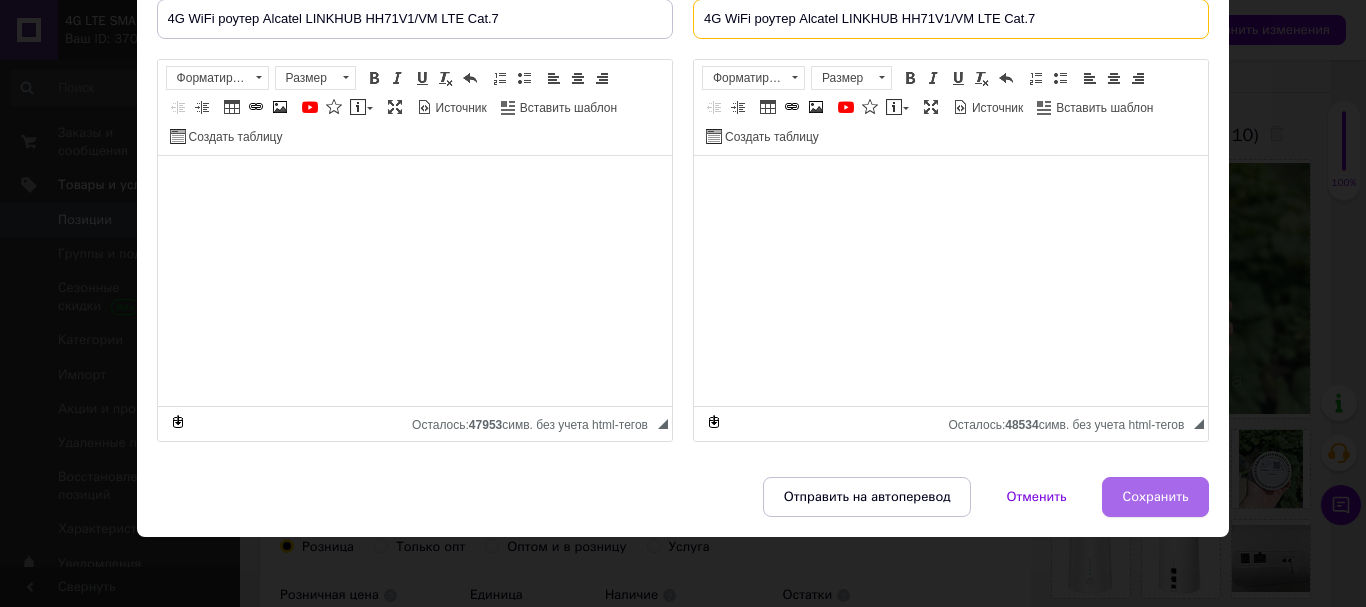 type on "4G WiFi роутер Alcatel LINKHUB HH71V1/VM LTE Cat.7" 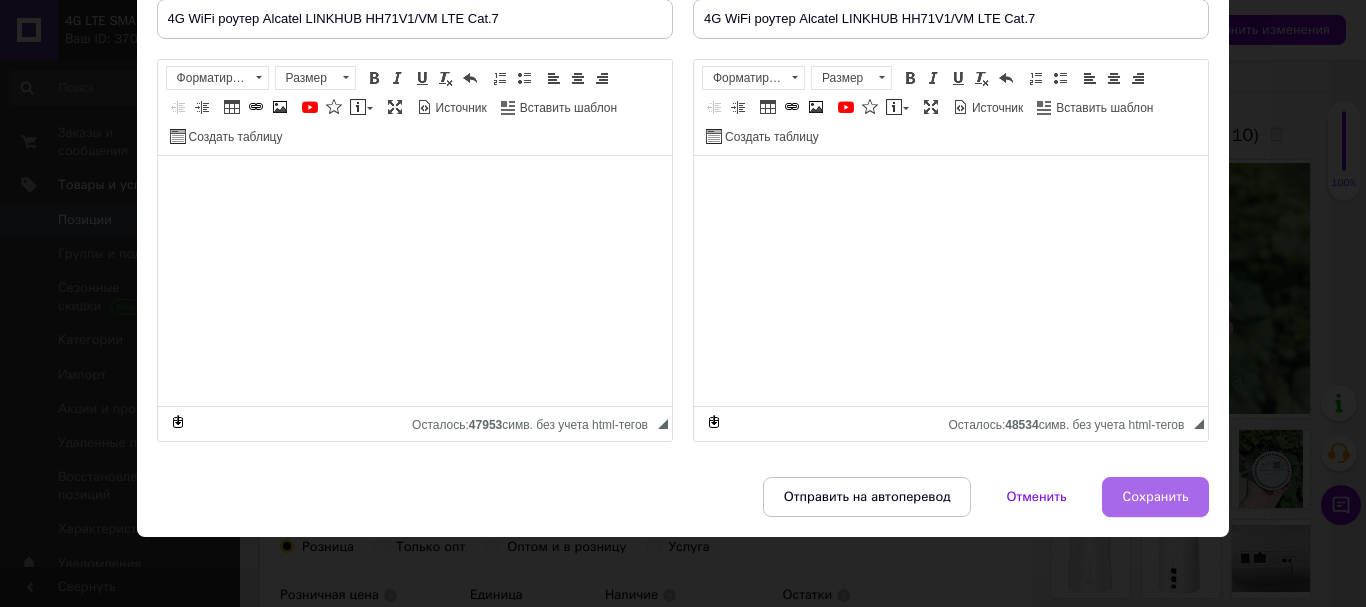 click on "Сохранить" at bounding box center (1156, 497) 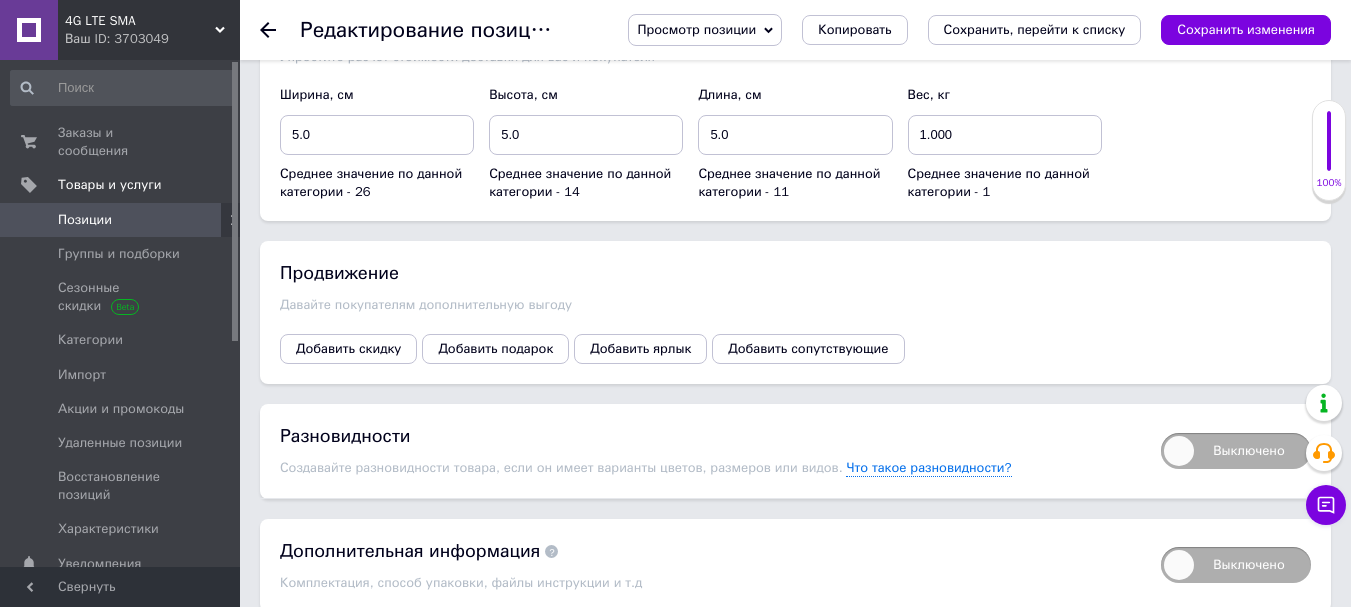 scroll, scrollTop: 2410, scrollLeft: 0, axis: vertical 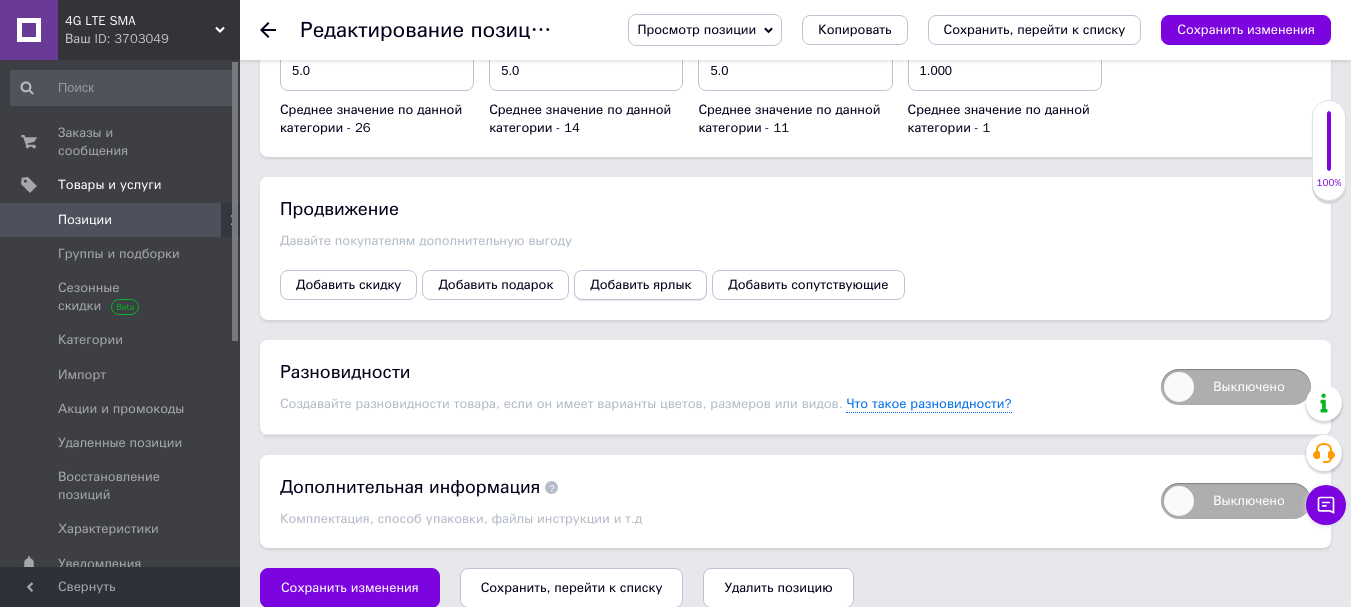 click on "Добавить ярлык" at bounding box center [640, 285] 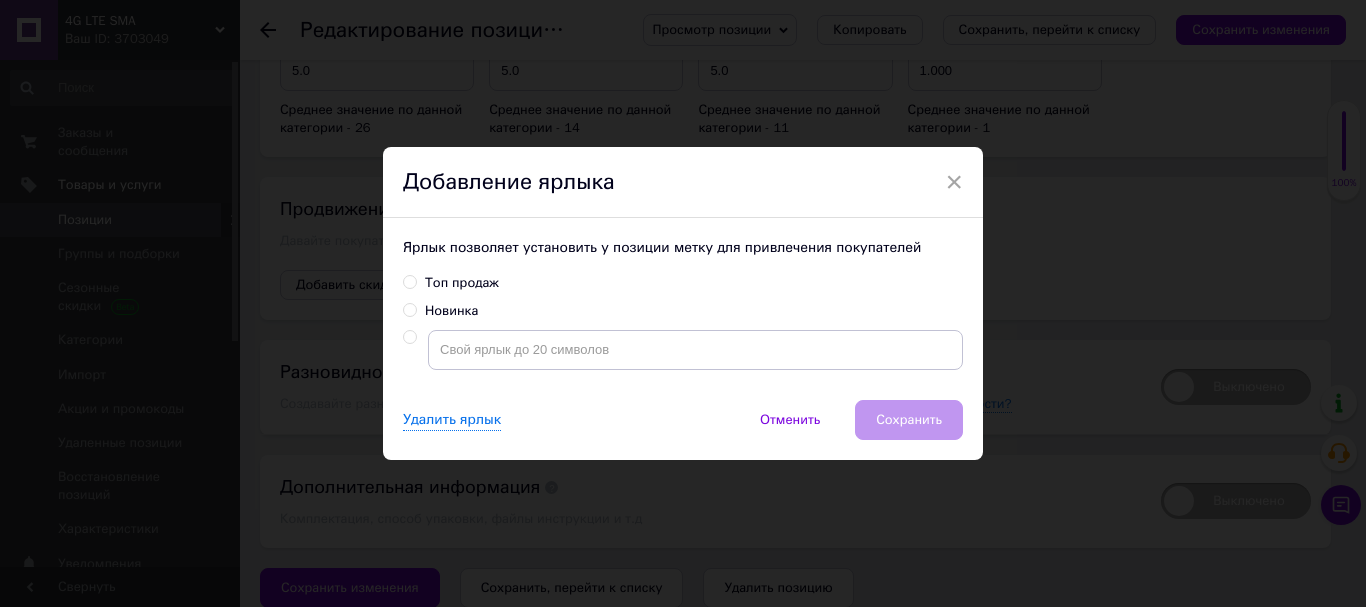 click on "Топ продаж" at bounding box center (409, 281) 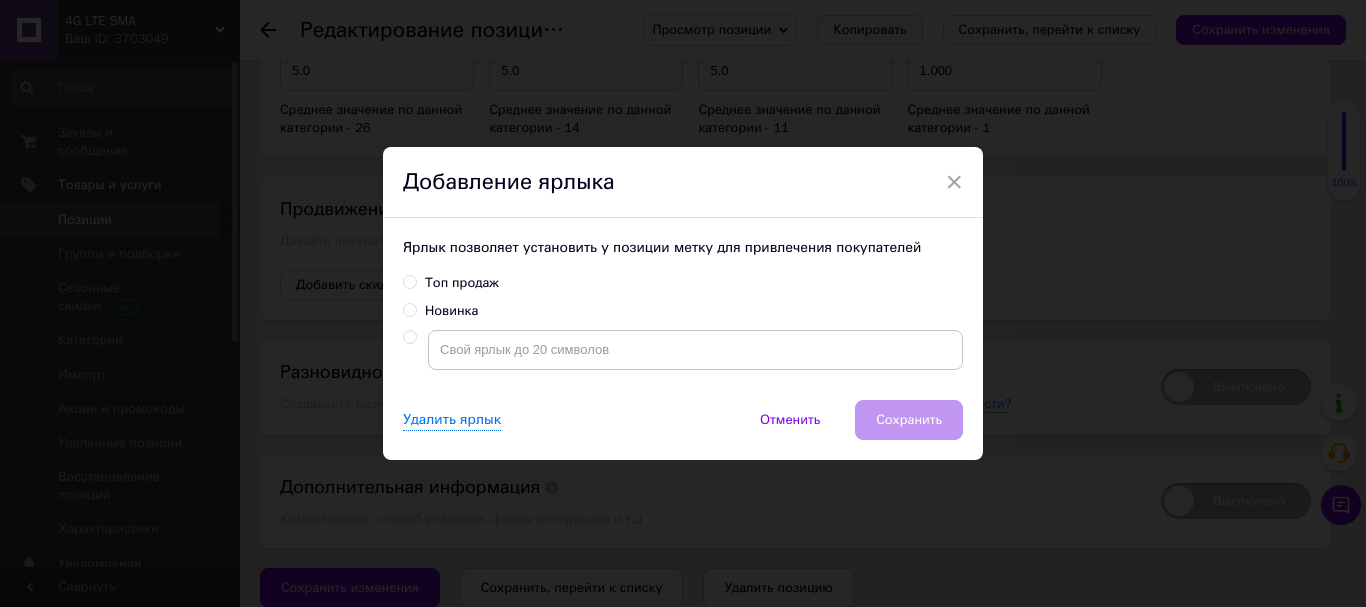 radio on "true" 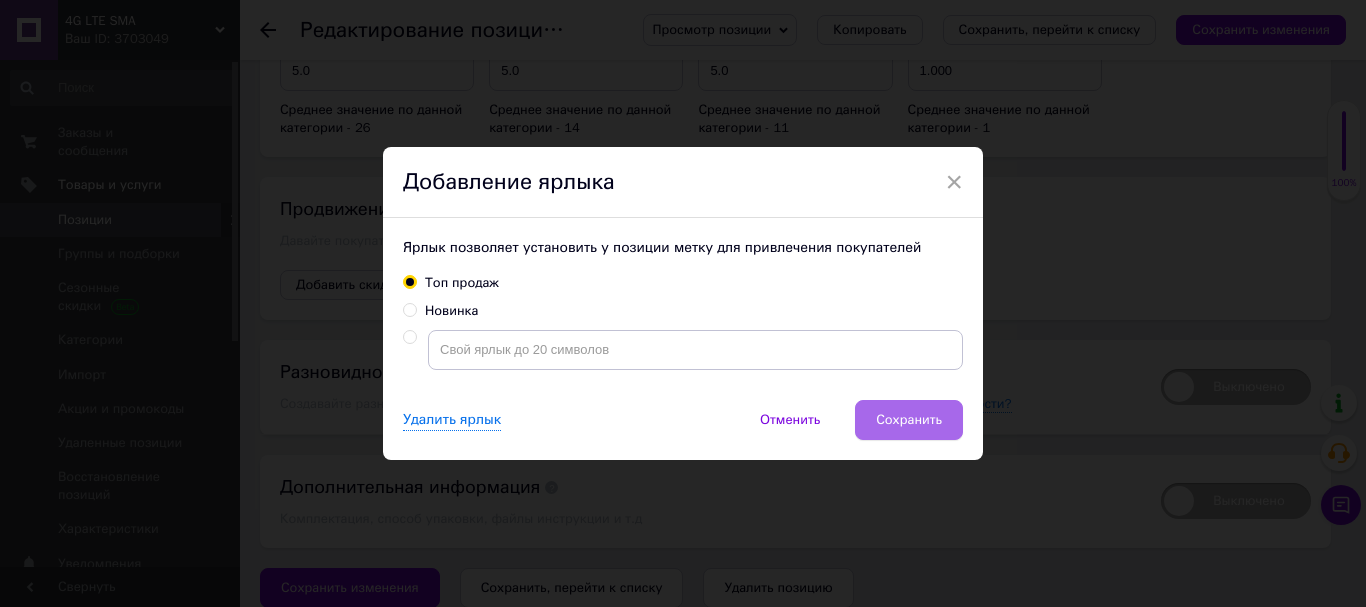 click on "Сохранить" at bounding box center [909, 420] 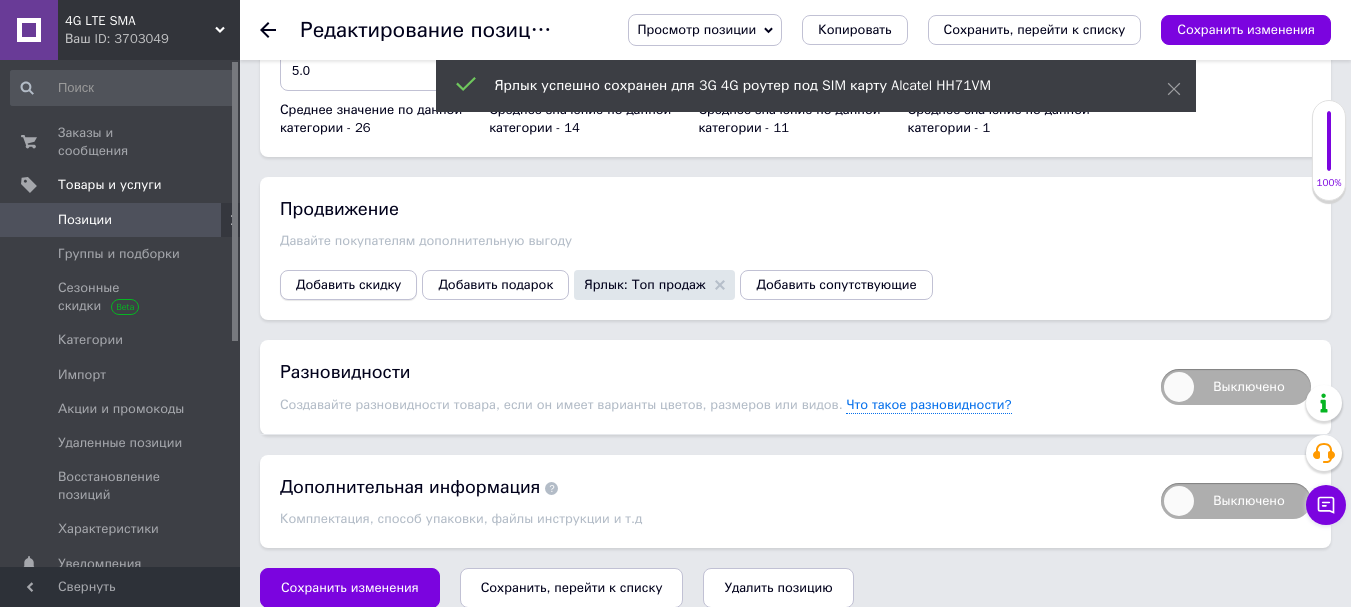 click on "Добавить скидку" at bounding box center (348, 285) 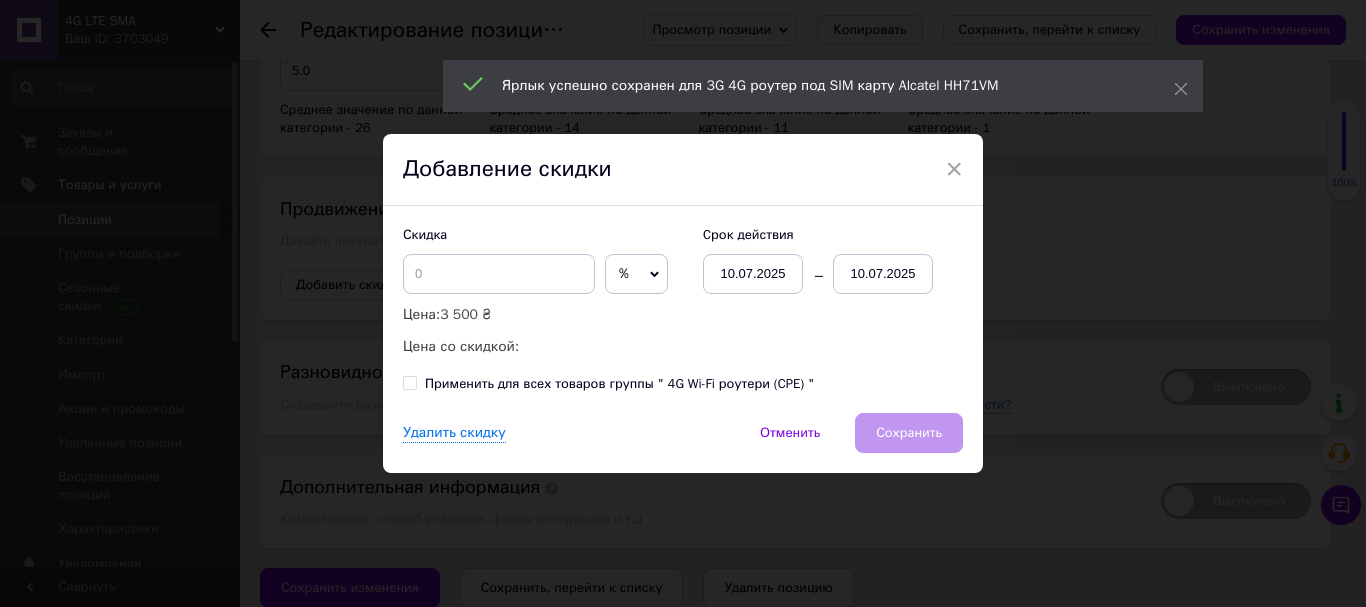 click on "10.07.2025" at bounding box center (883, 274) 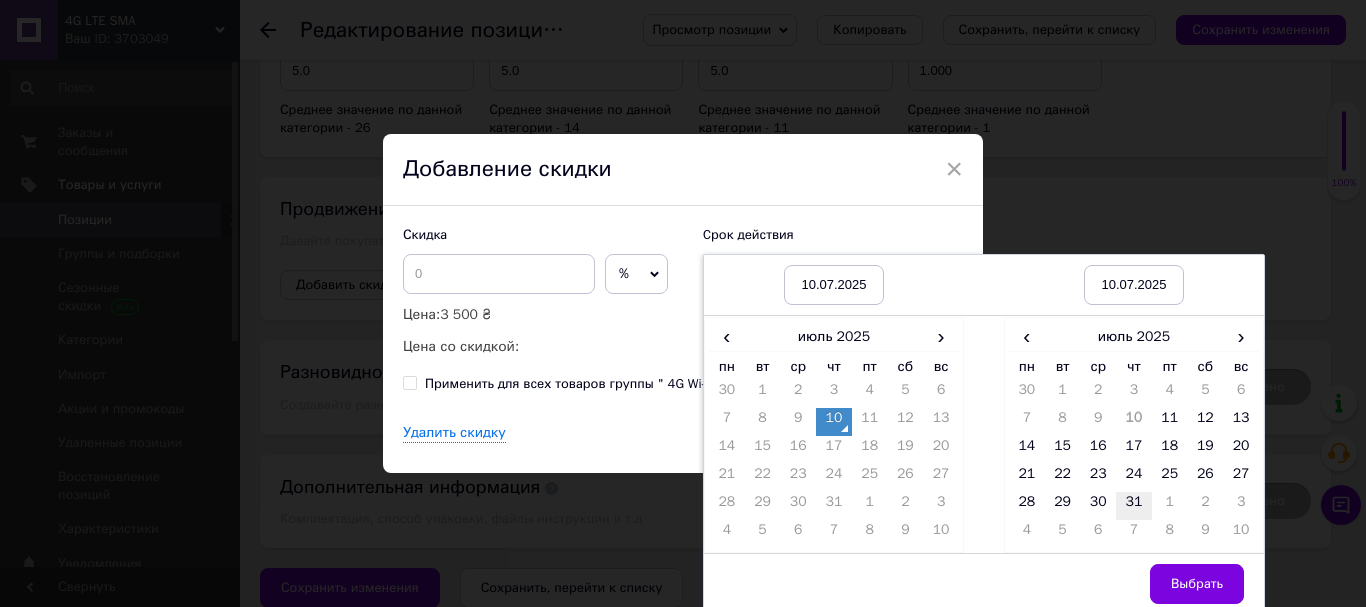 click on "31" at bounding box center (1134, 506) 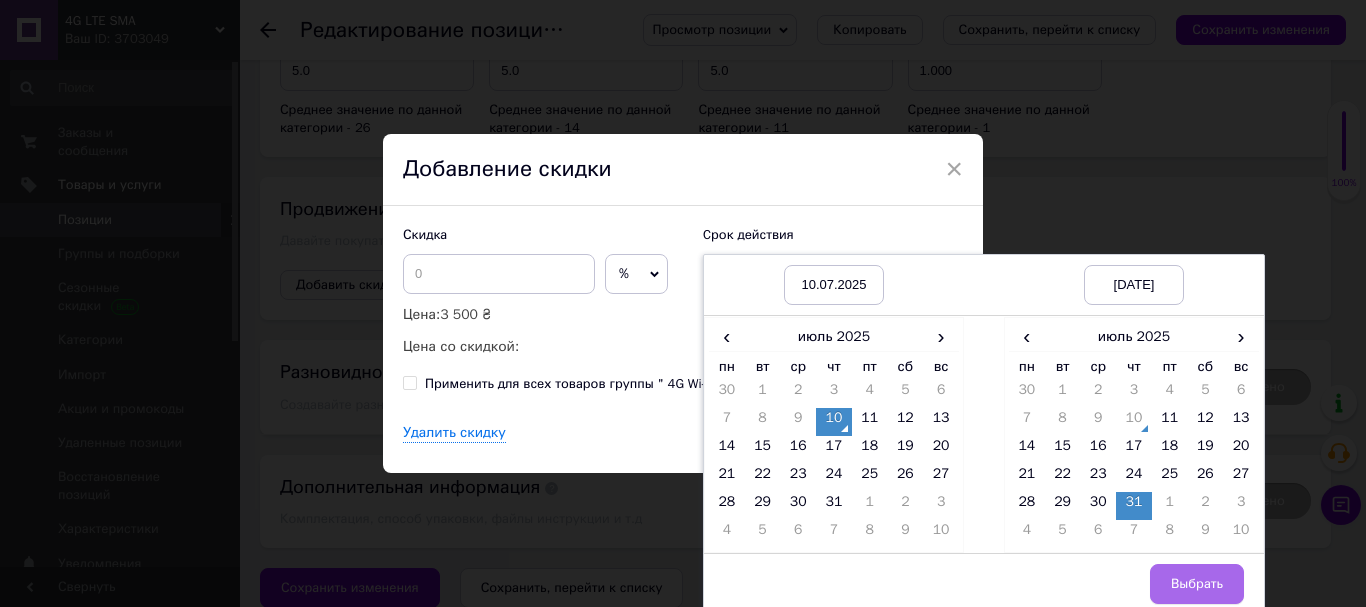 click on "Выбрать" at bounding box center [1197, 584] 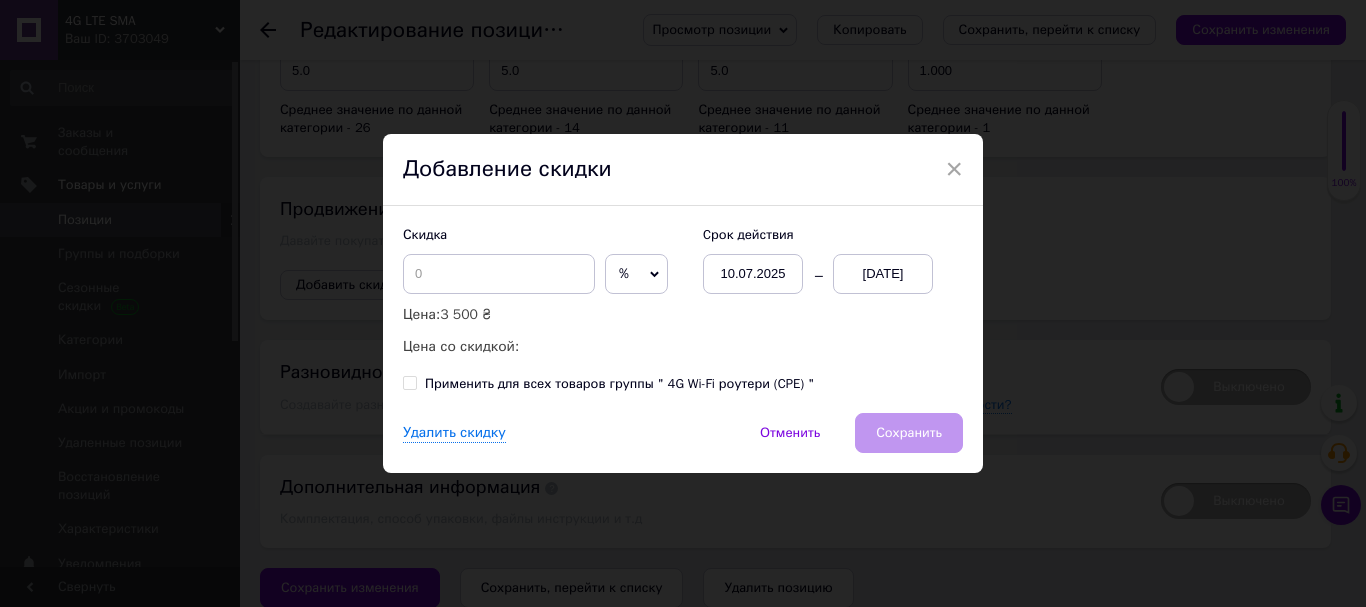click on "%" at bounding box center [636, 274] 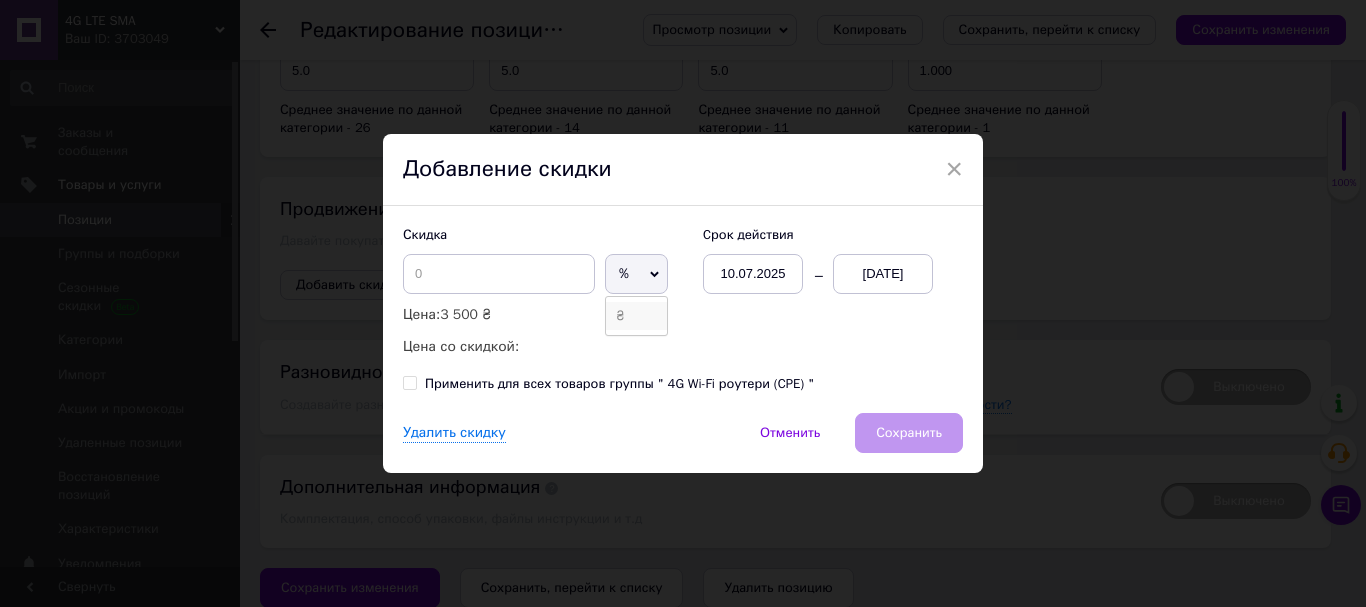 click on "₴" at bounding box center [636, 316] 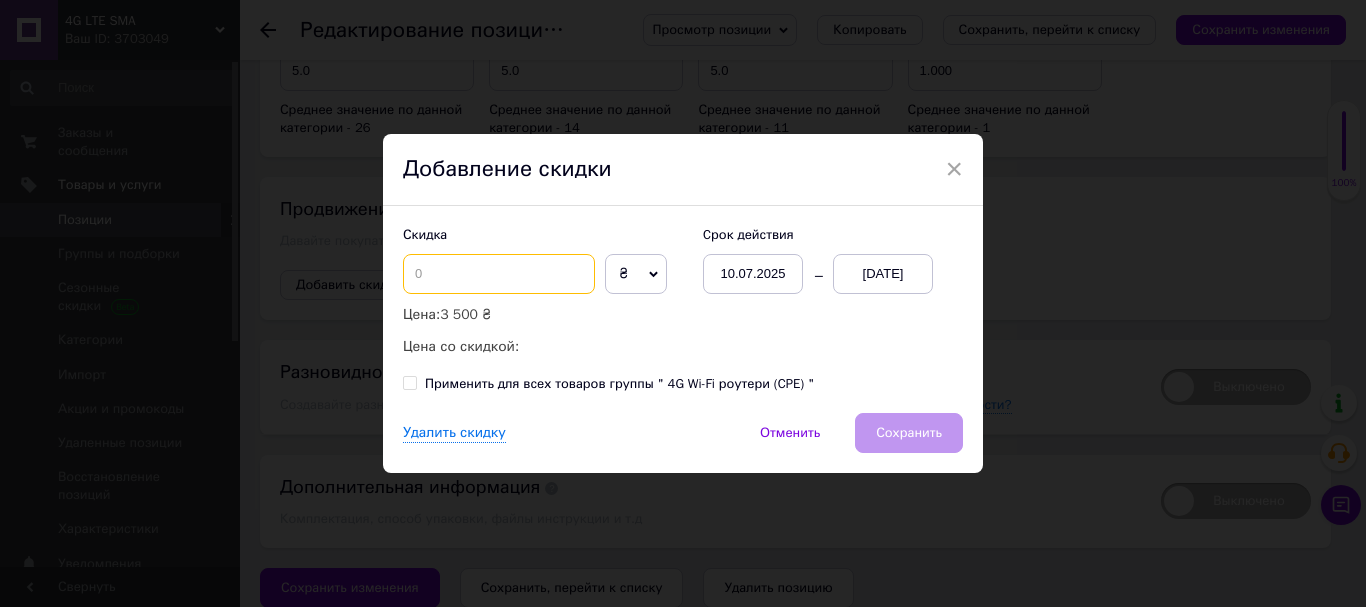 click at bounding box center [499, 274] 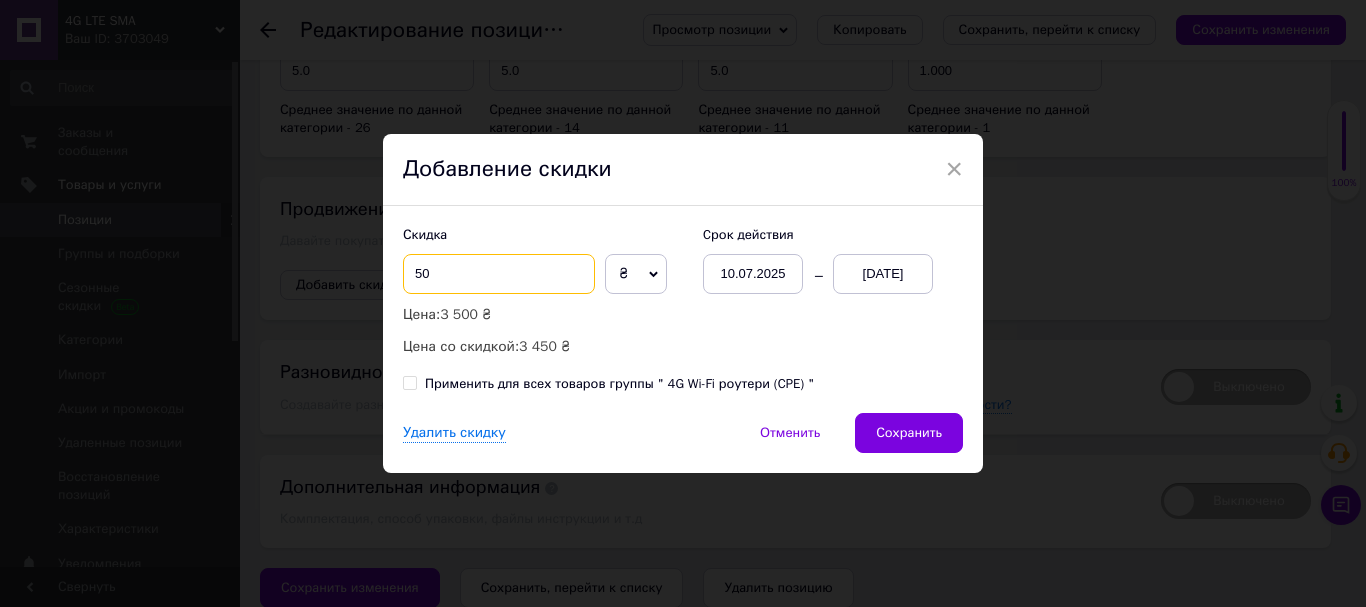 type on "5" 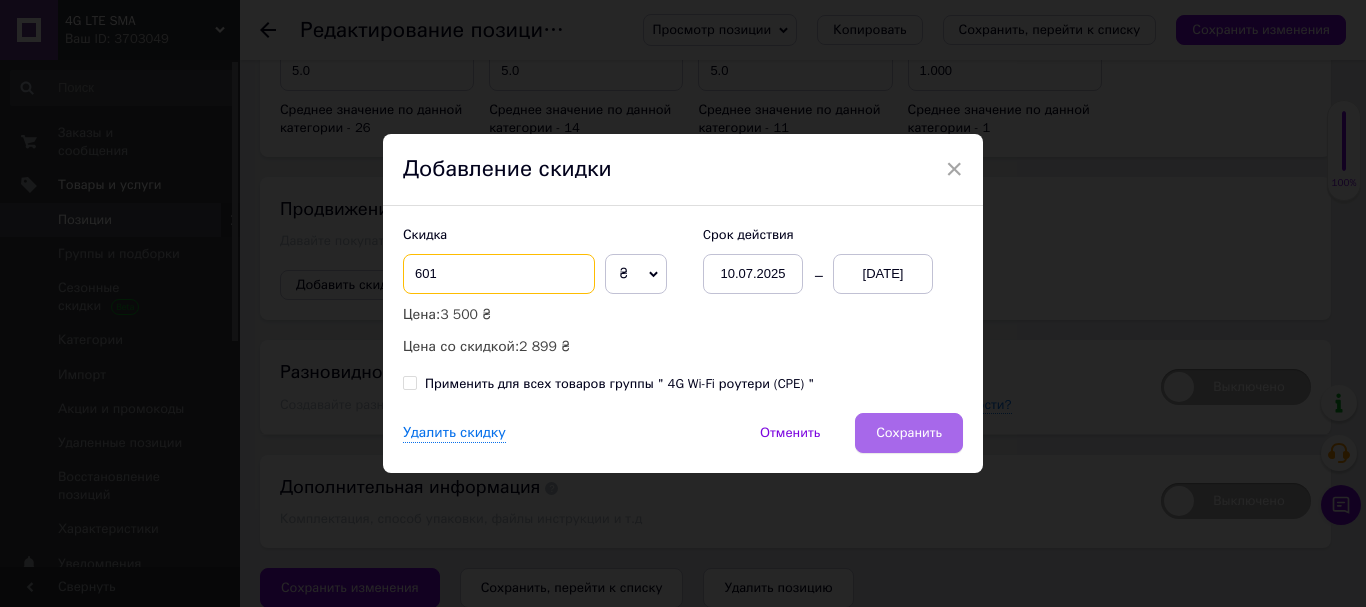 type on "601" 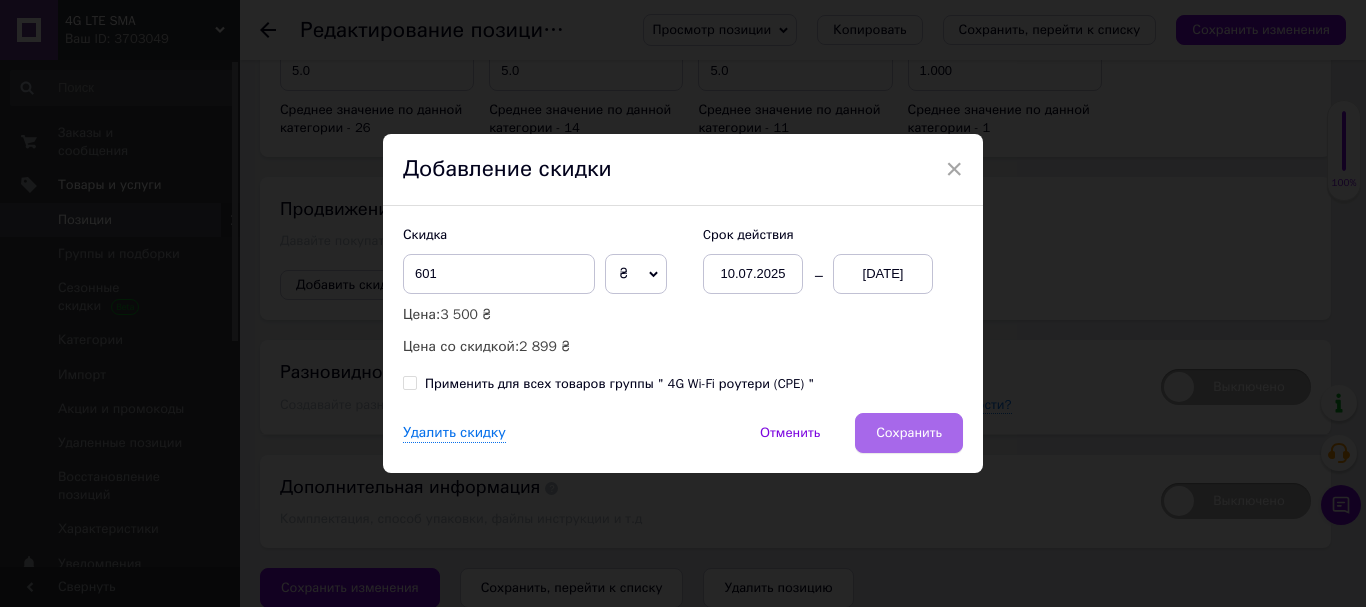click on "Сохранить" at bounding box center [909, 433] 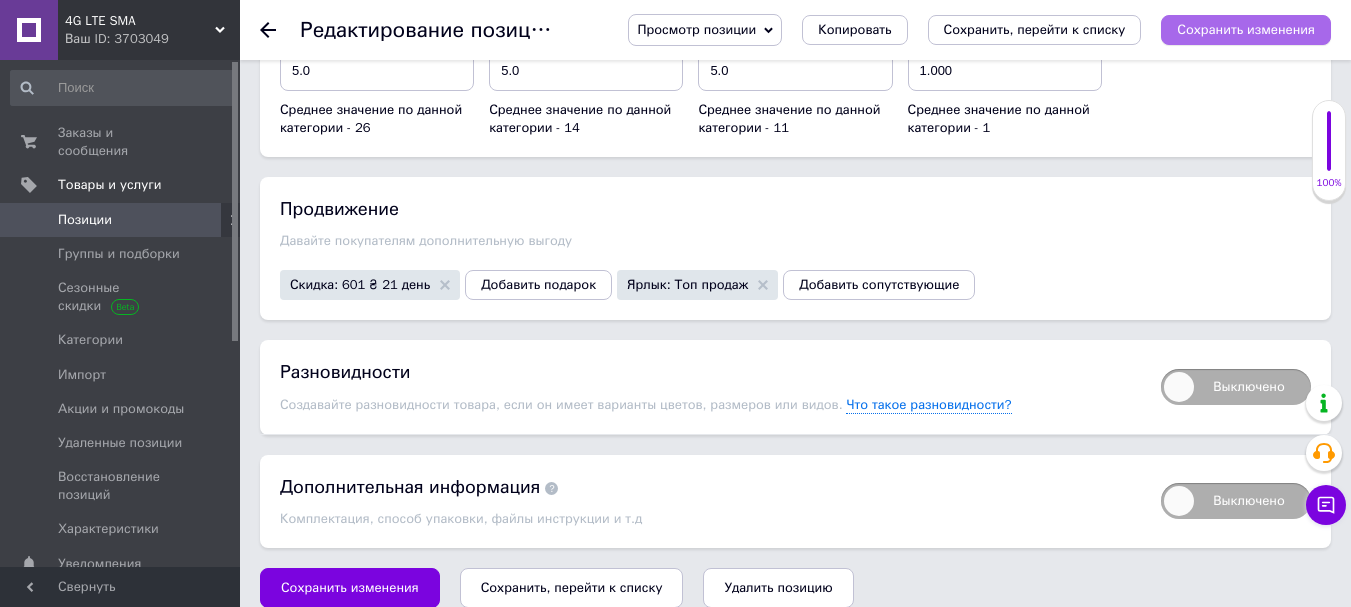 click on "Сохранить изменения" at bounding box center (1246, 29) 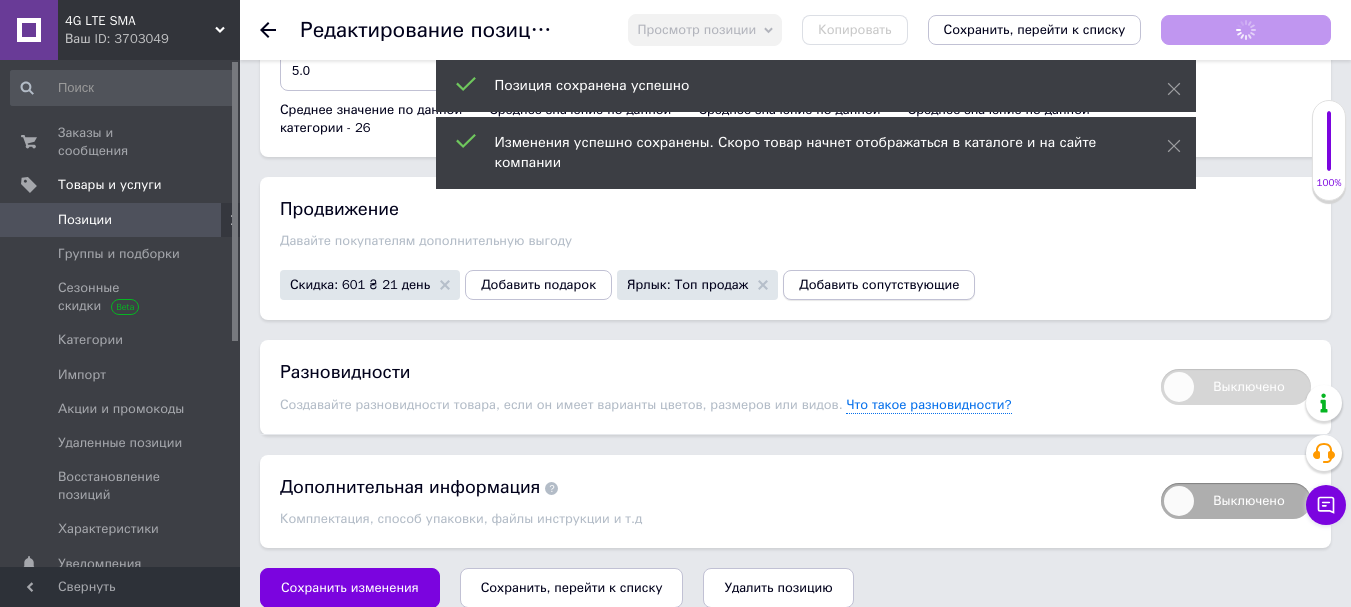 click on "Добавить сопутствующие" at bounding box center [879, 285] 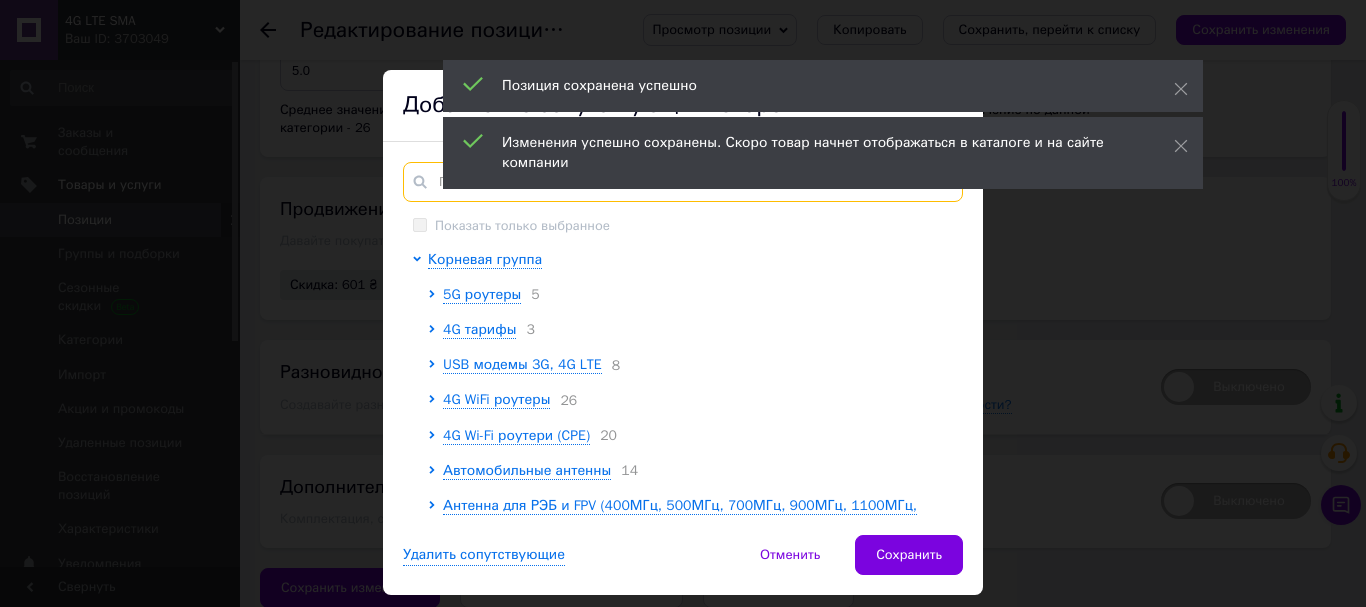 click at bounding box center [683, 182] 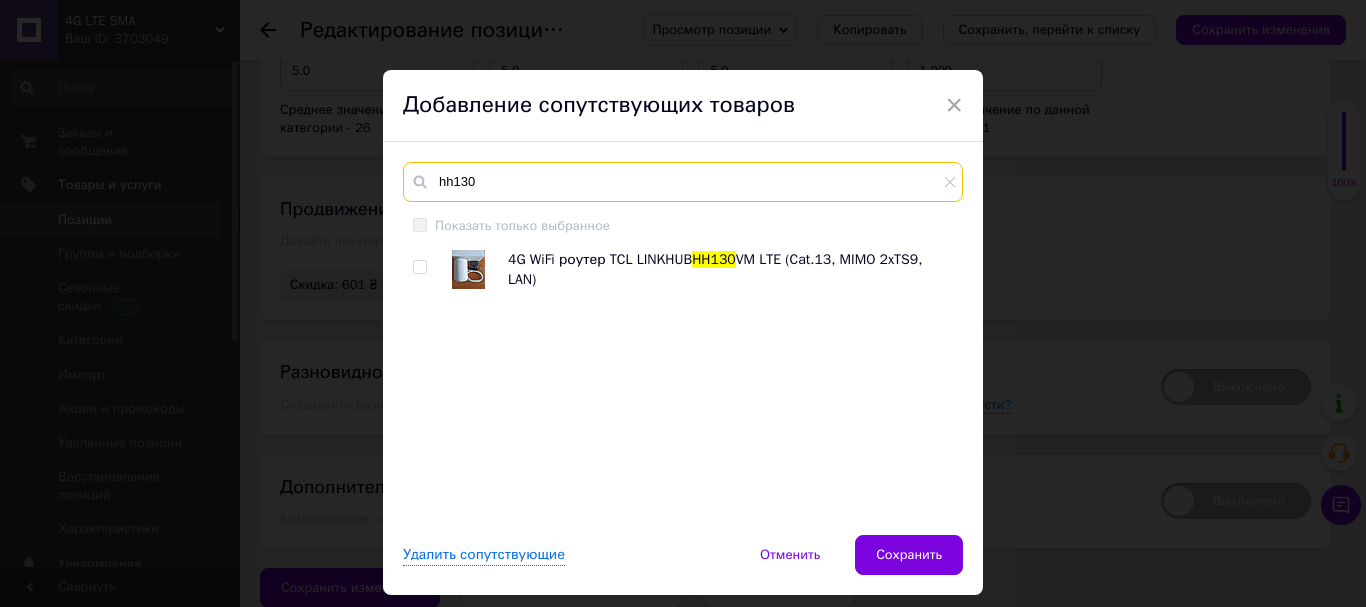 type on "hh130" 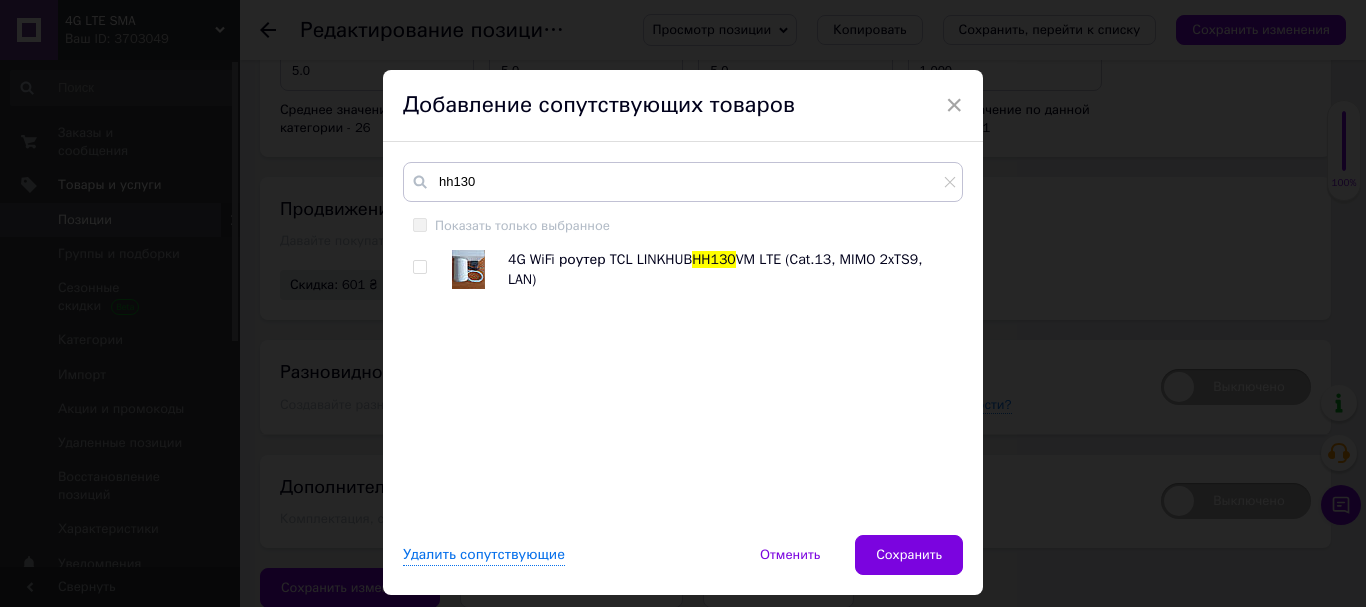 click at bounding box center [419, 267] 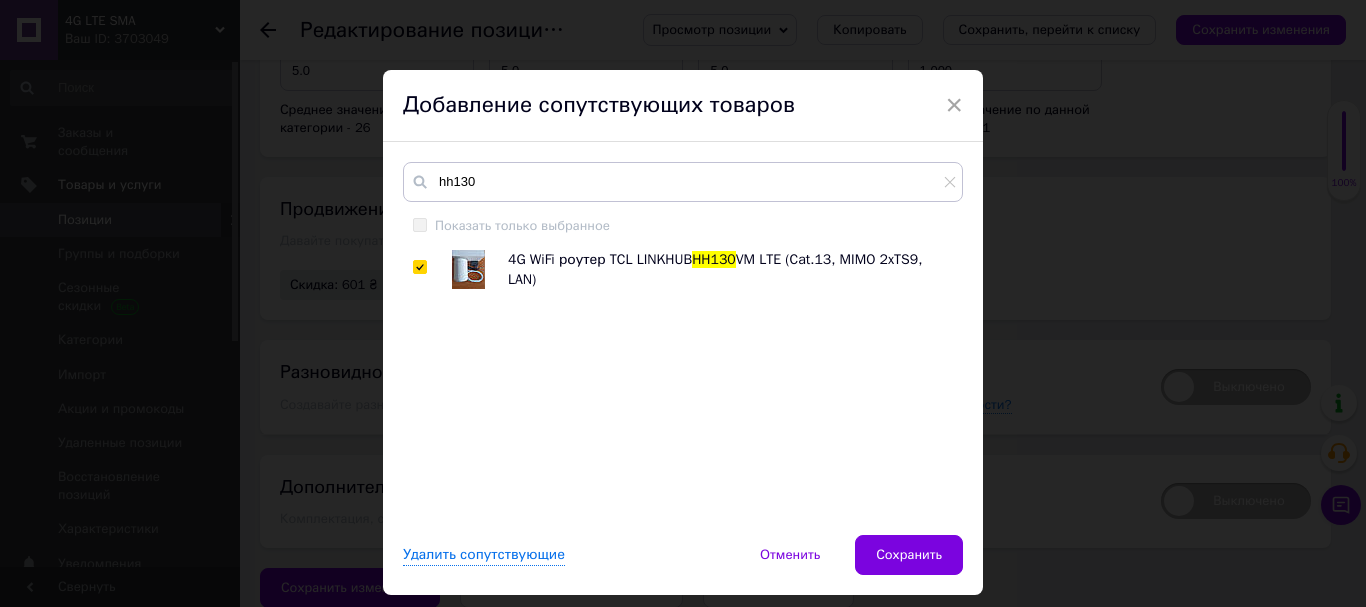 checkbox on "true" 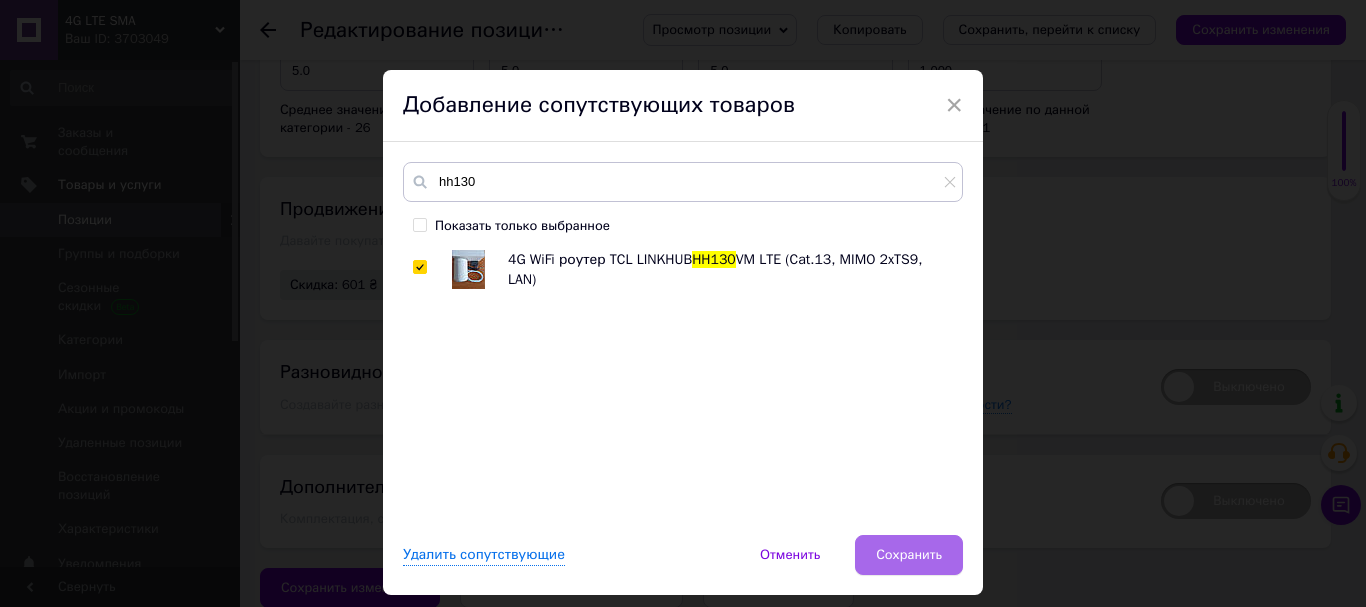 click on "Сохранить" at bounding box center (909, 555) 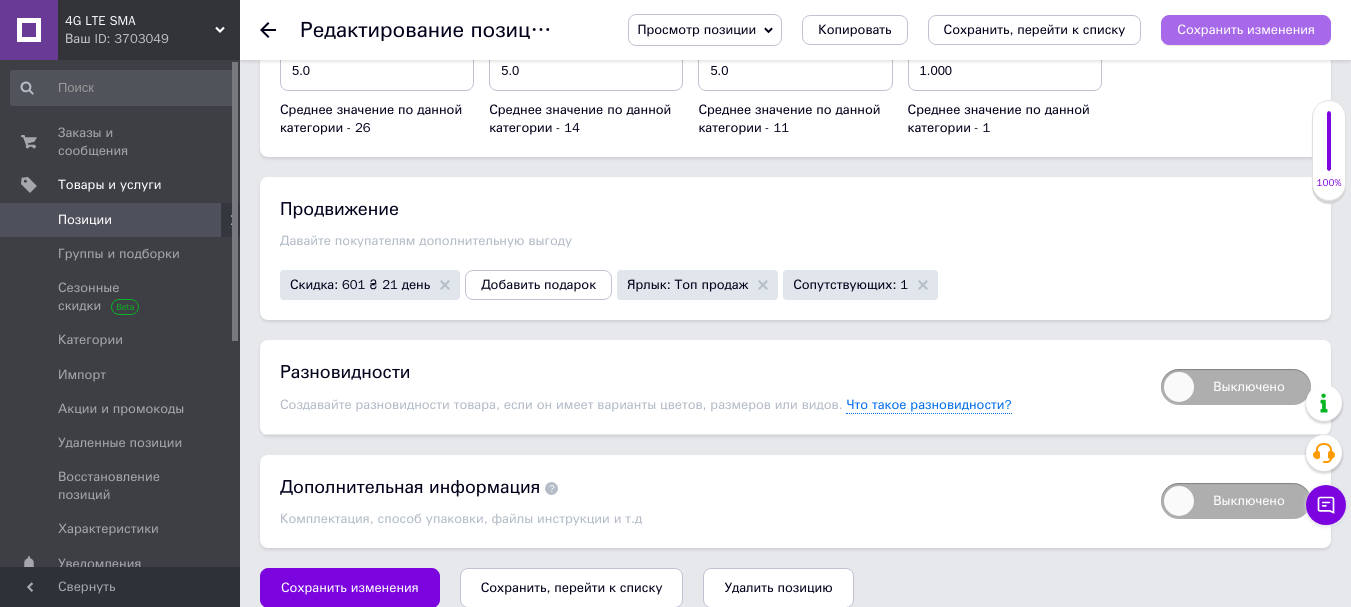 click on "Сохранить изменения" at bounding box center [1246, 29] 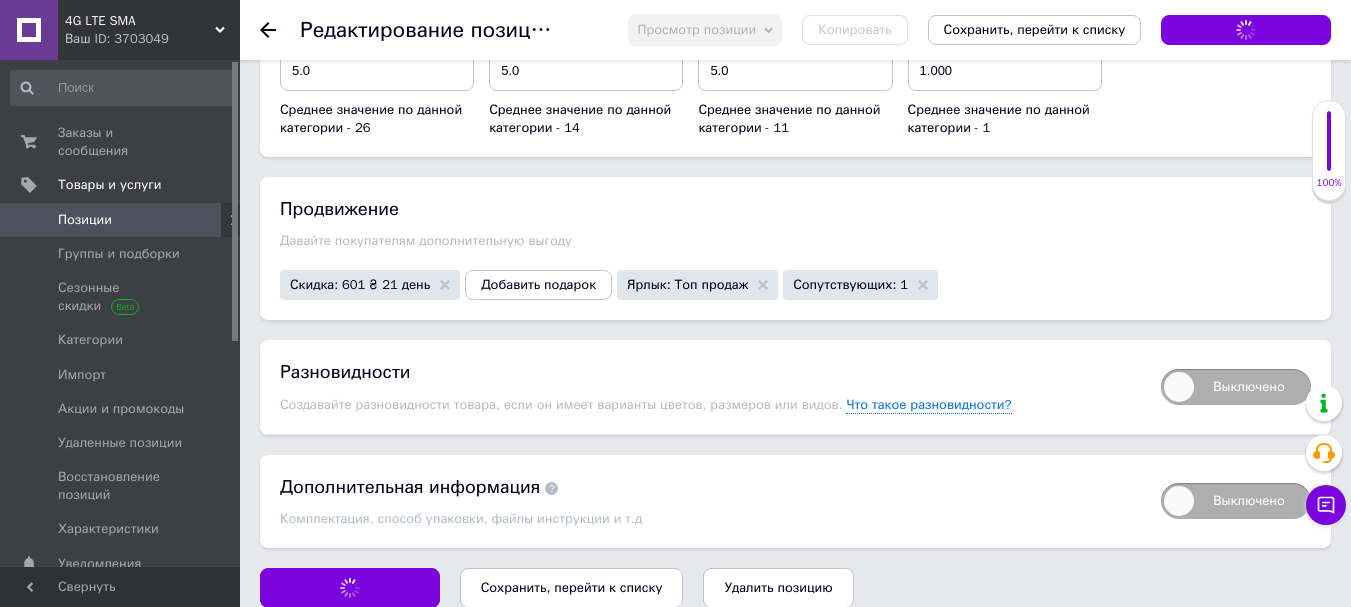 click at bounding box center [280, 30] 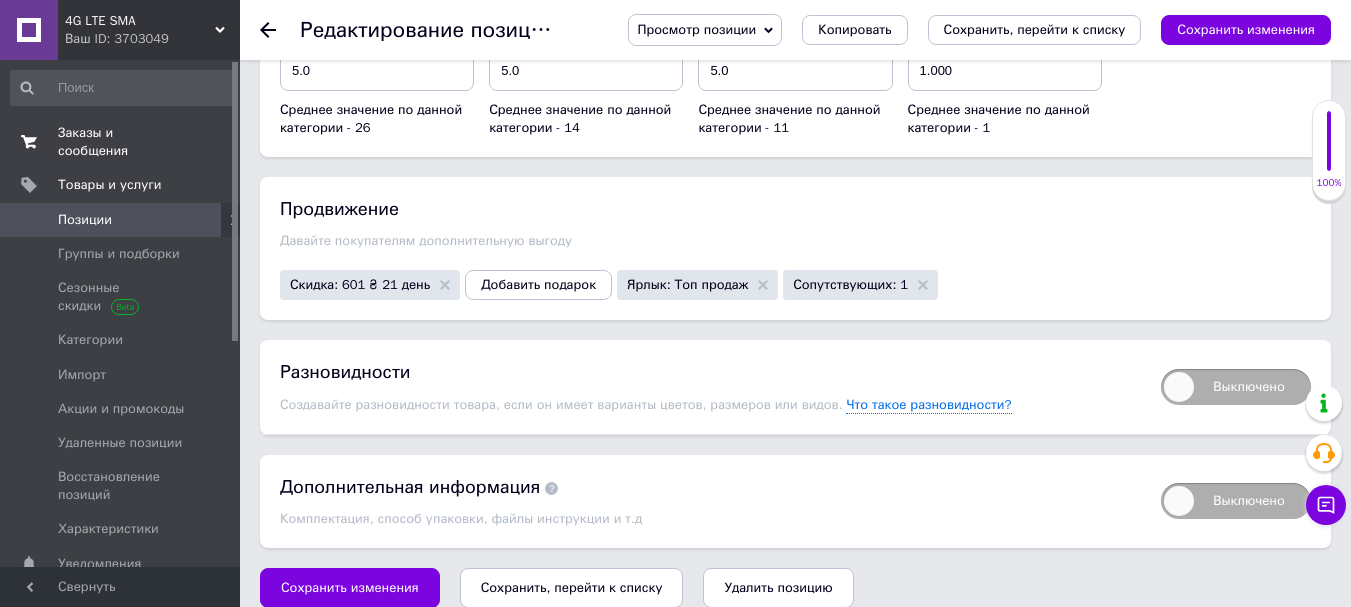 click on "Заказы и сообщения 0 0" at bounding box center [123, 142] 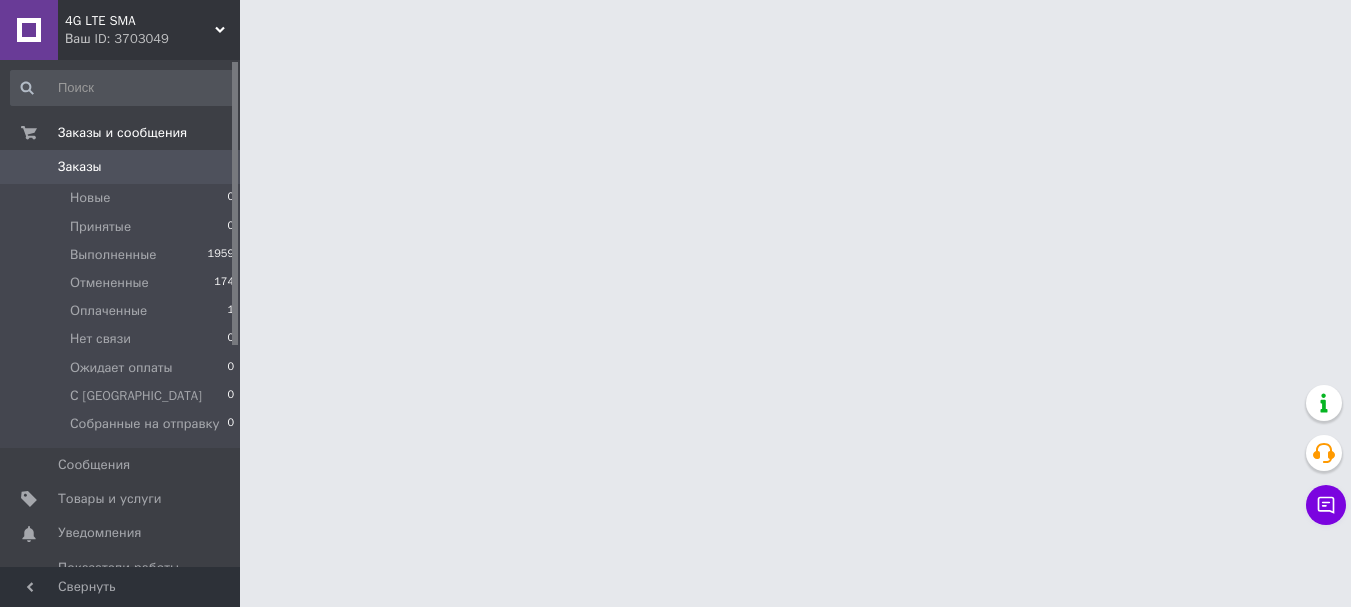 scroll, scrollTop: 0, scrollLeft: 0, axis: both 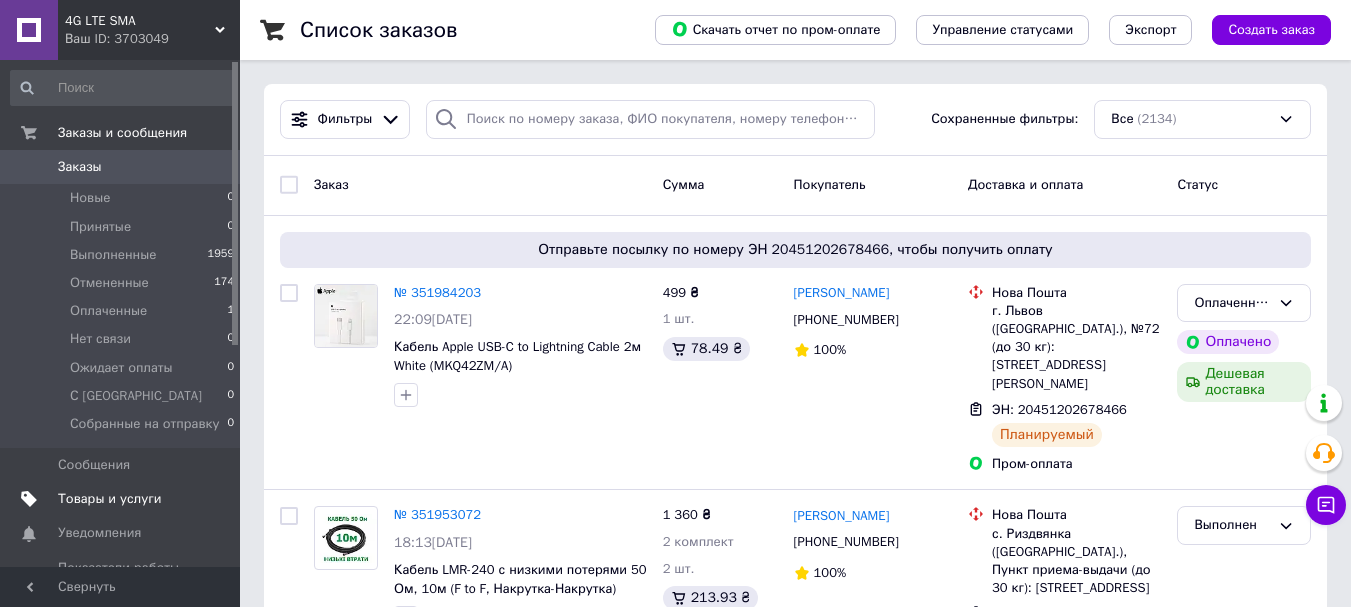 click on "Товары и услуги" at bounding box center [110, 499] 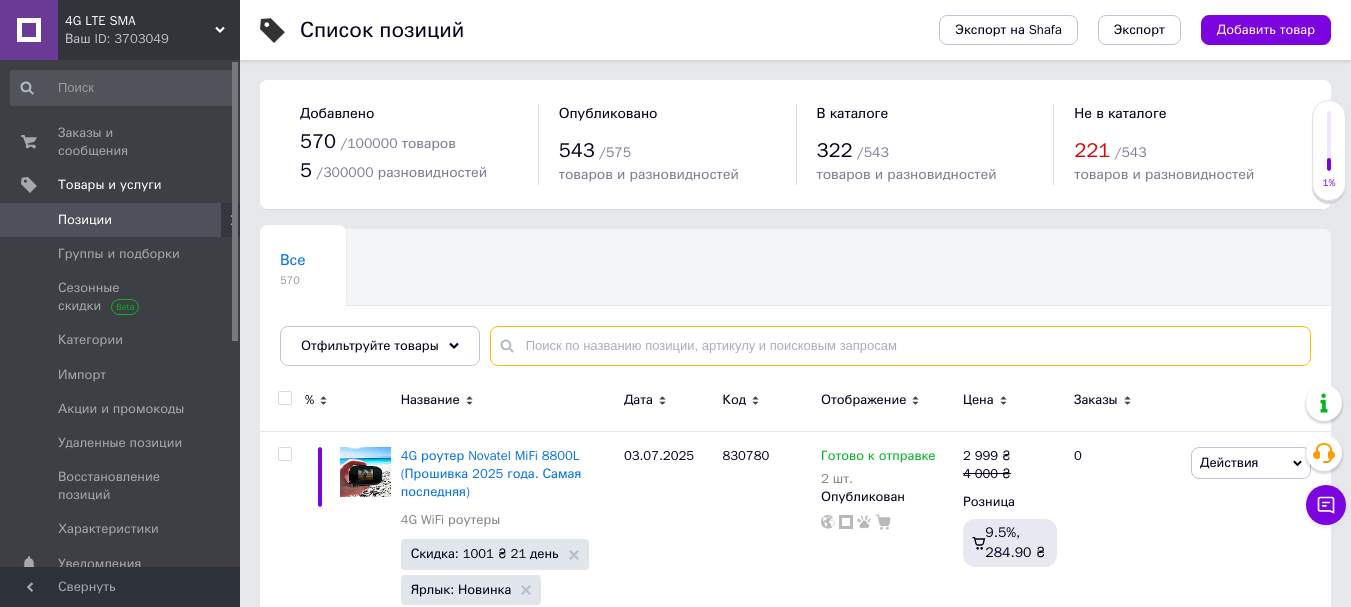 click at bounding box center [900, 346] 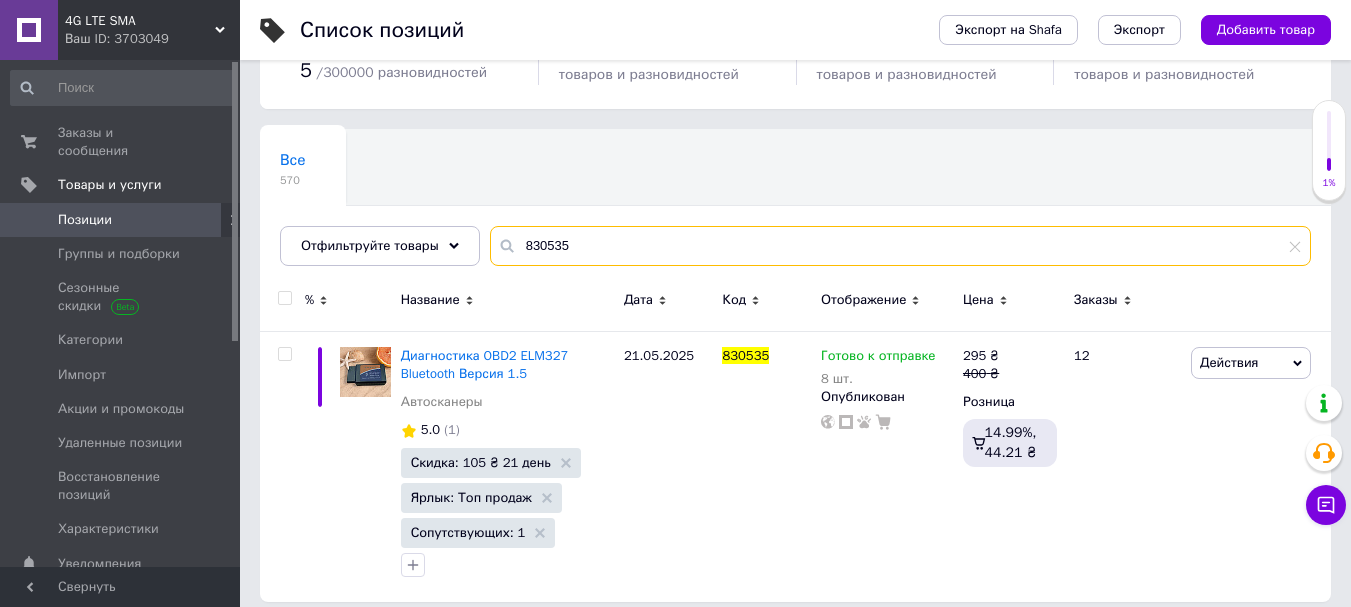 scroll, scrollTop: 115, scrollLeft: 0, axis: vertical 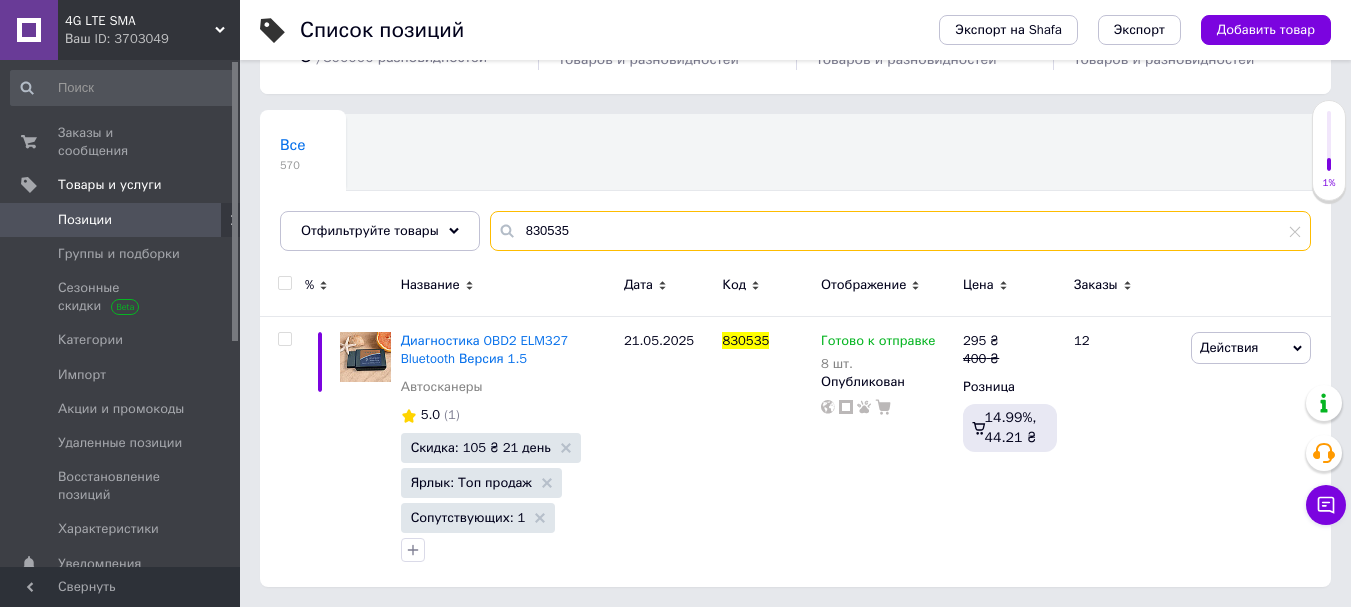 click on "830535" at bounding box center [900, 231] 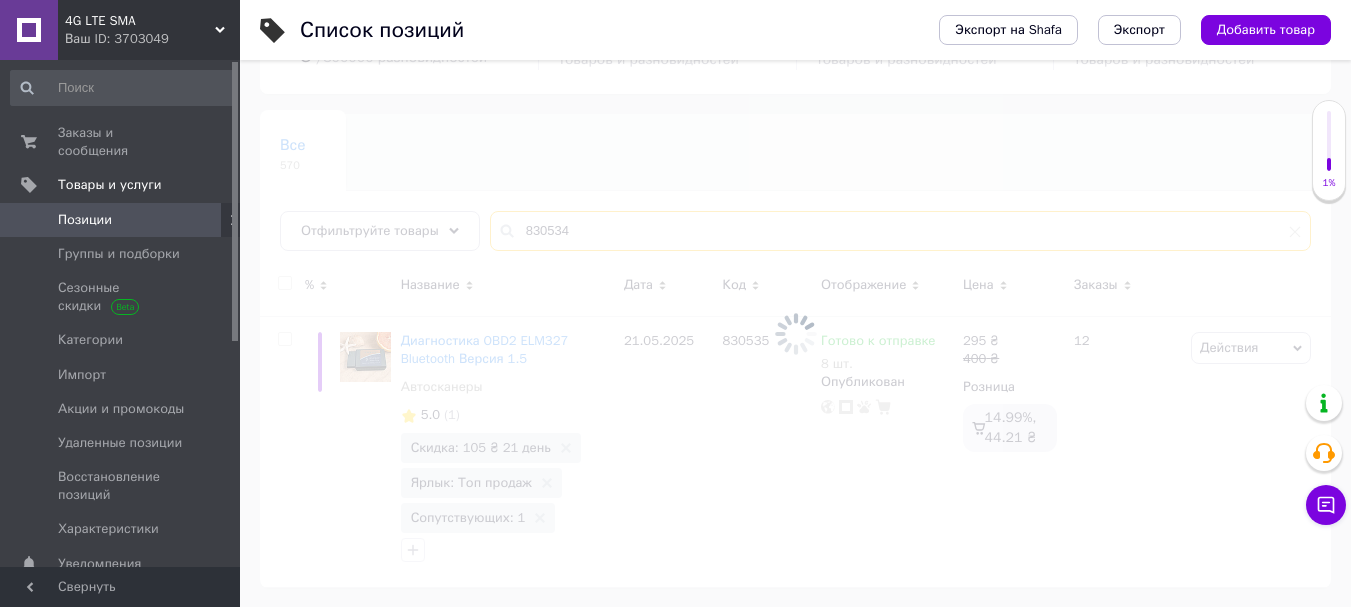 scroll, scrollTop: 107, scrollLeft: 0, axis: vertical 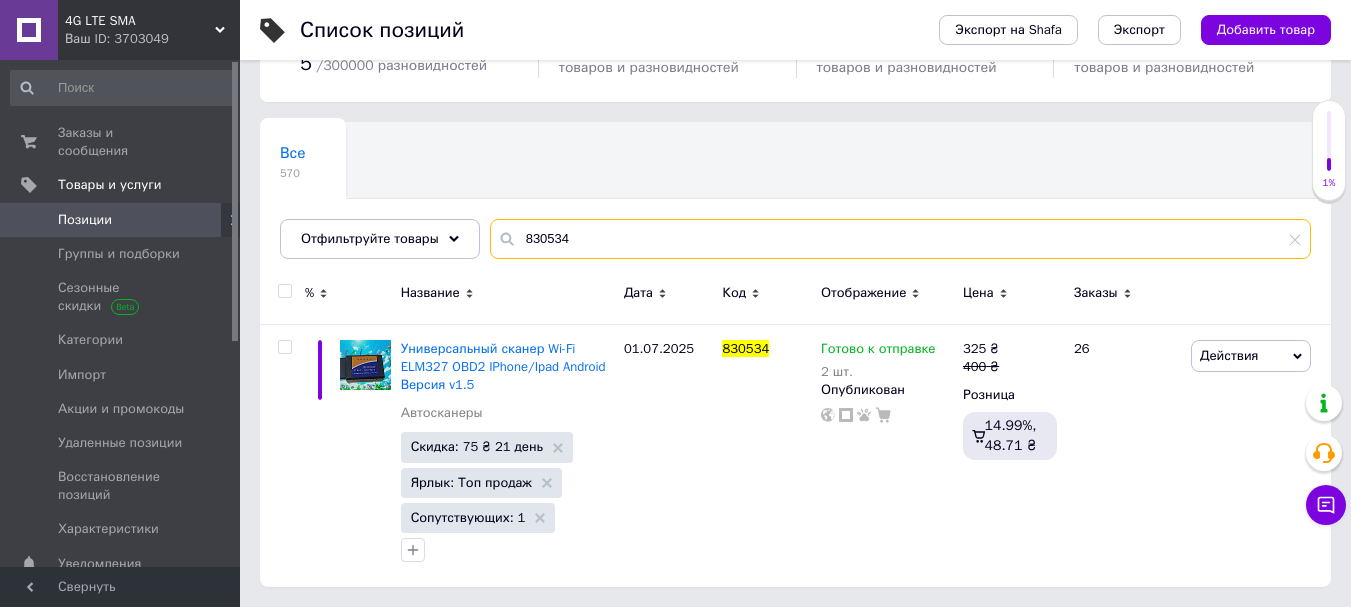type on "830534" 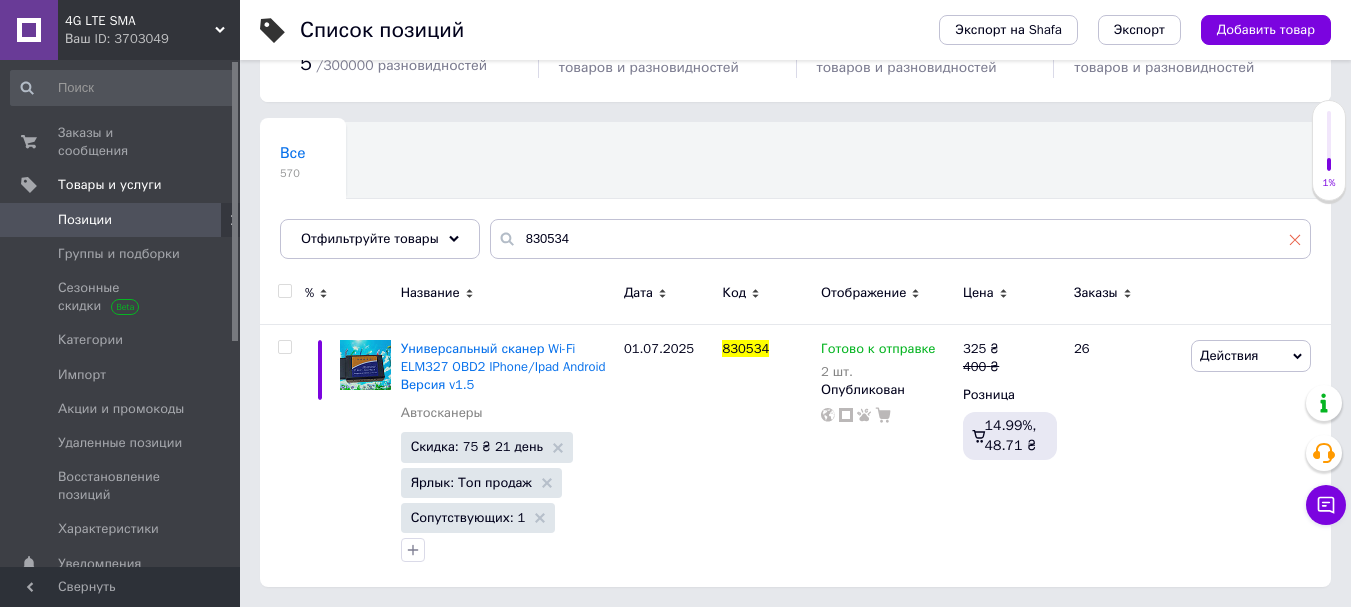 click 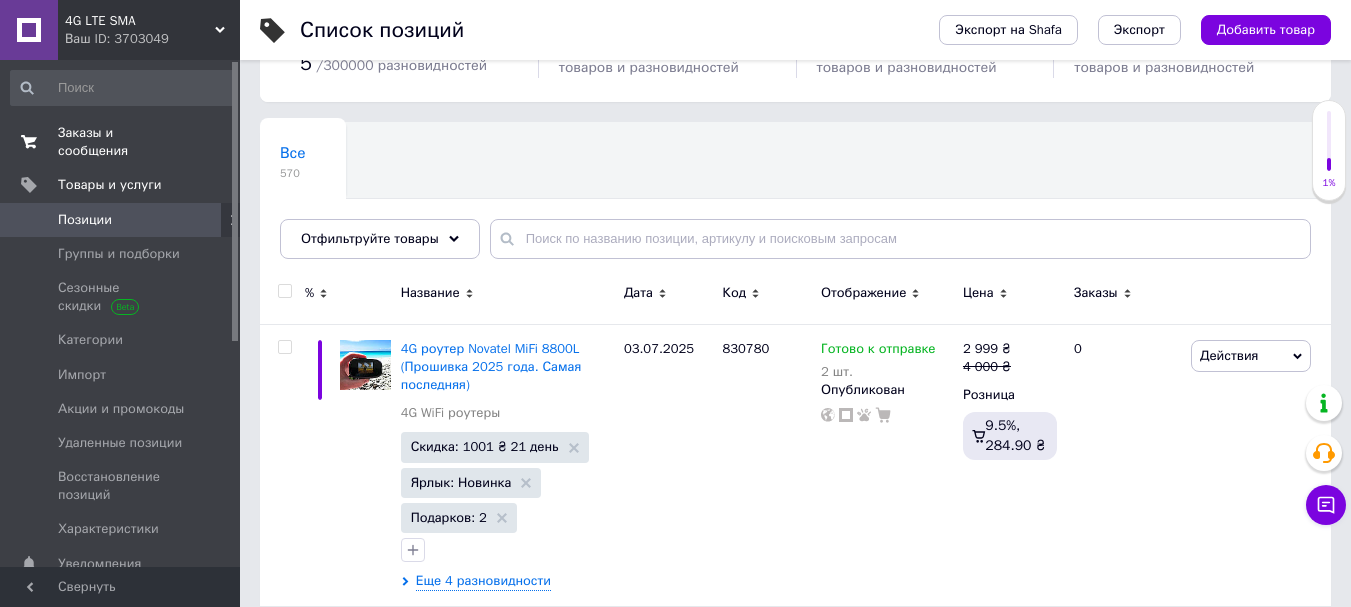 click on "Заказы и сообщения 0 0" at bounding box center [123, 142] 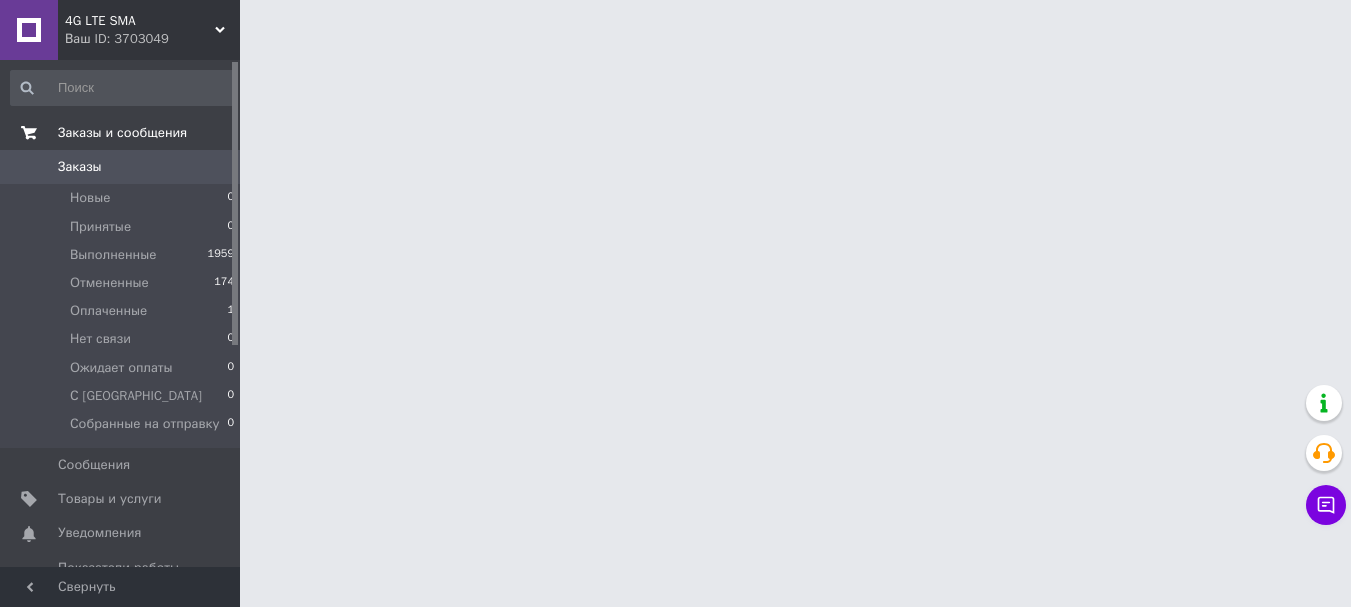 scroll, scrollTop: 0, scrollLeft: 0, axis: both 